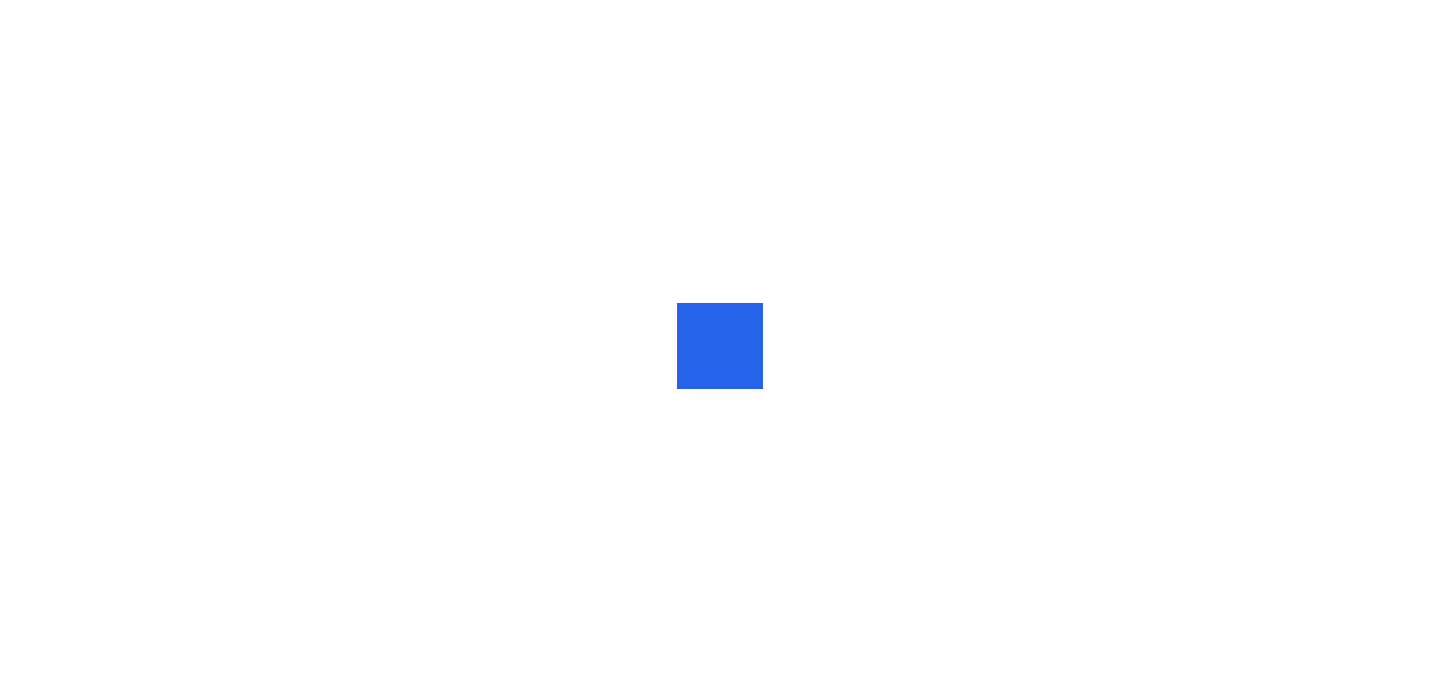 scroll, scrollTop: 0, scrollLeft: 0, axis: both 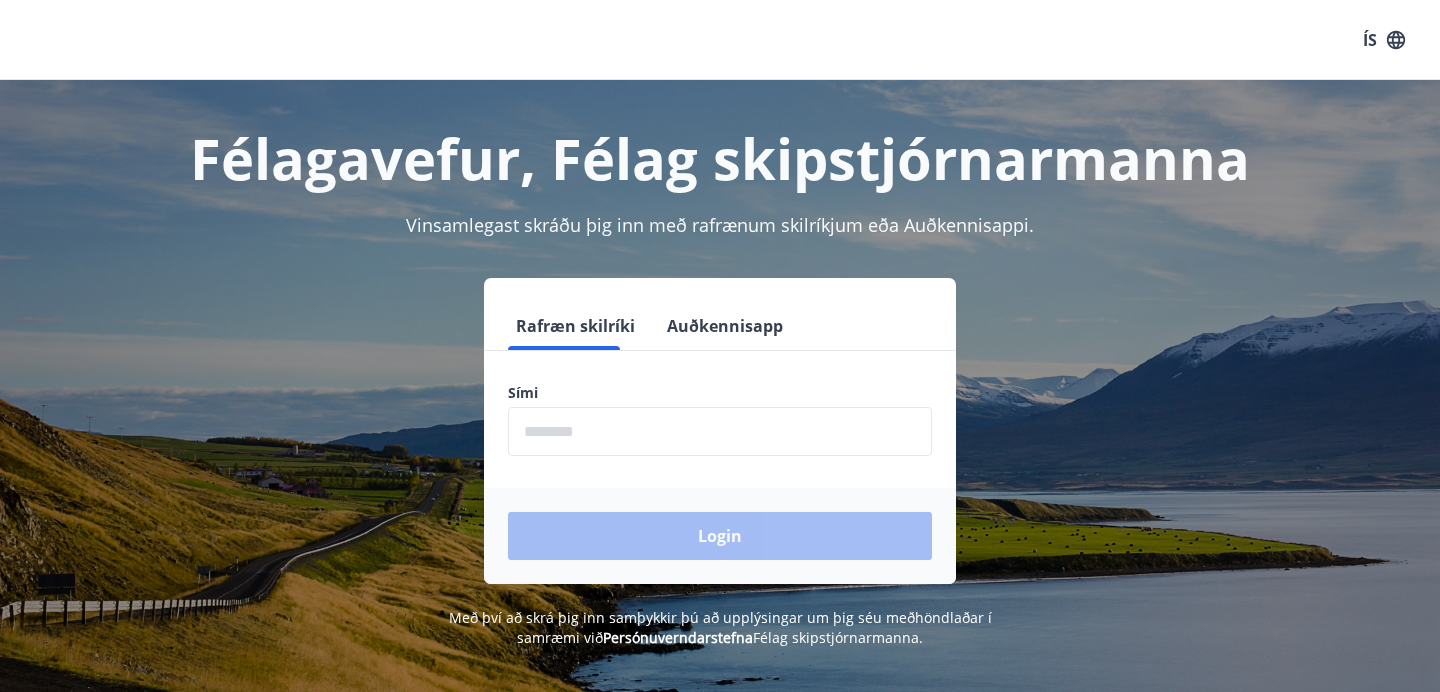 click at bounding box center (720, 431) 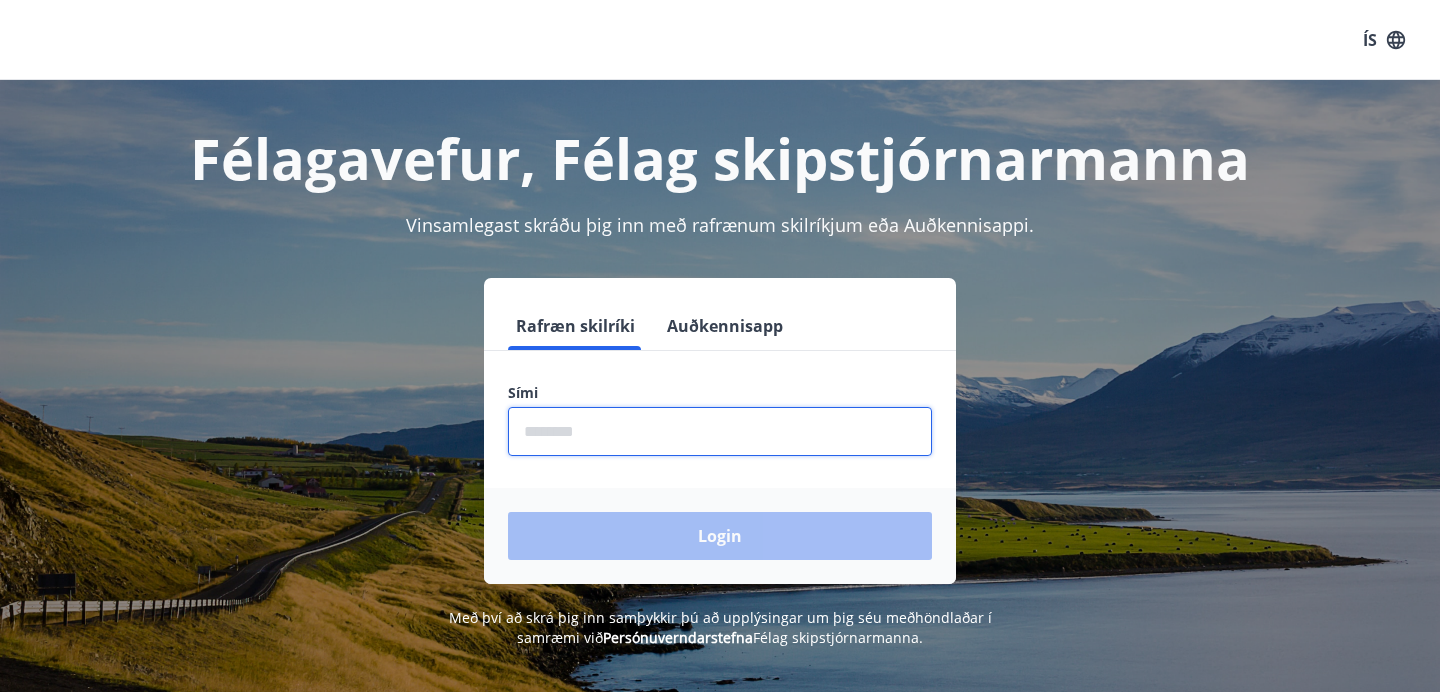 type on "********" 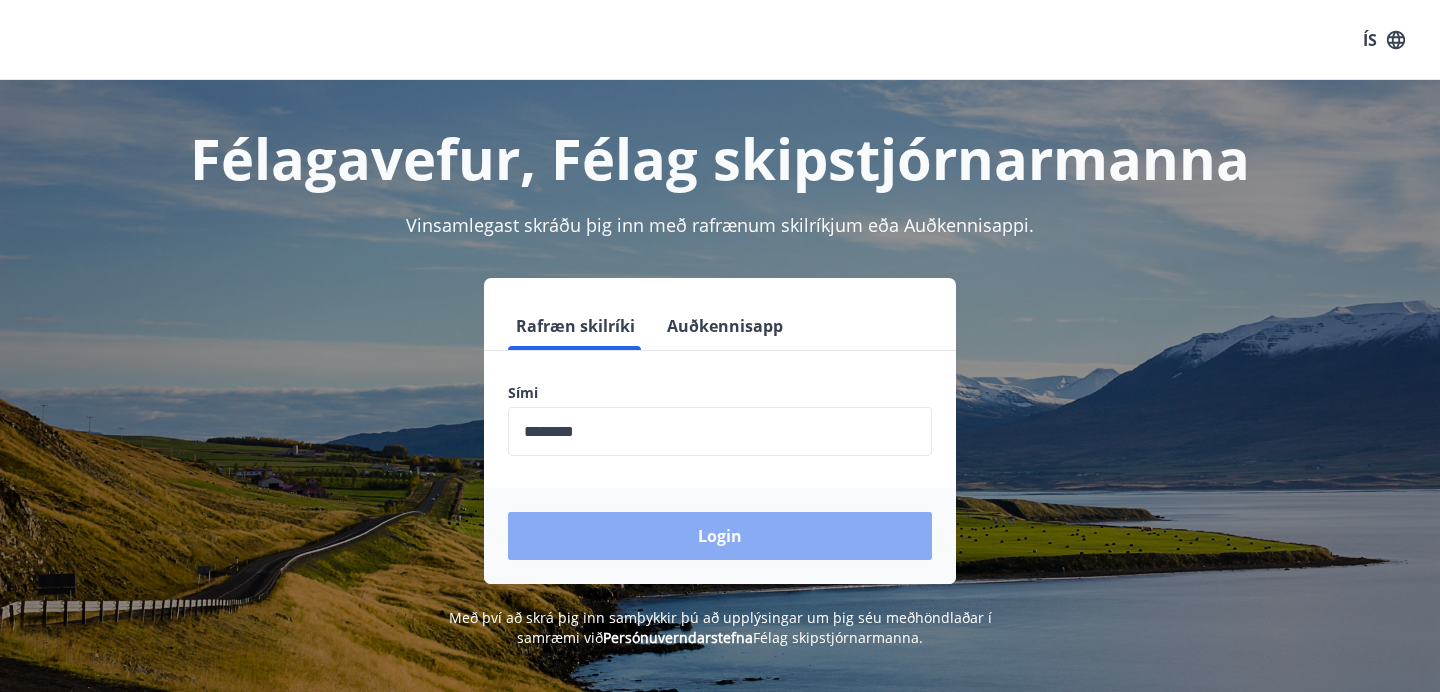 click on "Login" at bounding box center [720, 536] 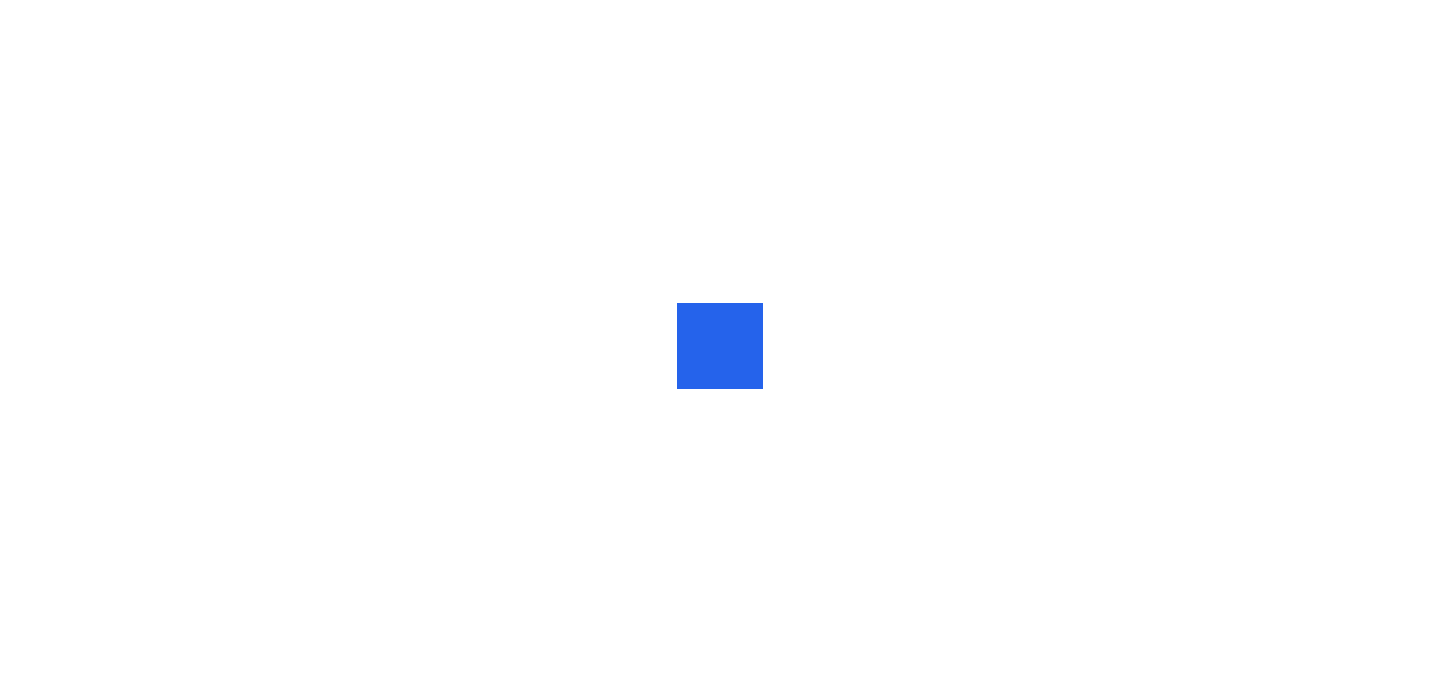 scroll, scrollTop: 0, scrollLeft: 0, axis: both 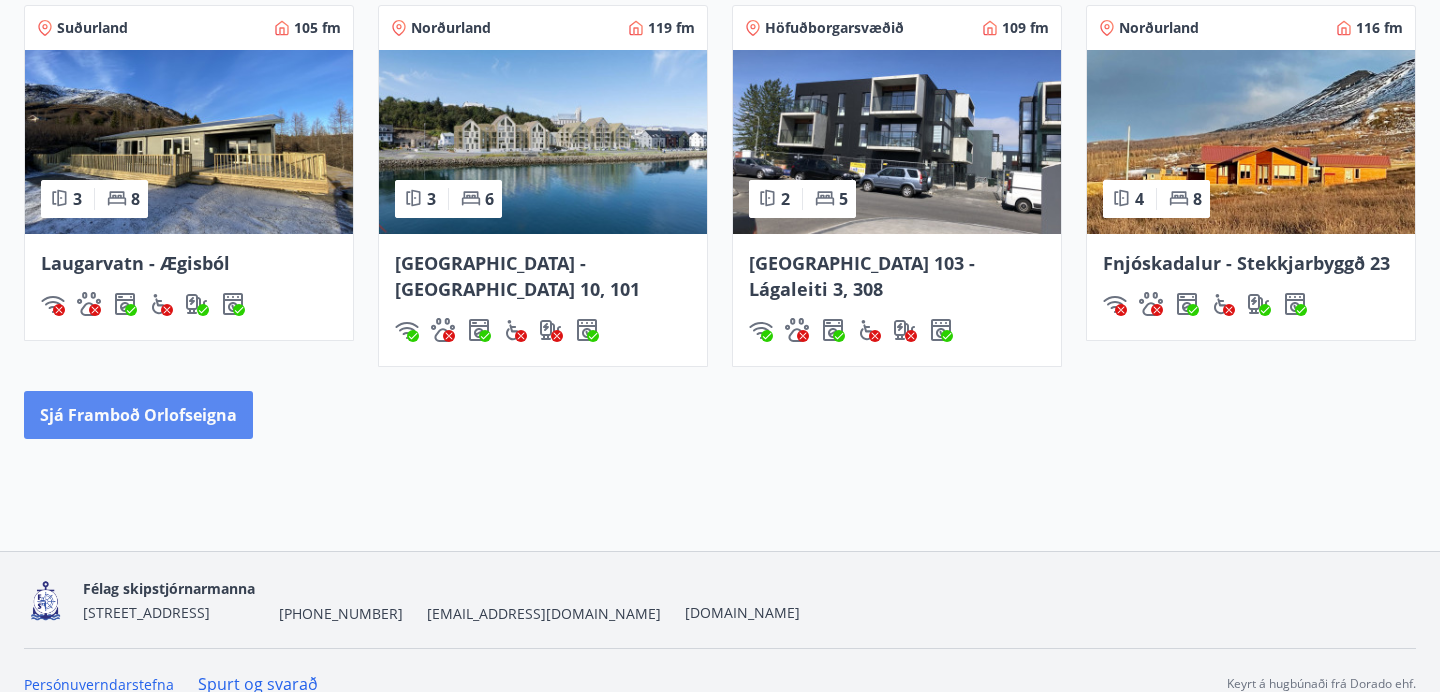 click on "Sjá framboð orlofseigna" at bounding box center (138, 415) 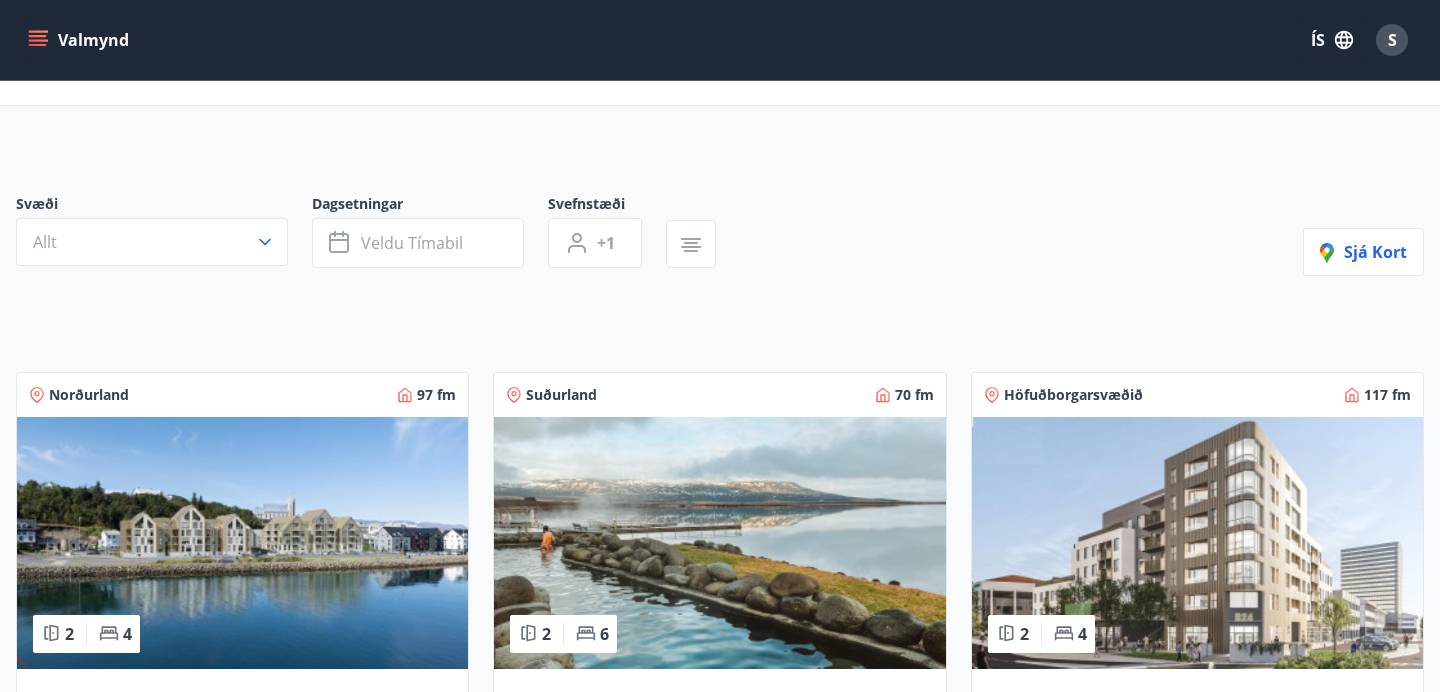 scroll, scrollTop: 89, scrollLeft: 0, axis: vertical 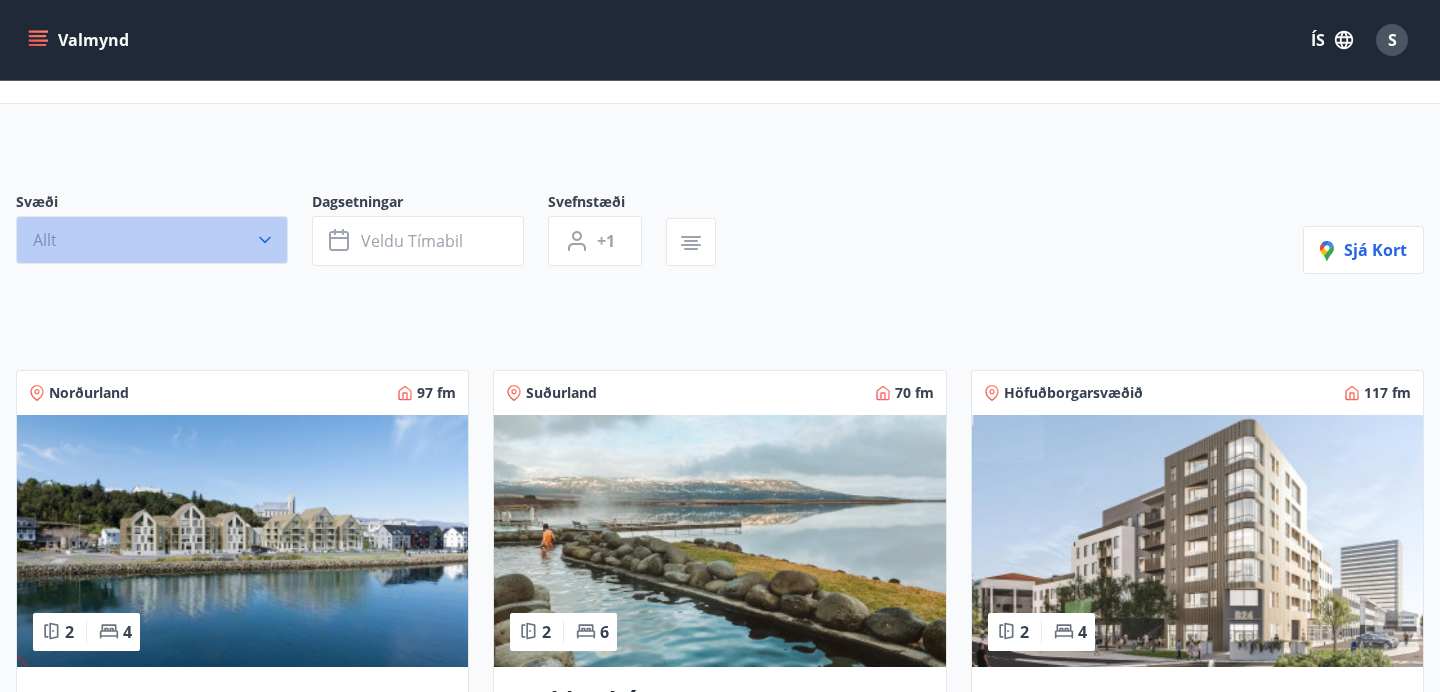click 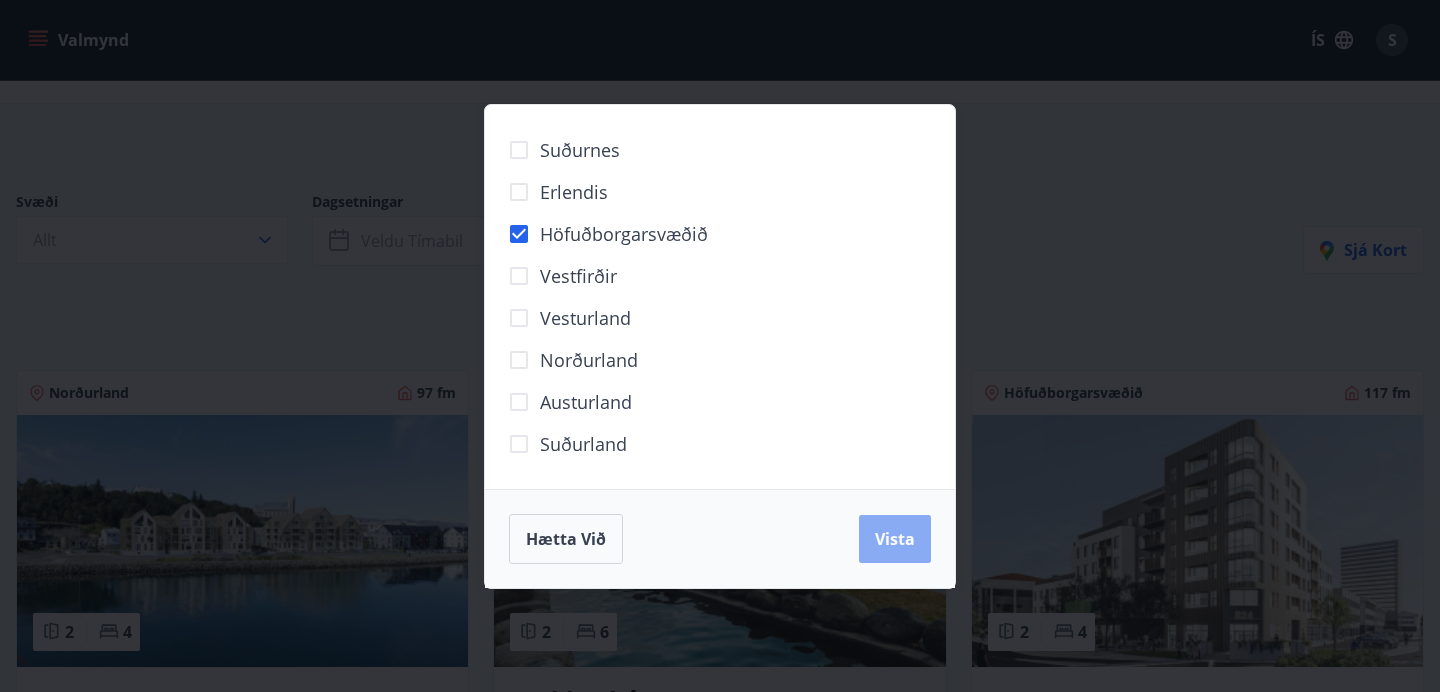 click on "Vista" at bounding box center [895, 539] 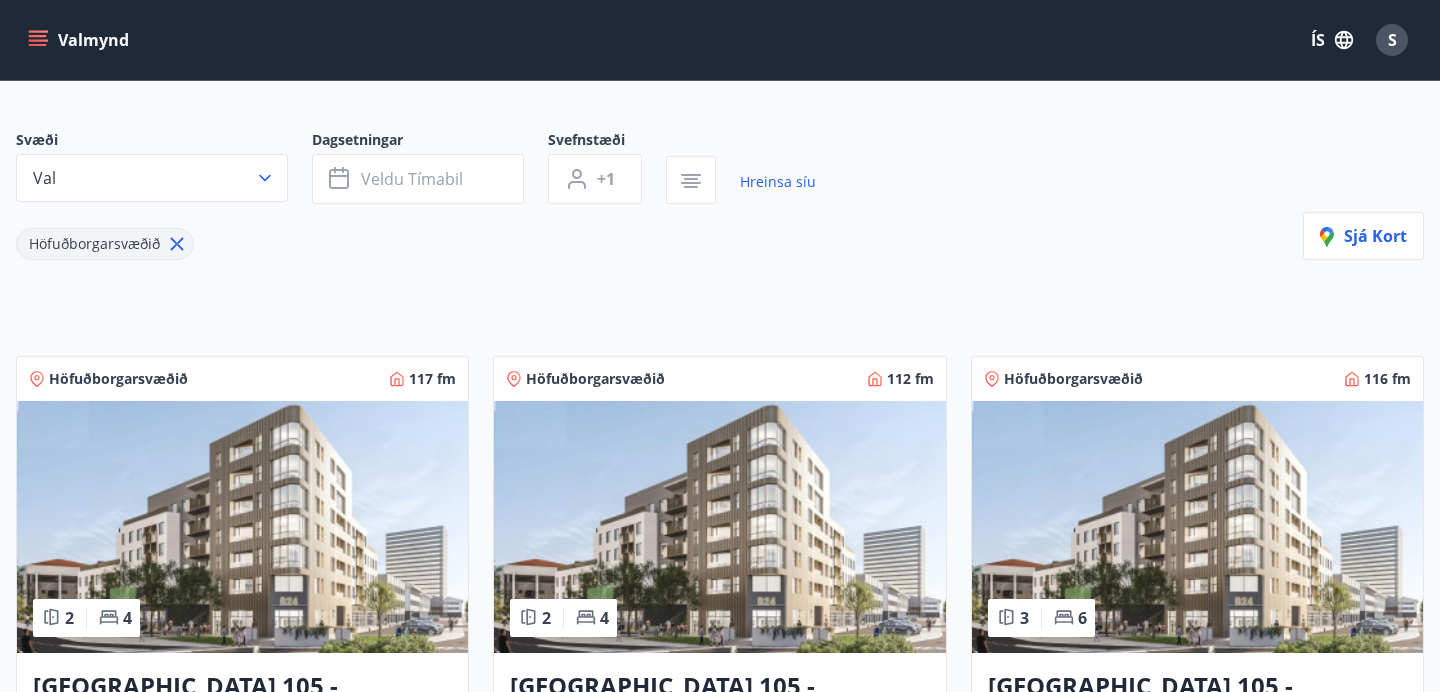 scroll, scrollTop: 152, scrollLeft: 0, axis: vertical 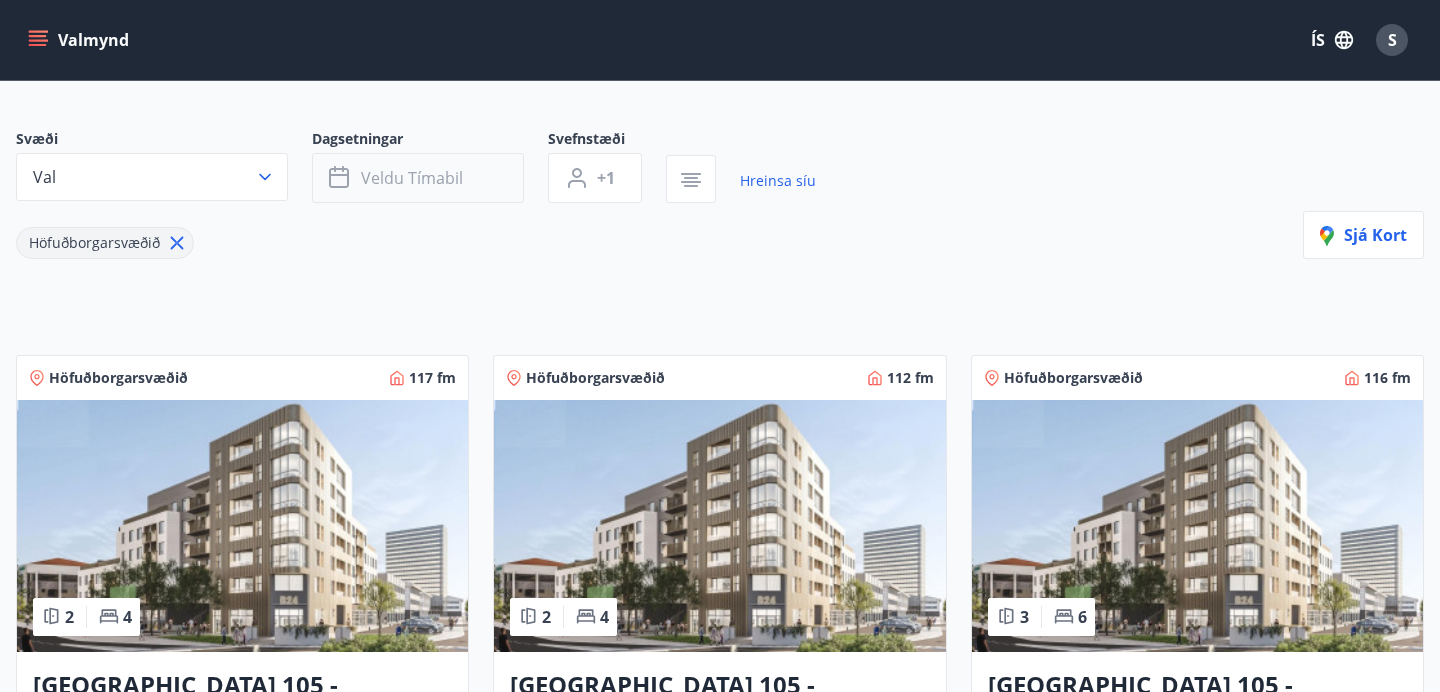 click 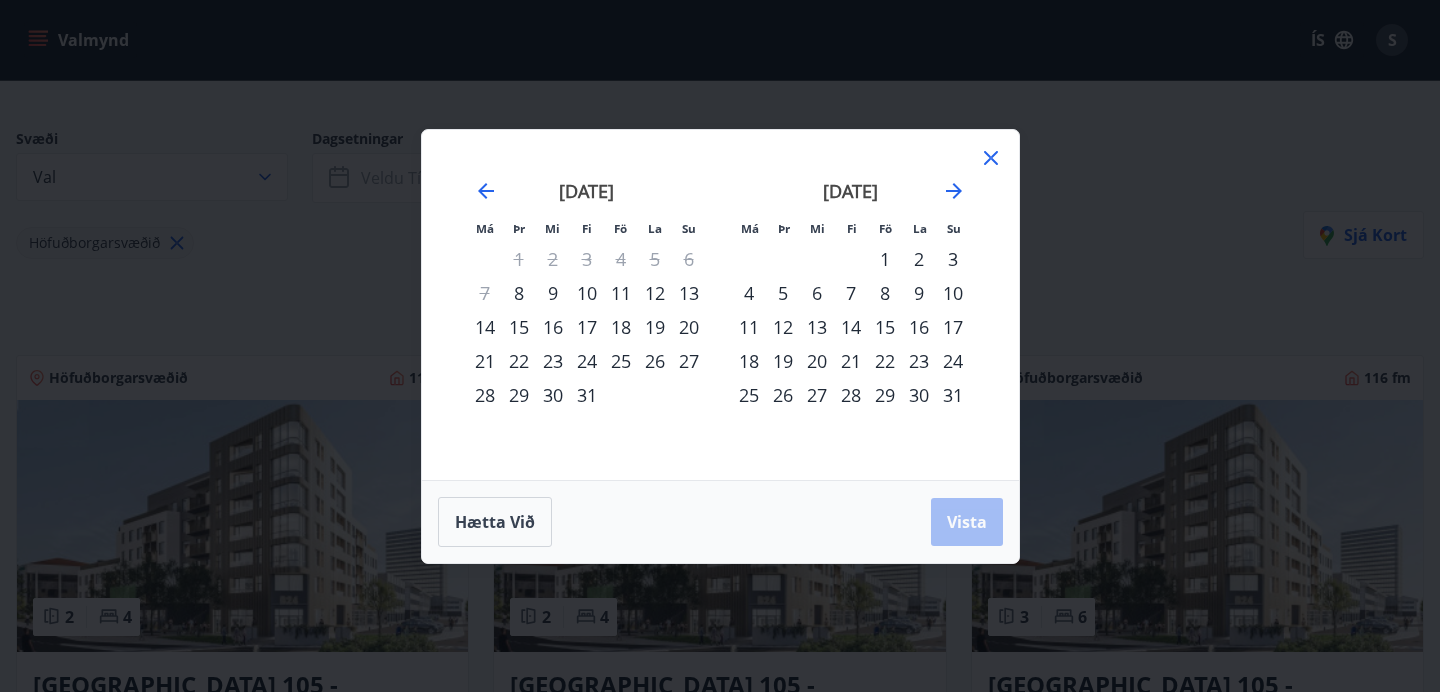 click on "Má Þr Mi Fi Fö La Su Má Þr Mi Fi Fö La Su [DATE] 1 2 3 4 5 6 7 8 9 10 11 12 13 14 15 16 17 18 19 20 21 22 23 24 25 26 27 28 29 [DATE] 1 2 3 4 5 6 7 8 9 10 11 12 13 14 15 16 17 18 19 20 21 22 23 24 25 26 27 28 29 30 [DATE] 1 2 3 4 5 6 7 8 9 10 11 12 13 14 15 16 17 18 19 20 21 22 23 24 25 26 27 28 29 30 31 [DATE] 1 2 3 4 5 6 7 8 9 10 11 12 13 14 15 16 17 18 19 20 21 22 23 24 25 26 27 28 29 30 [GEOGRAPHIC_DATA]" at bounding box center [720, 346] 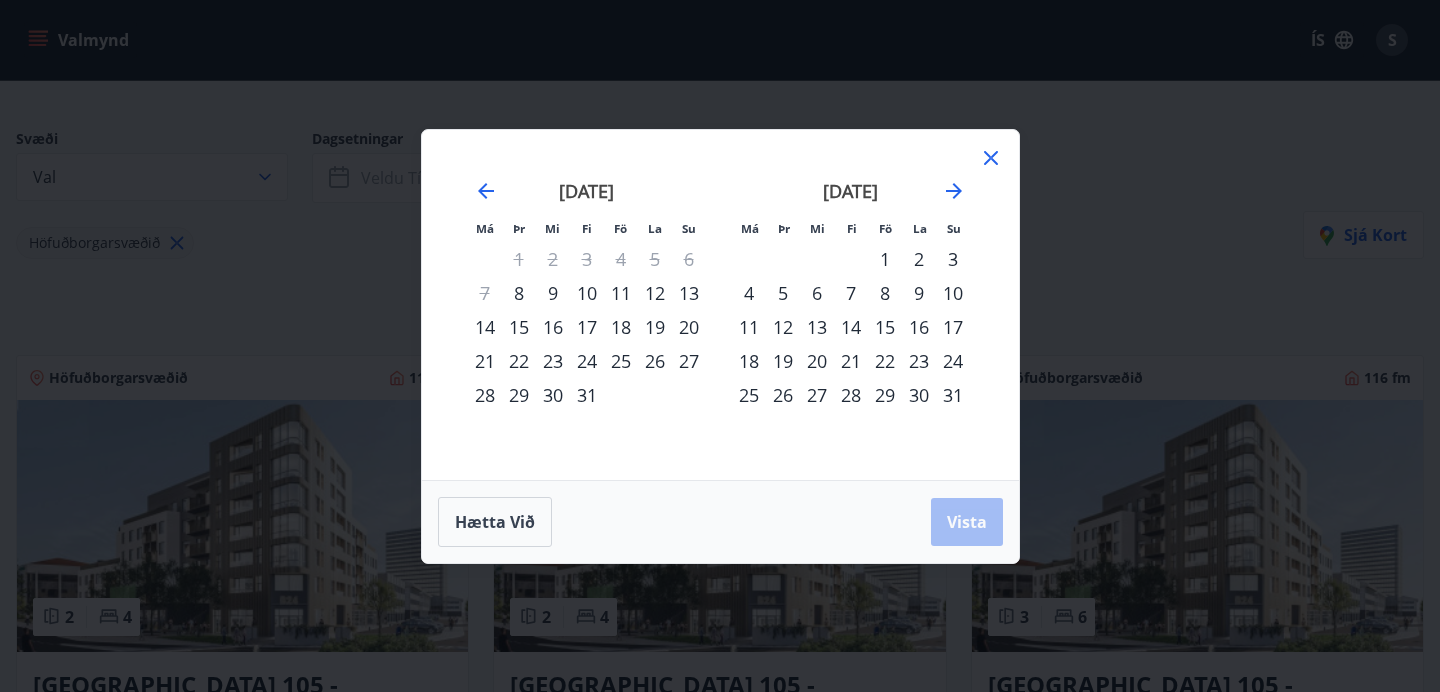 click on "14" at bounding box center [485, 327] 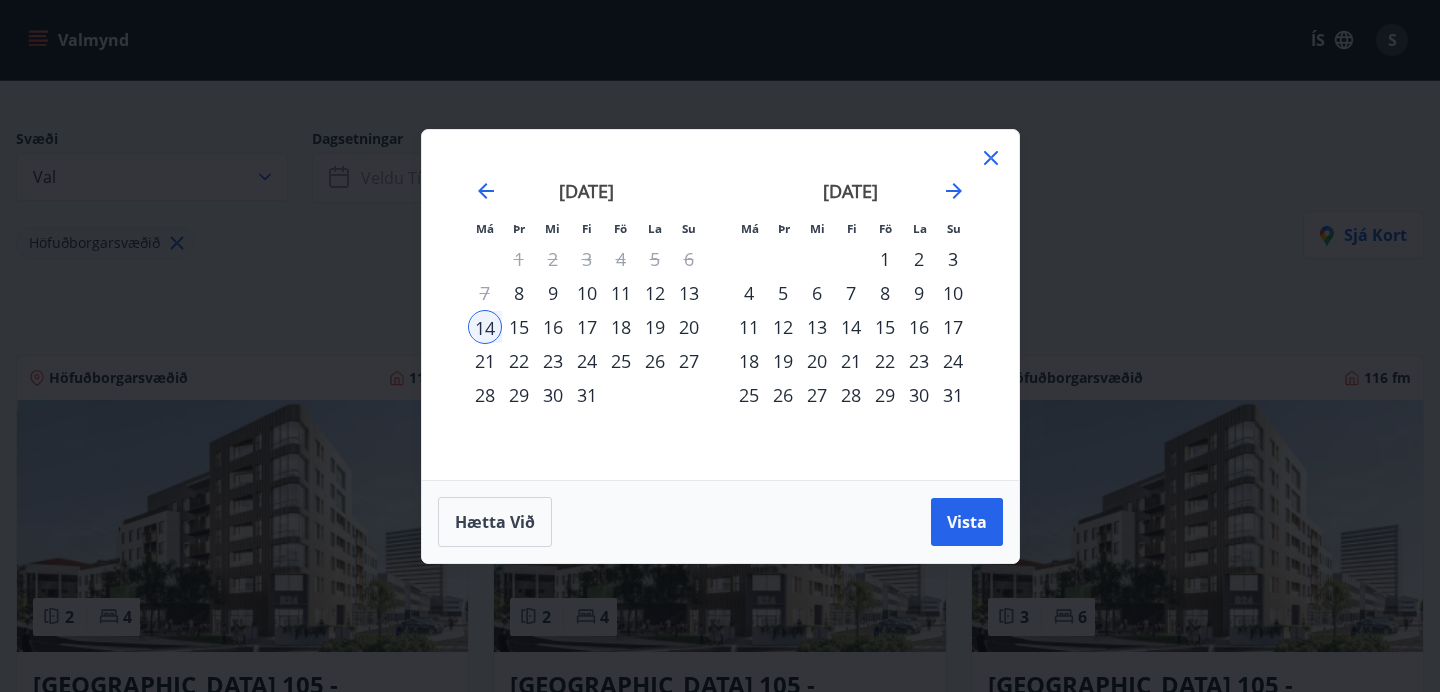 click on "19" at bounding box center (655, 327) 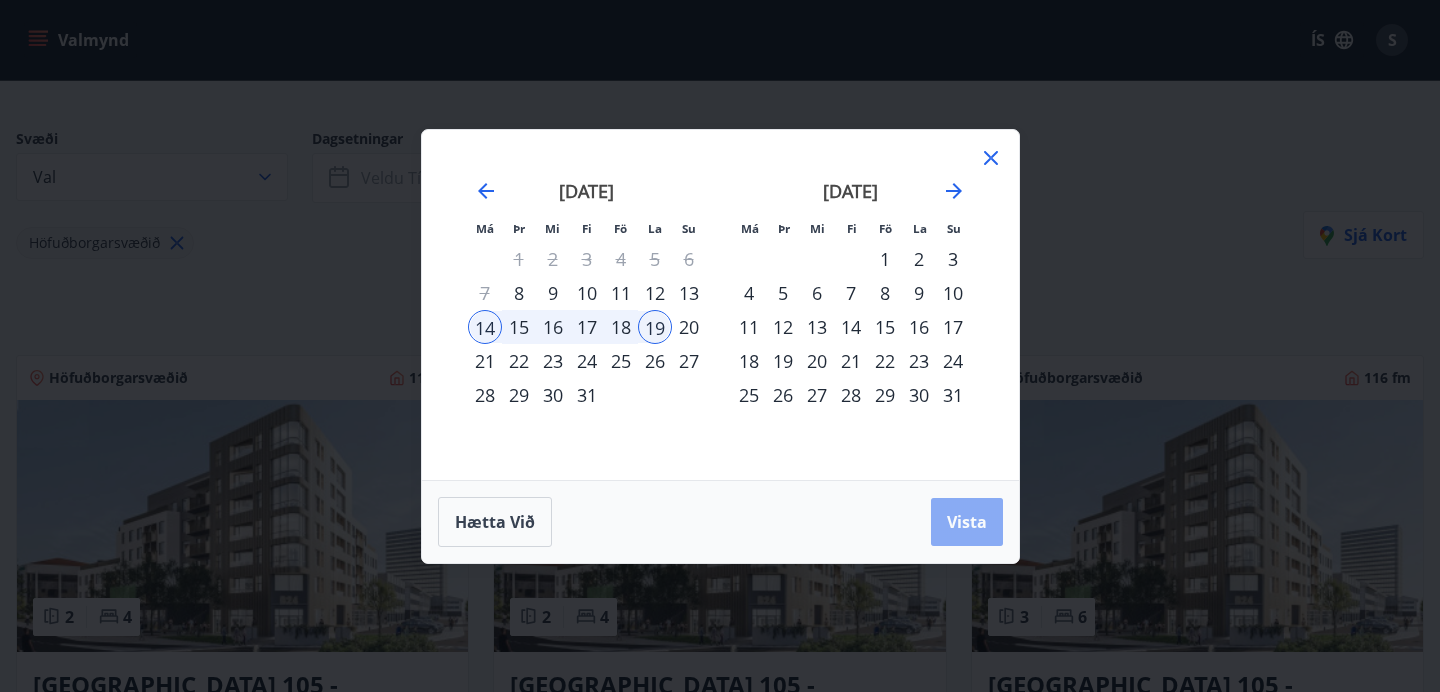 click on "Vista" at bounding box center [967, 522] 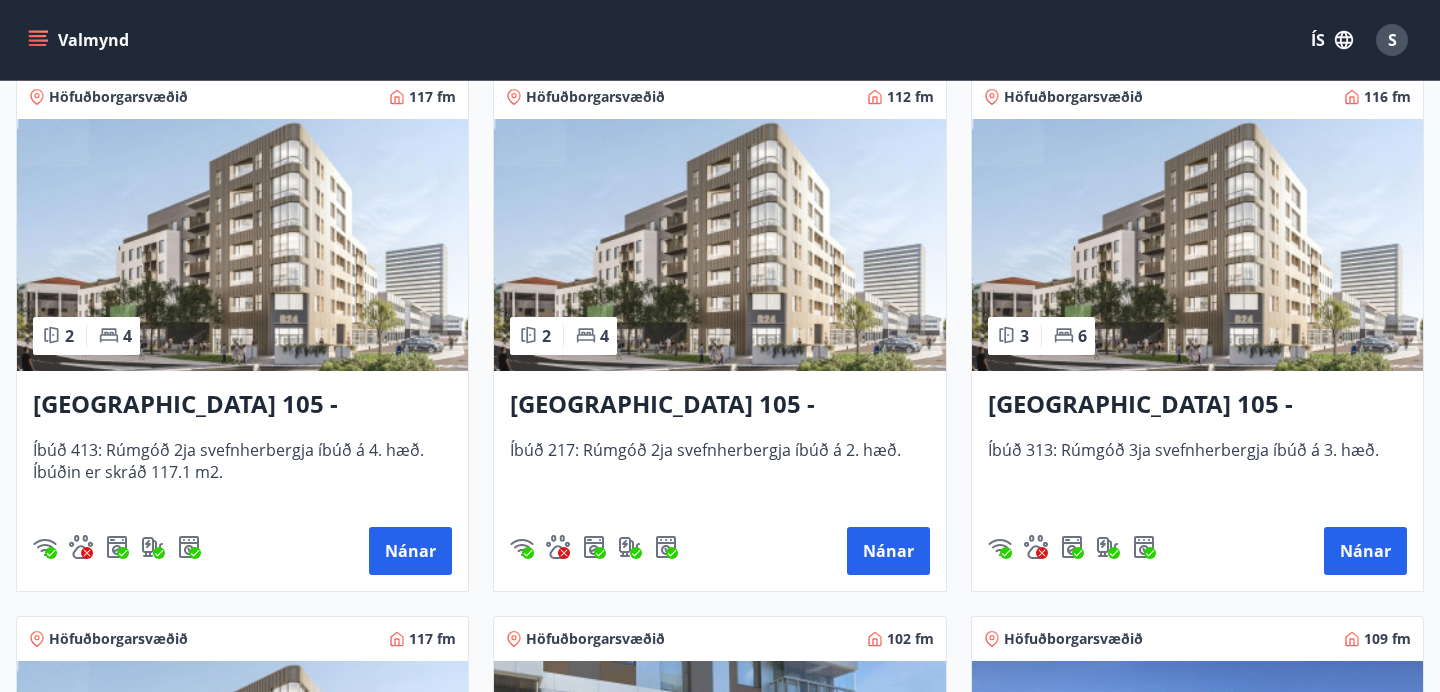 scroll, scrollTop: 434, scrollLeft: 0, axis: vertical 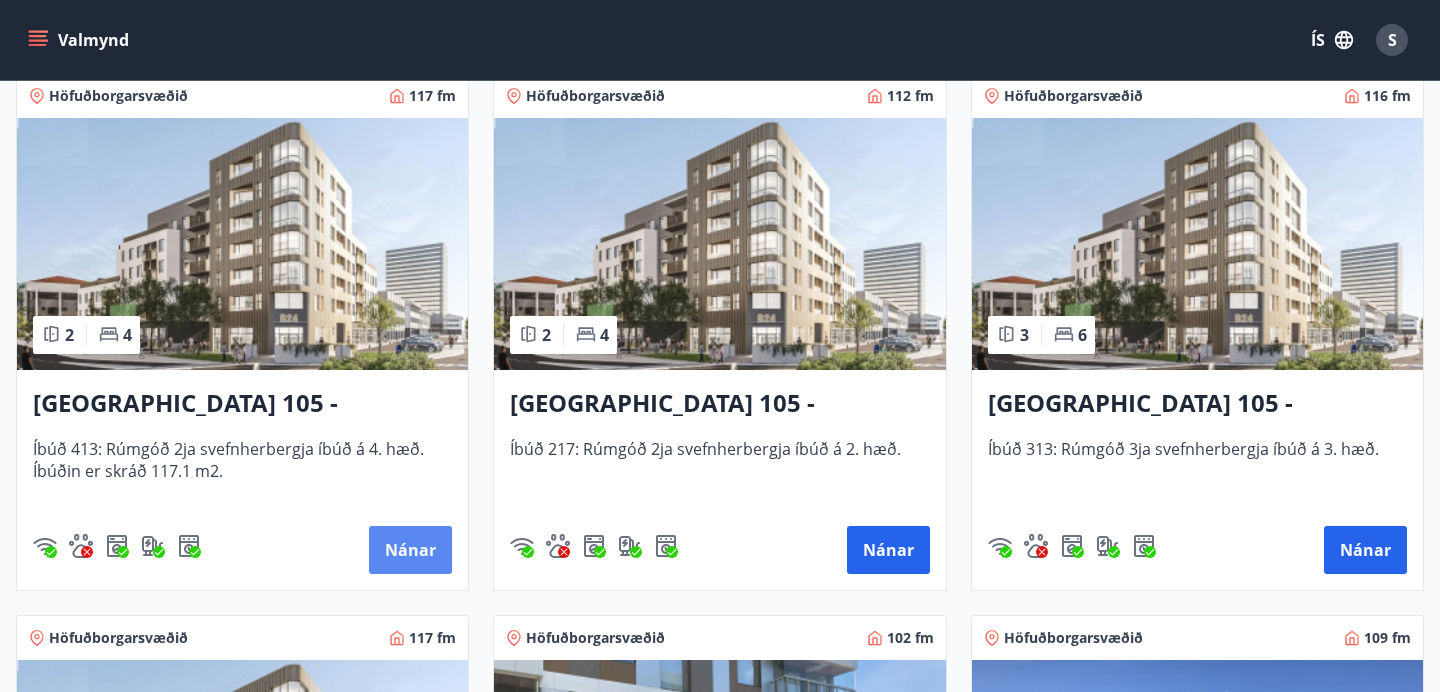 click on "Nánar" at bounding box center (410, 550) 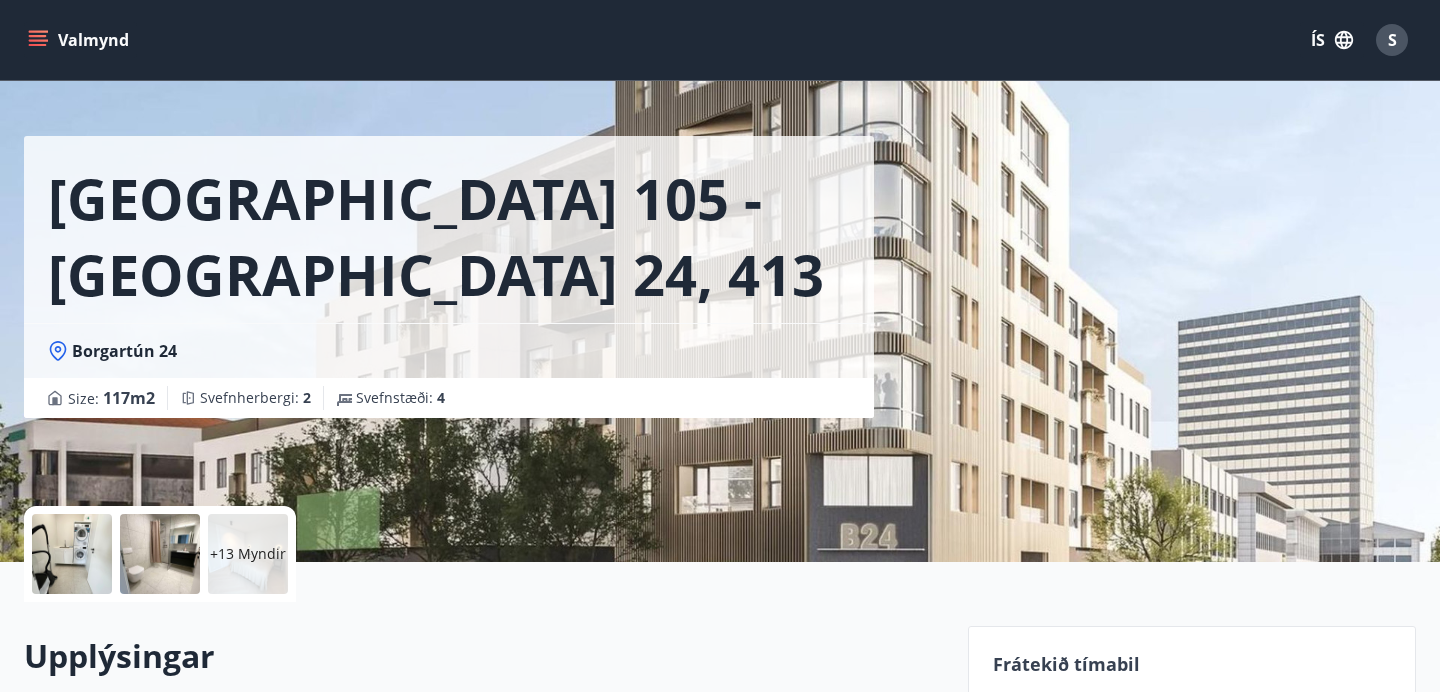 scroll, scrollTop: 0, scrollLeft: 0, axis: both 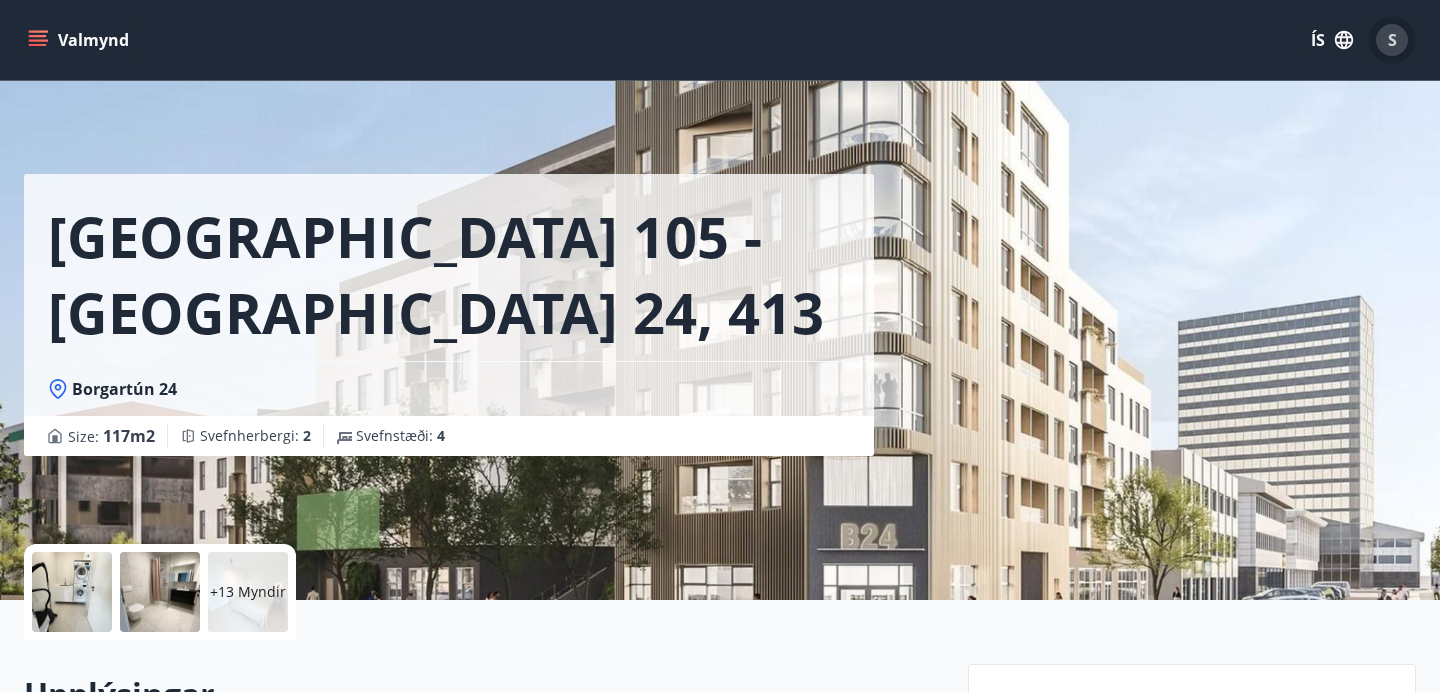 click on "S" at bounding box center [1392, 40] 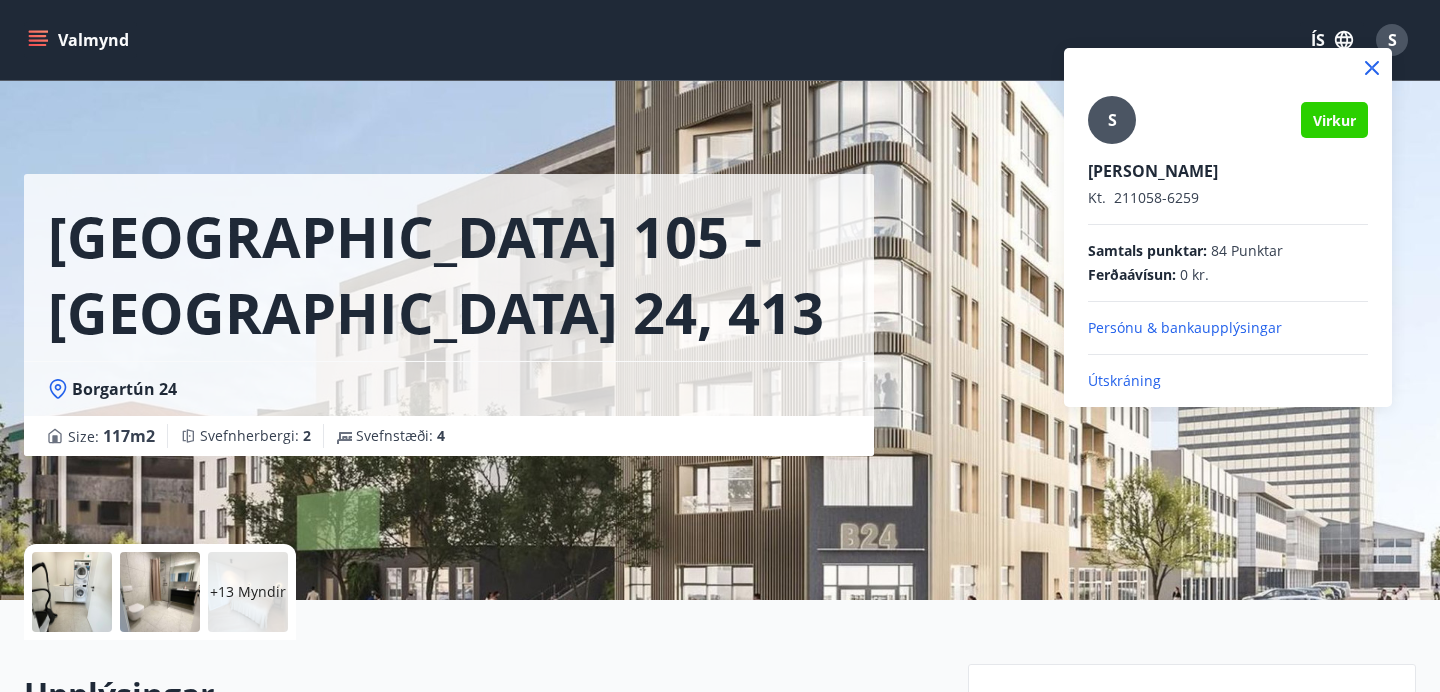 click at bounding box center [720, 346] 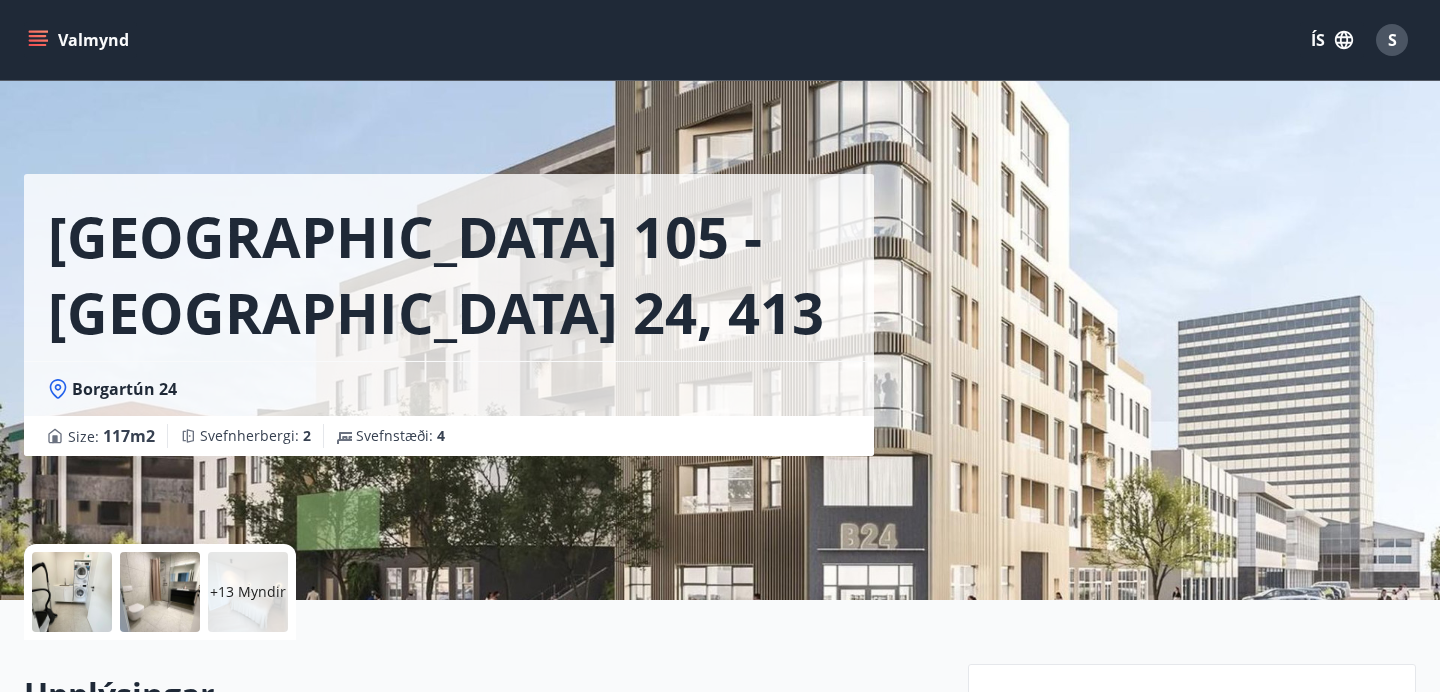 click 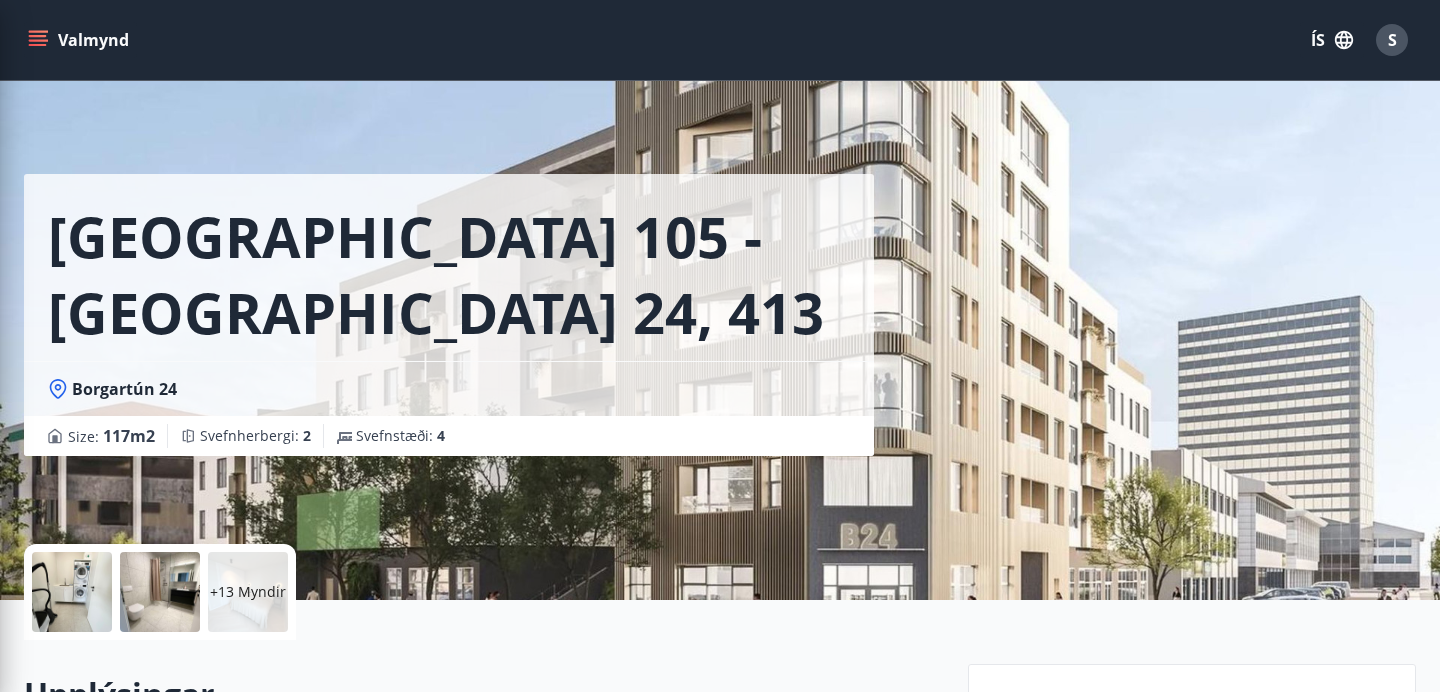click on "Reykjavík 105 - Borgartún 24, 413 Borgartún 24 Size : 117 m2 Svefnherbergi : 2 Svefnstæði : 4" at bounding box center (488, 228) 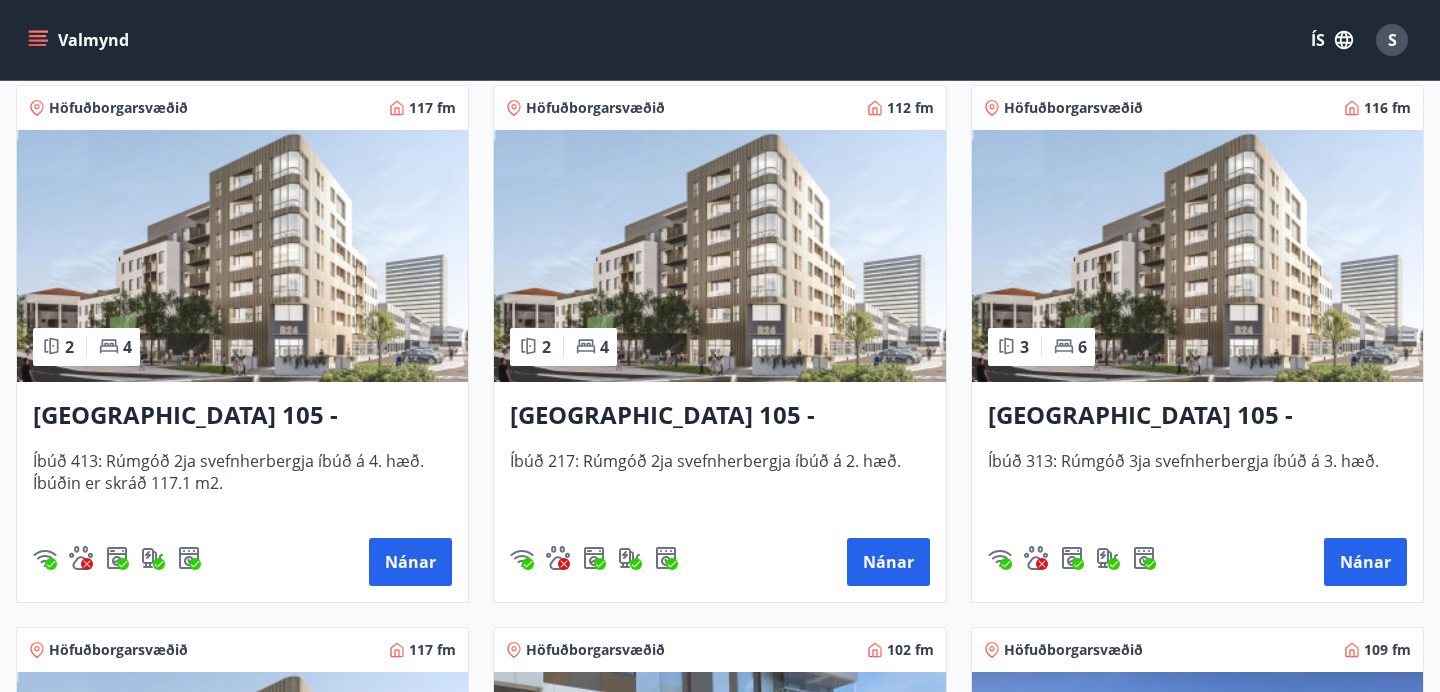 scroll, scrollTop: 416, scrollLeft: 0, axis: vertical 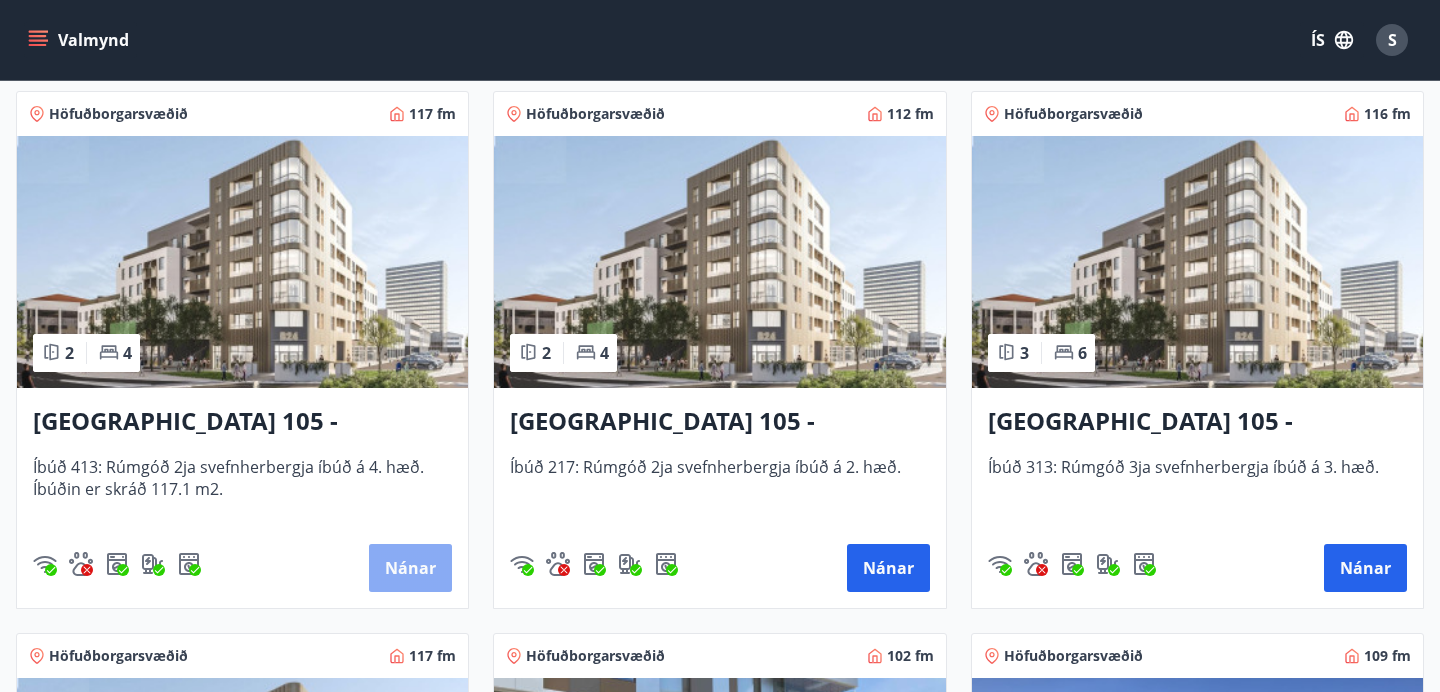click on "Nánar" at bounding box center (410, 568) 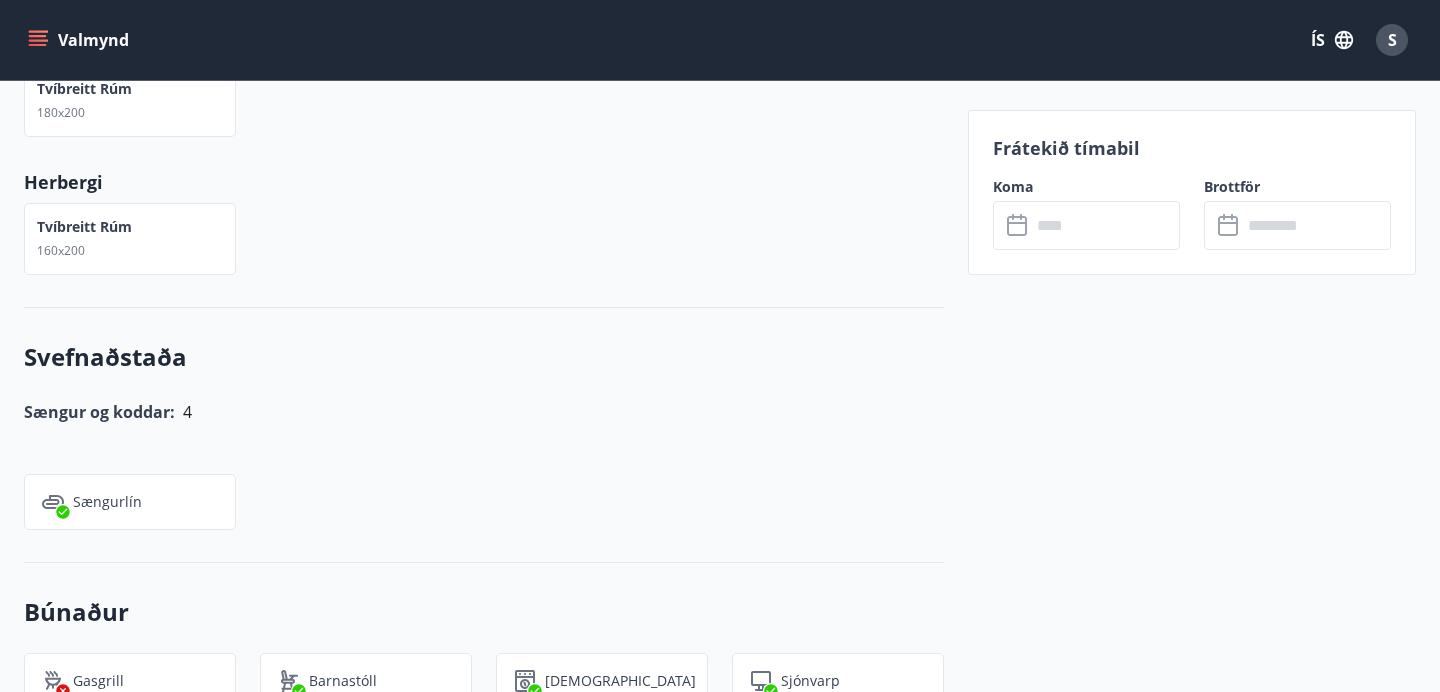 scroll, scrollTop: 961, scrollLeft: 0, axis: vertical 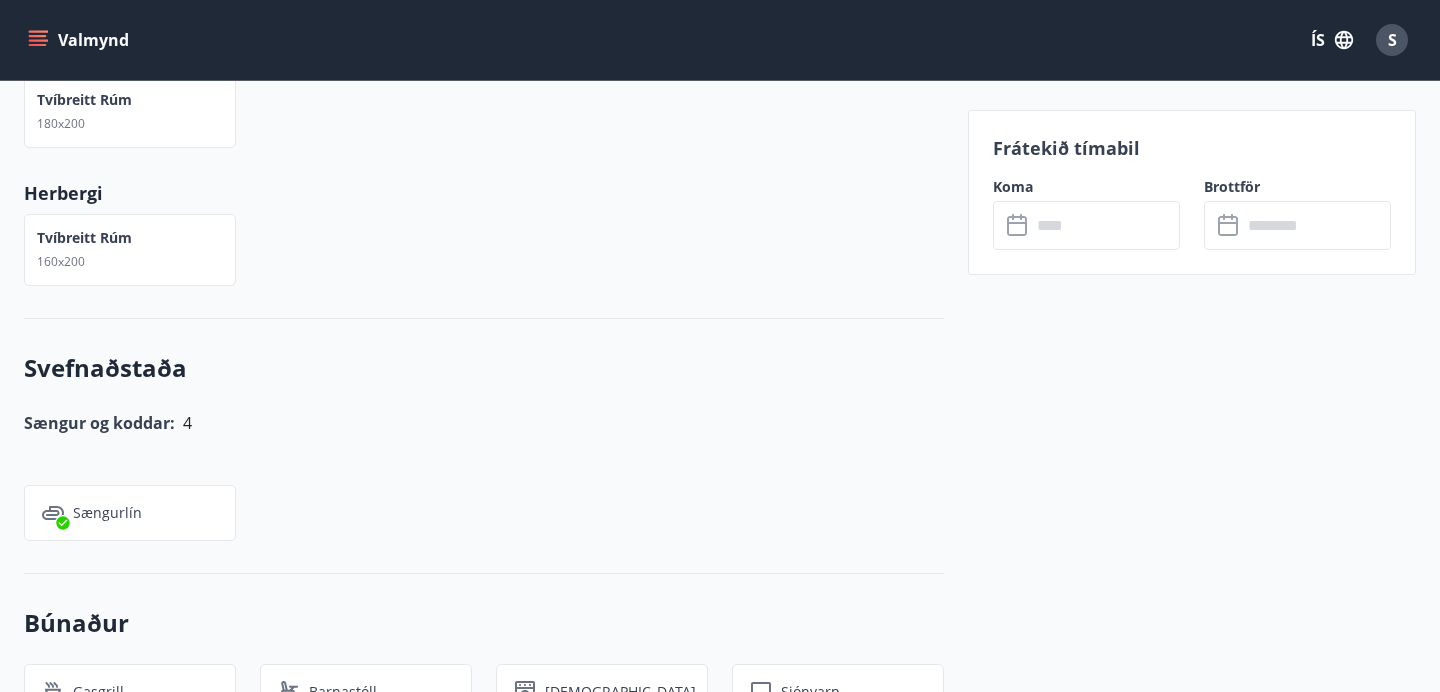 click 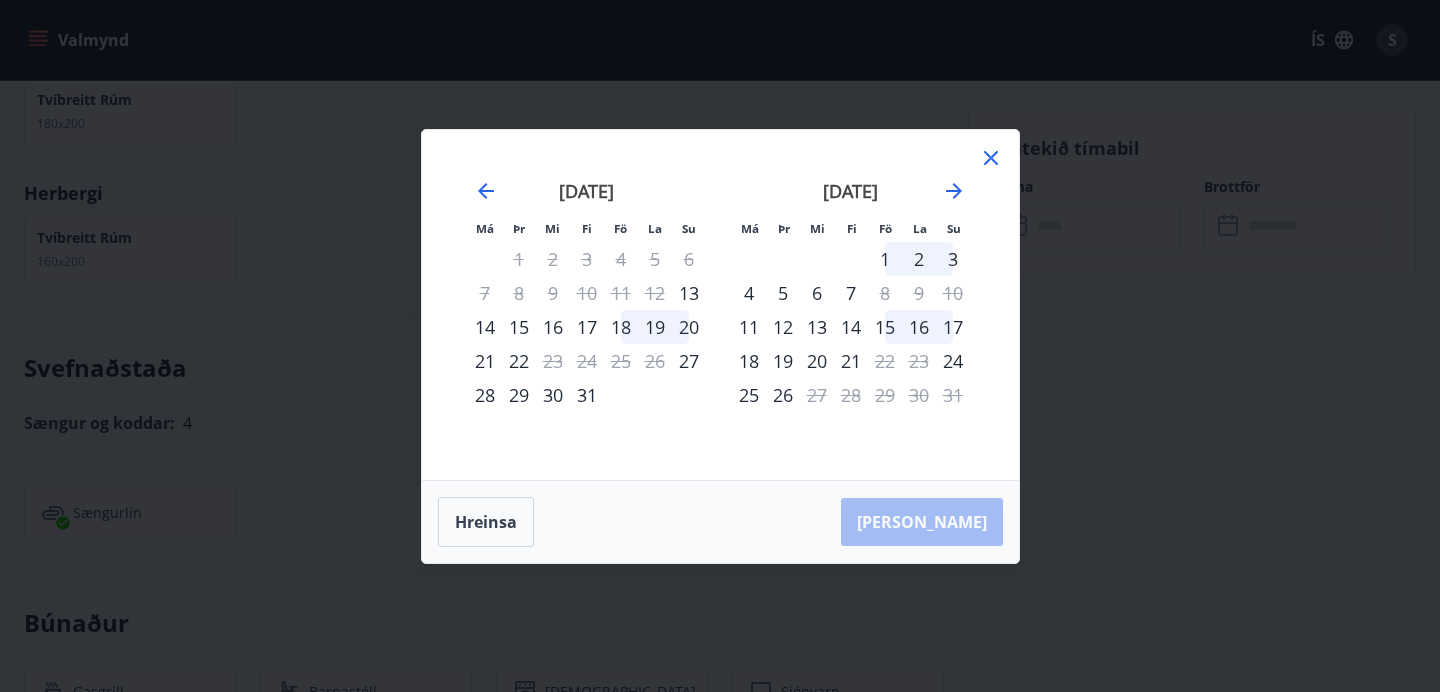 click 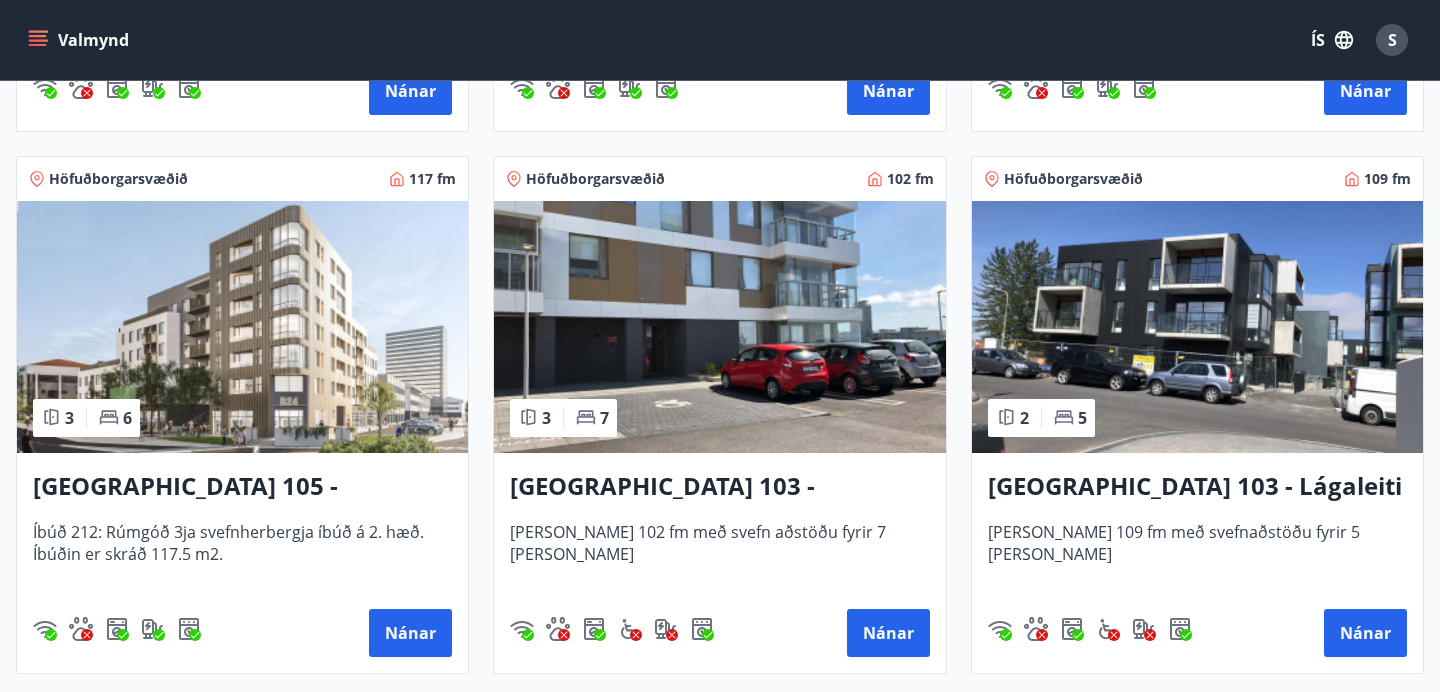 scroll, scrollTop: 895, scrollLeft: 0, axis: vertical 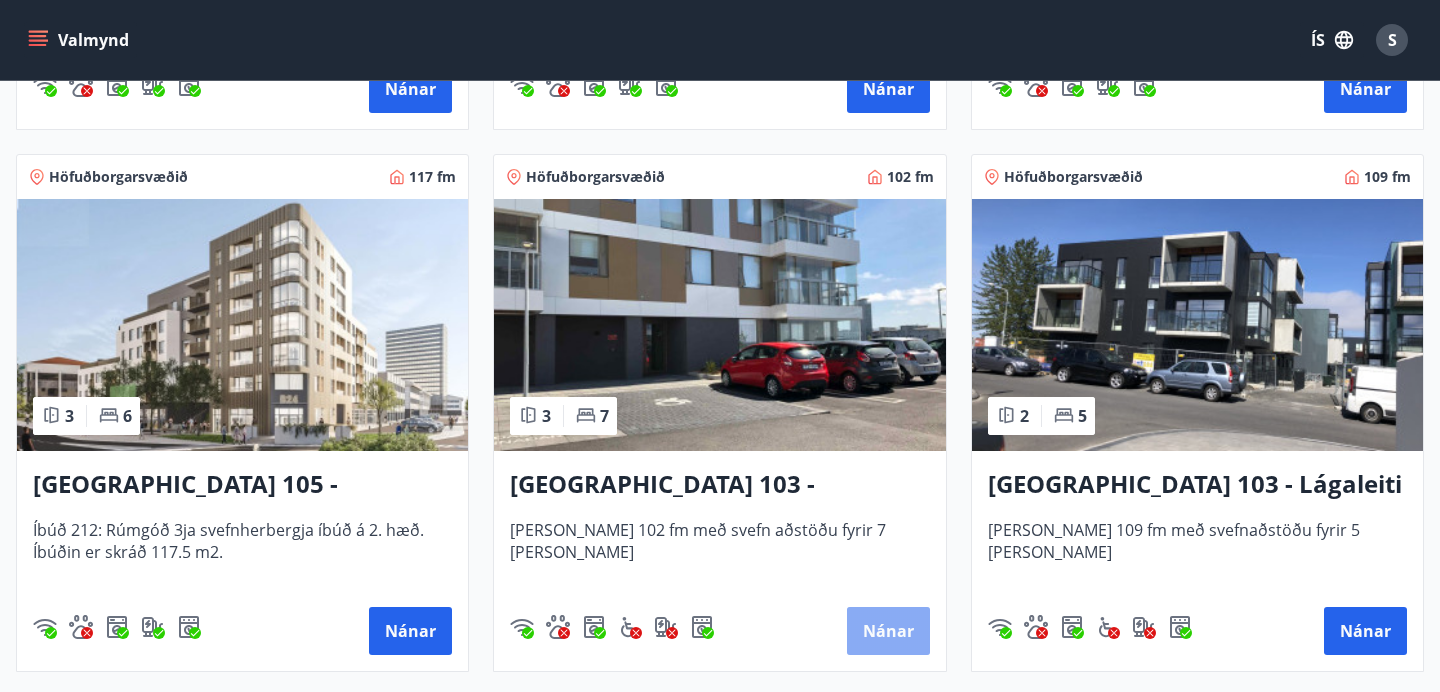 click on "Nánar" at bounding box center [888, 631] 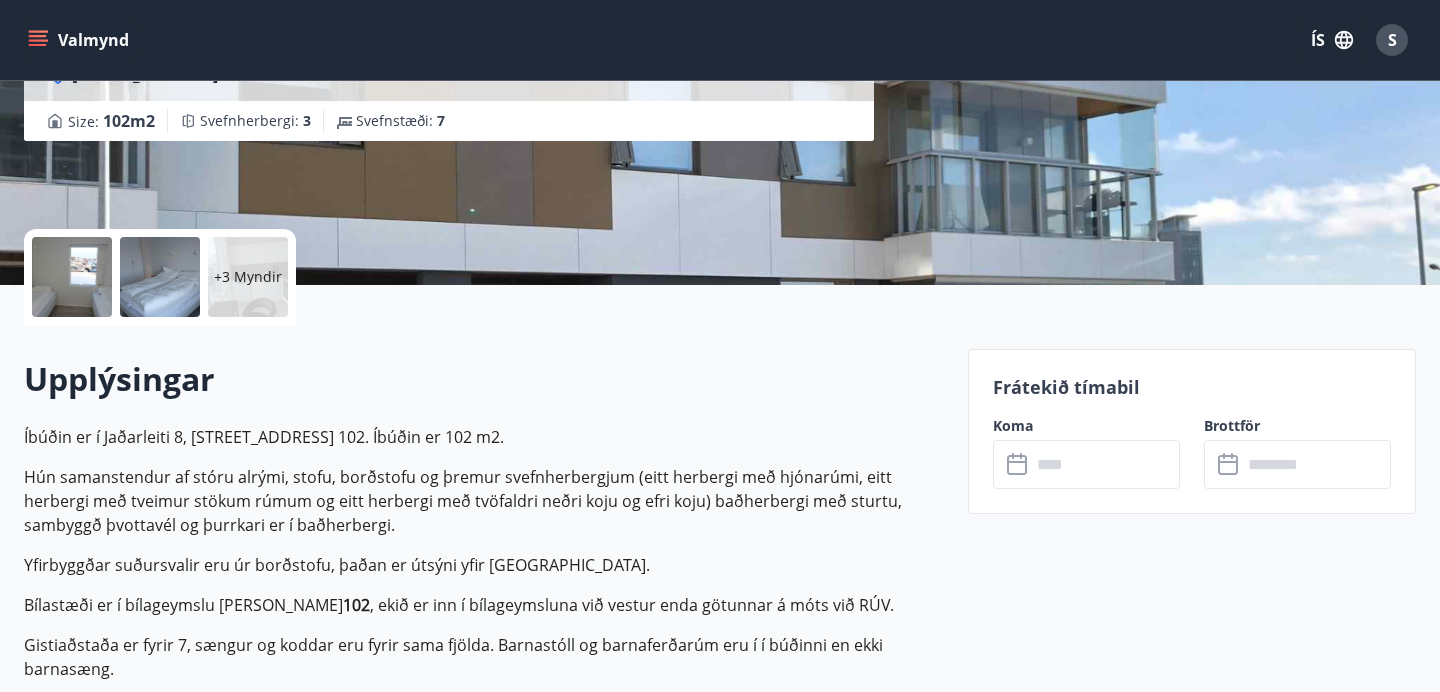 scroll, scrollTop: 319, scrollLeft: 0, axis: vertical 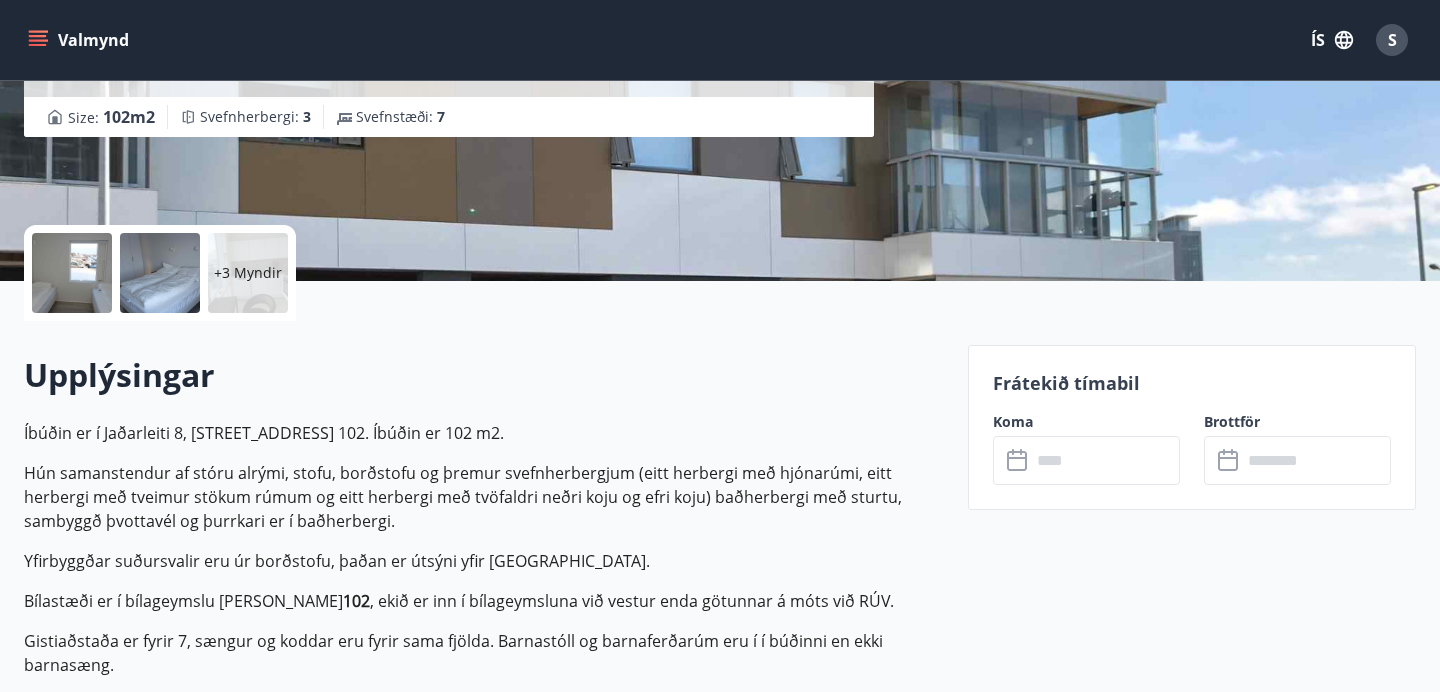 click 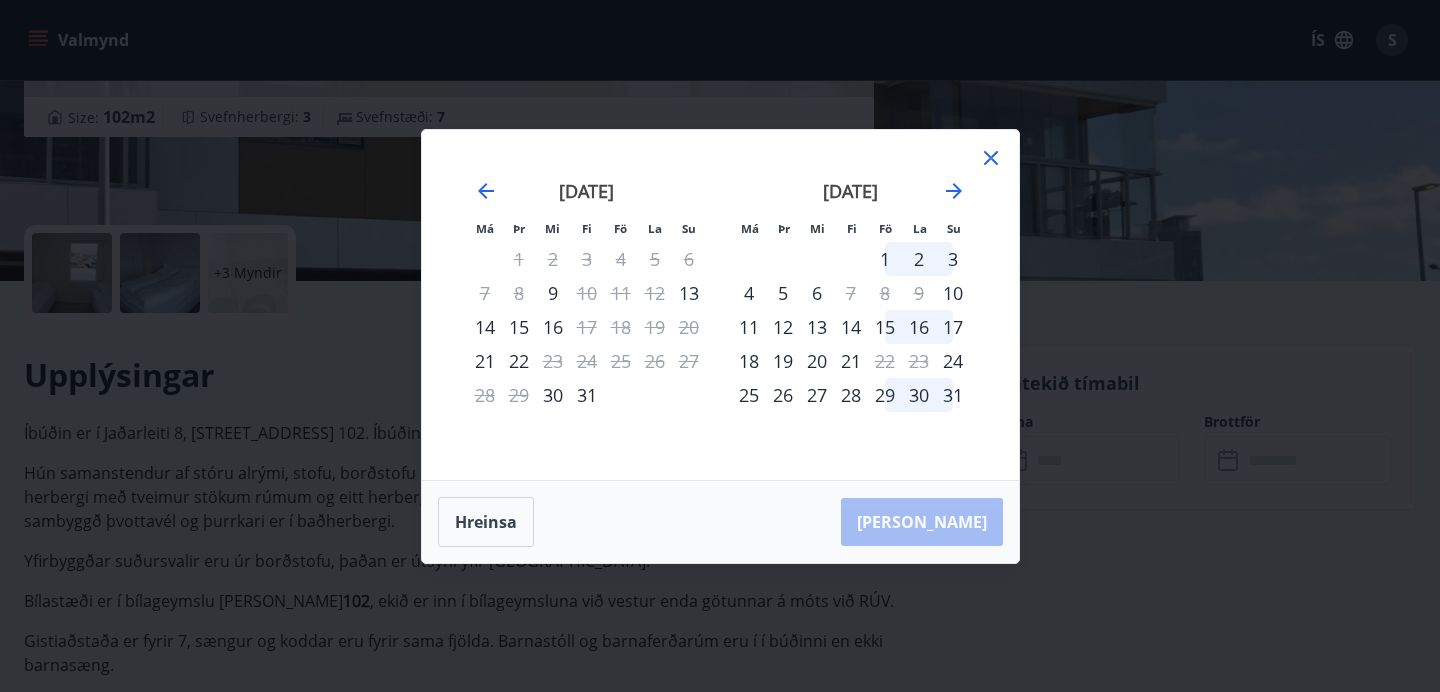 click 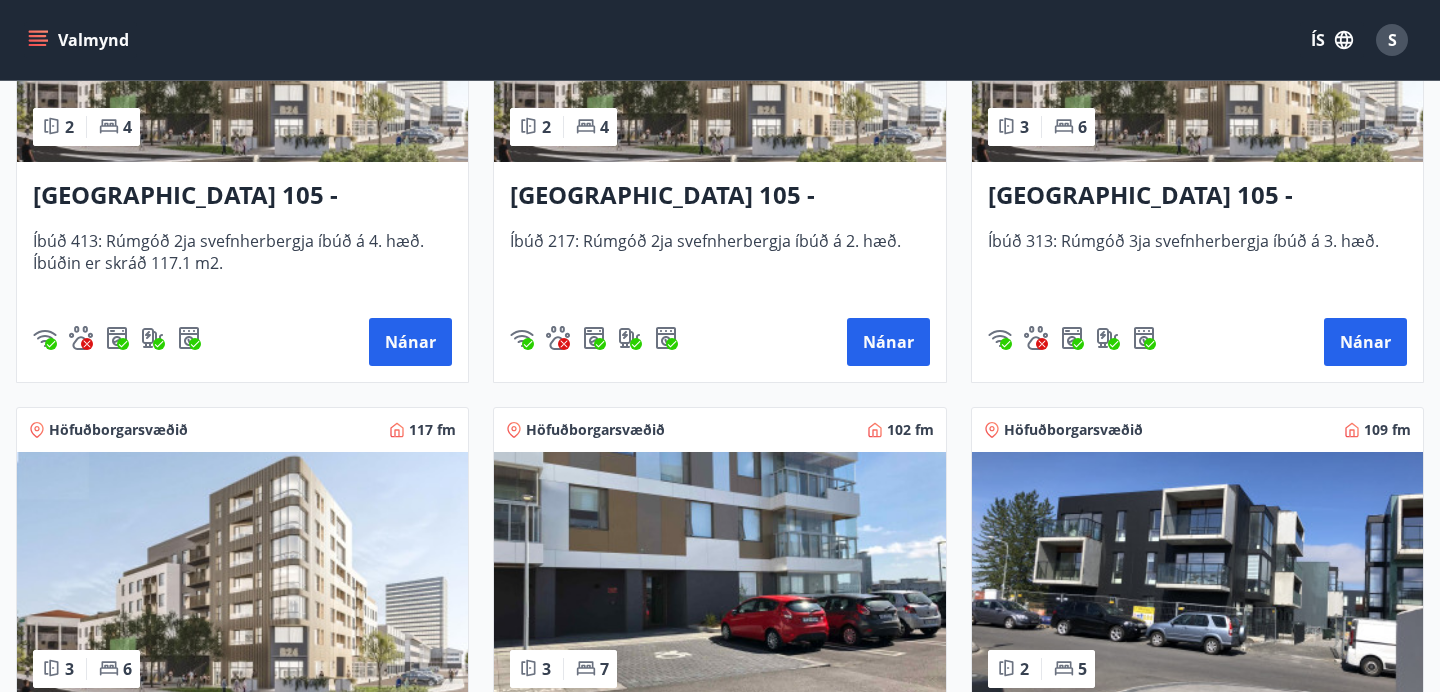 scroll, scrollTop: 643, scrollLeft: 0, axis: vertical 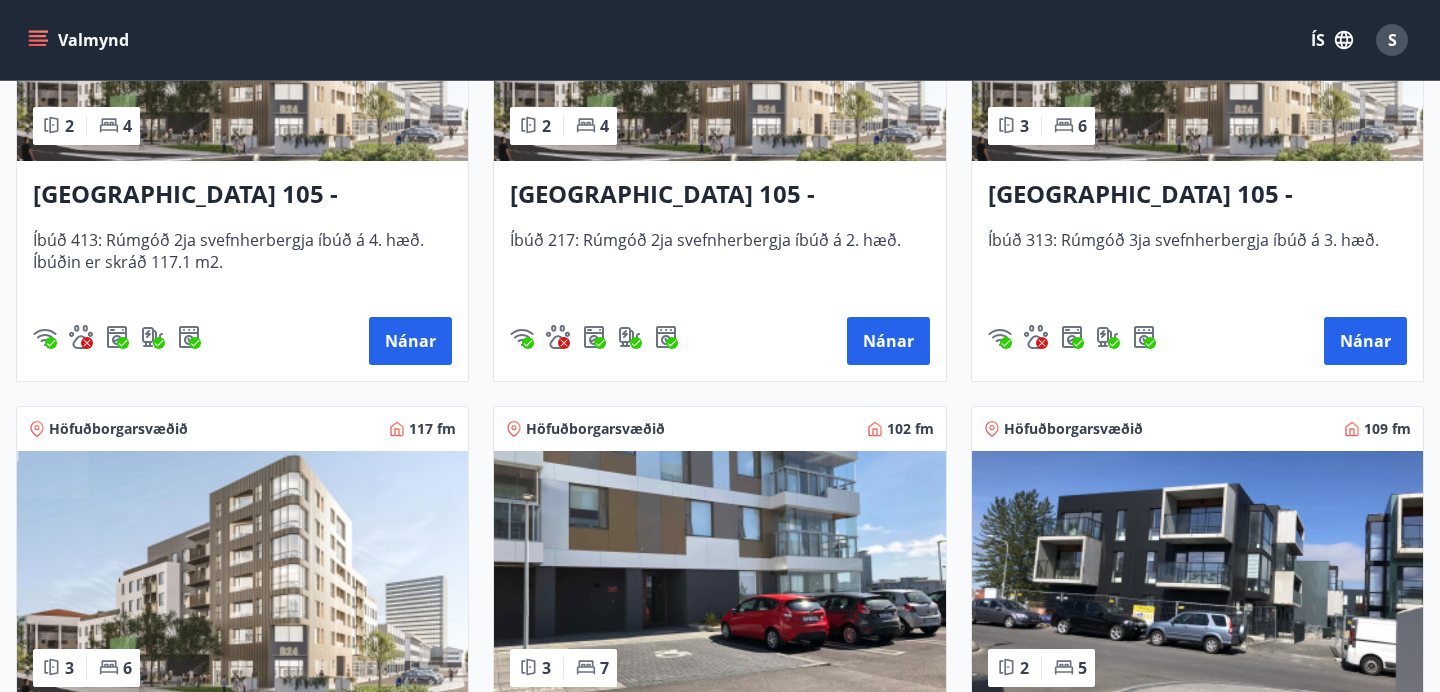 click at bounding box center [1197, 577] 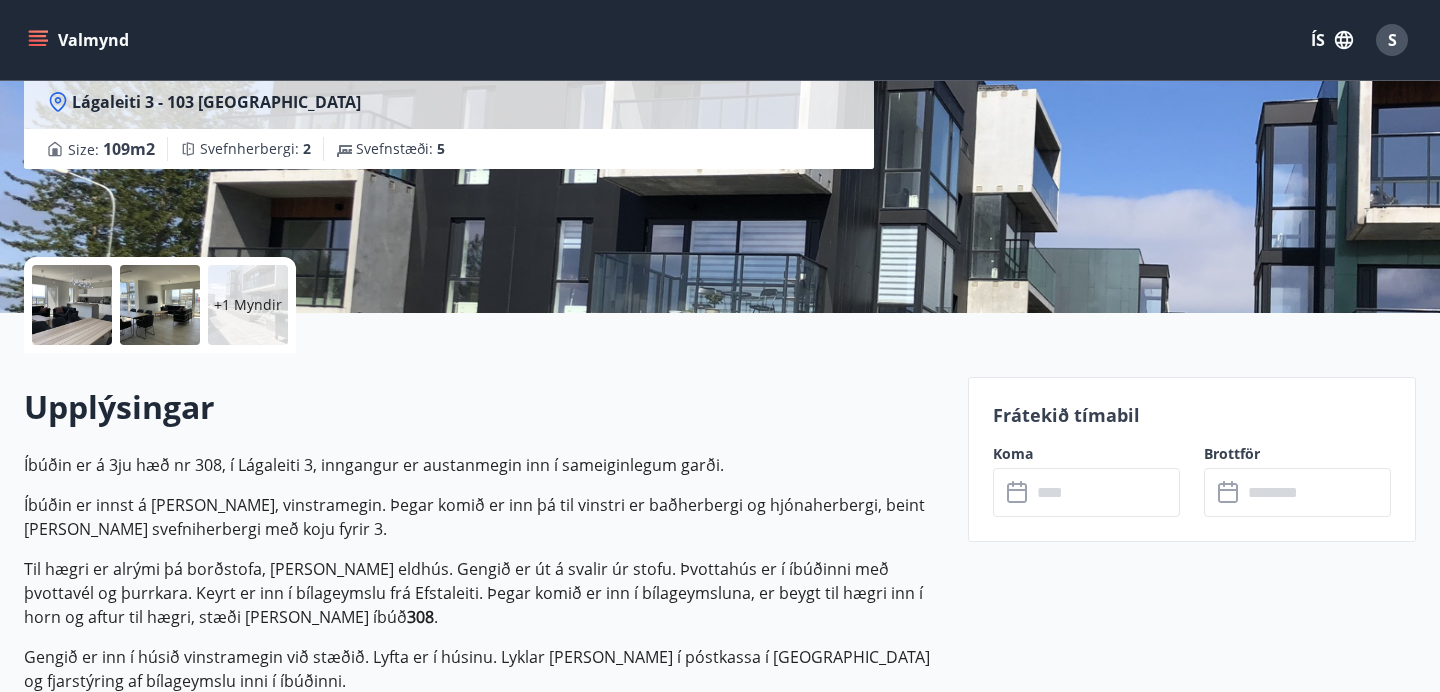 scroll, scrollTop: 291, scrollLeft: 0, axis: vertical 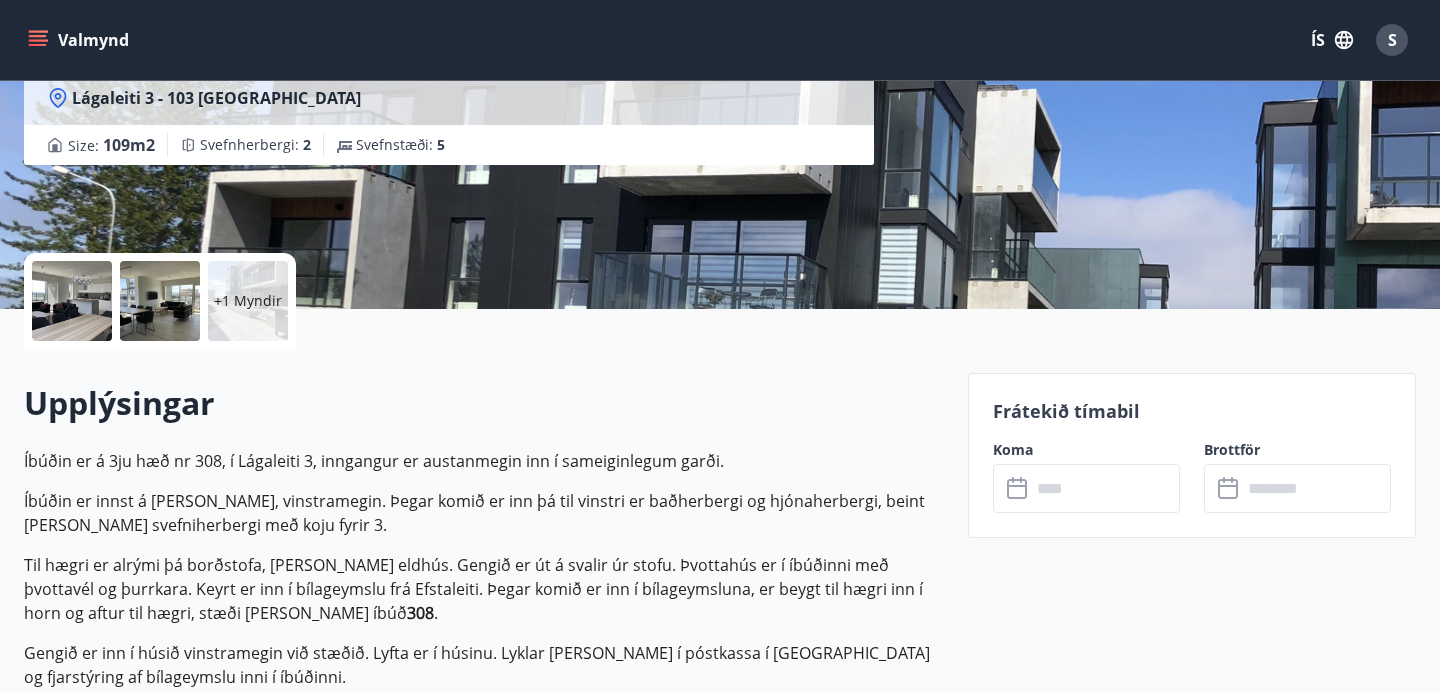 click 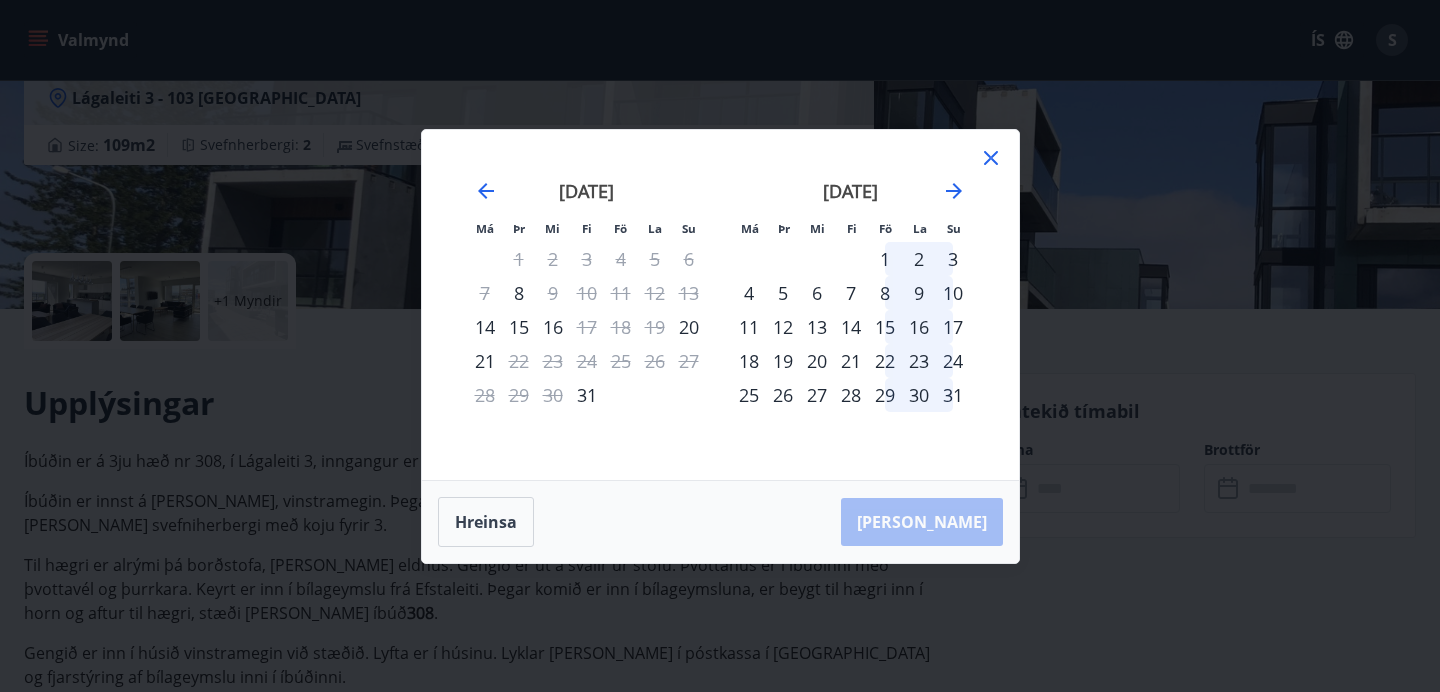 click 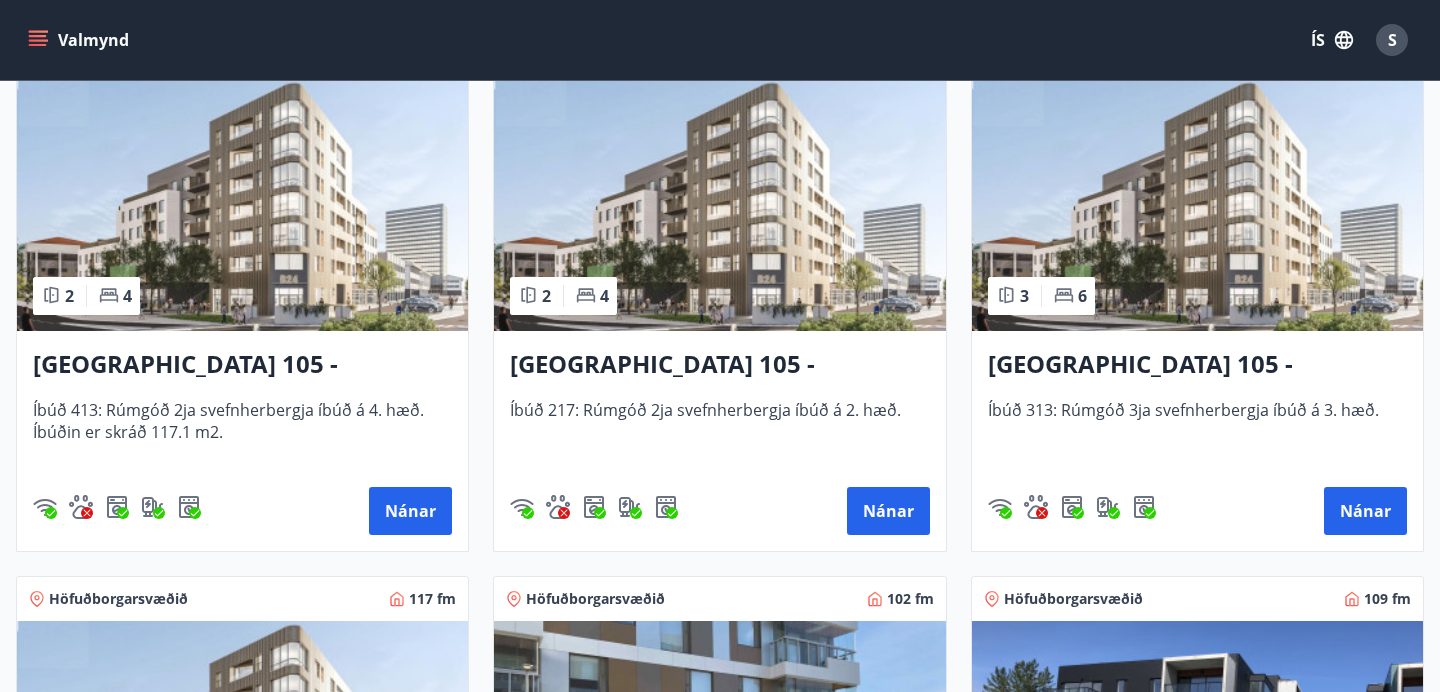 scroll, scrollTop: 487, scrollLeft: 0, axis: vertical 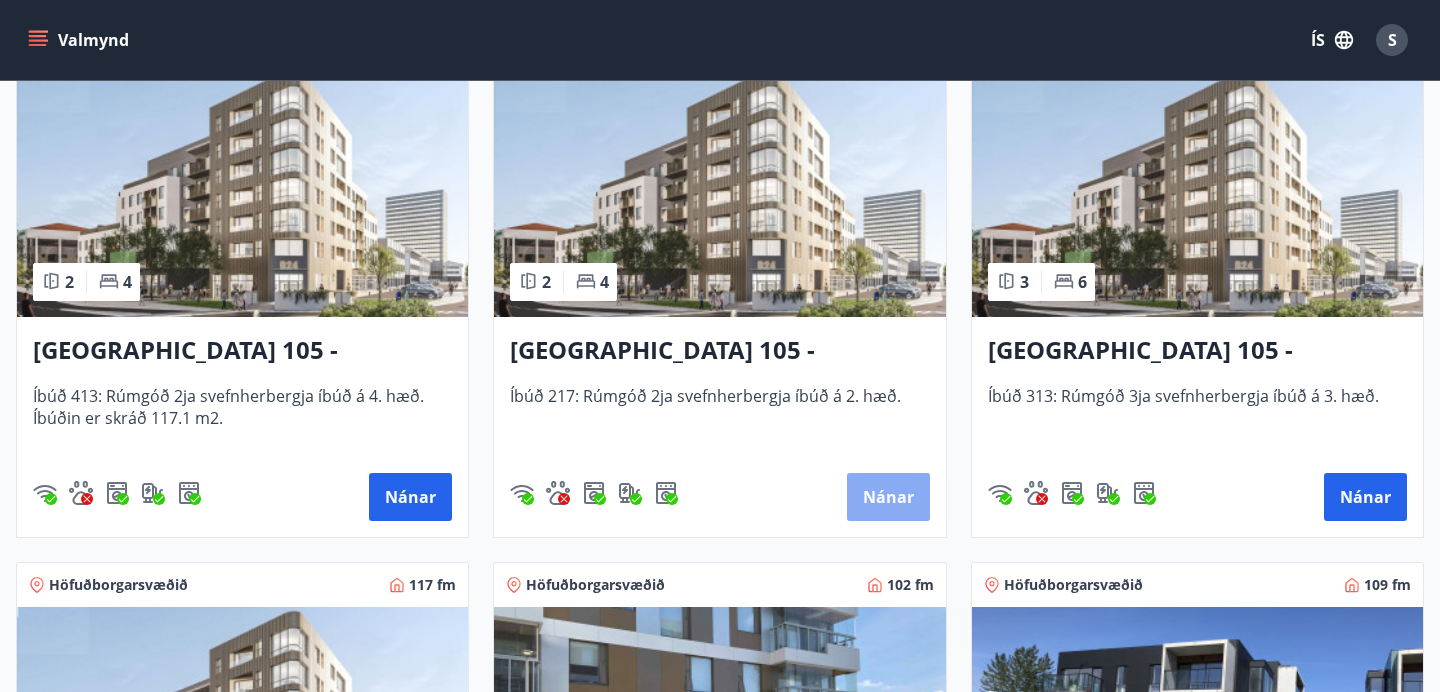click on "Nánar" at bounding box center [888, 497] 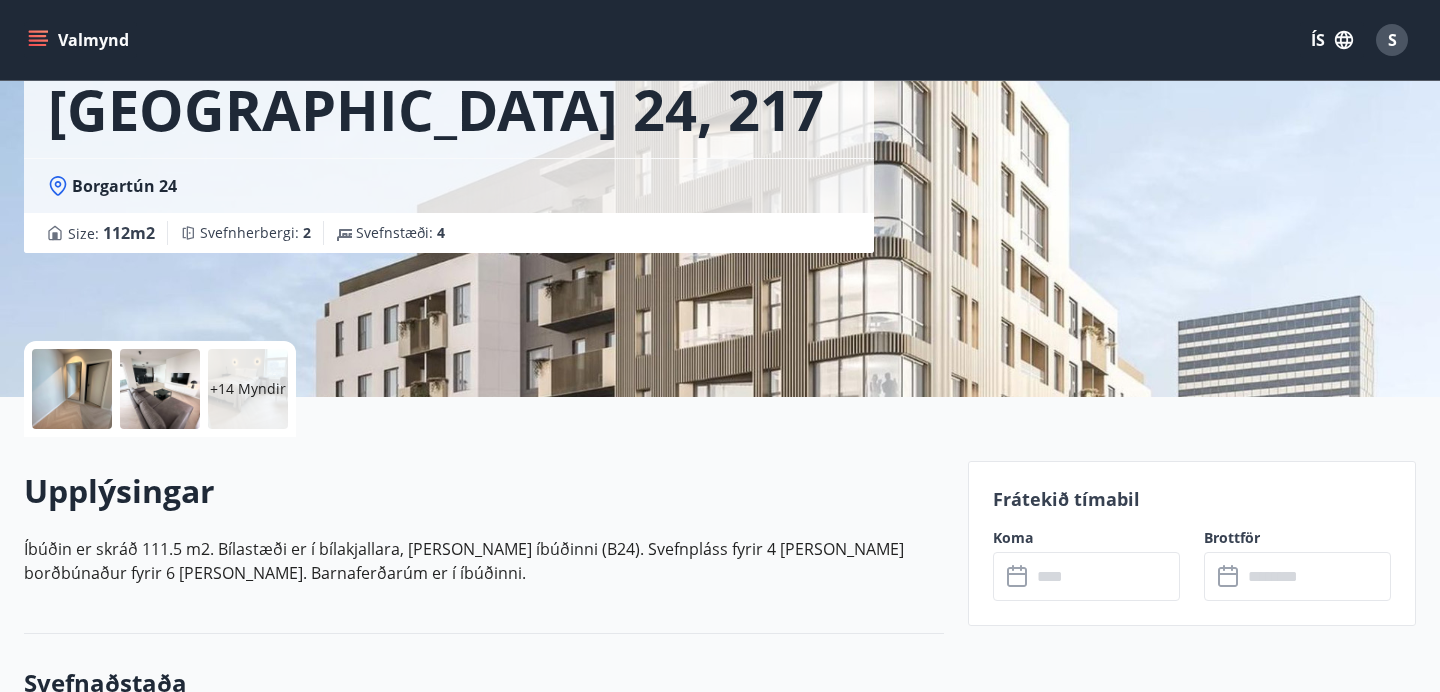 scroll, scrollTop: 210, scrollLeft: 0, axis: vertical 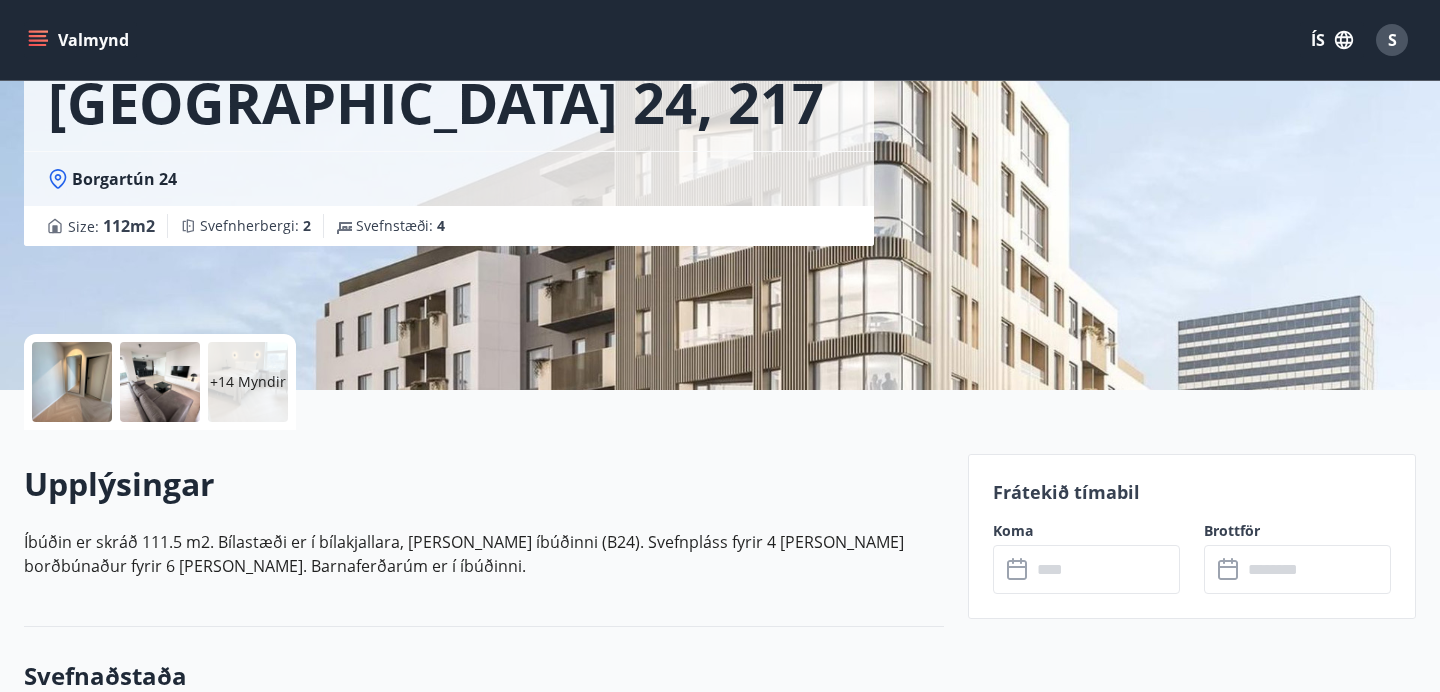 click 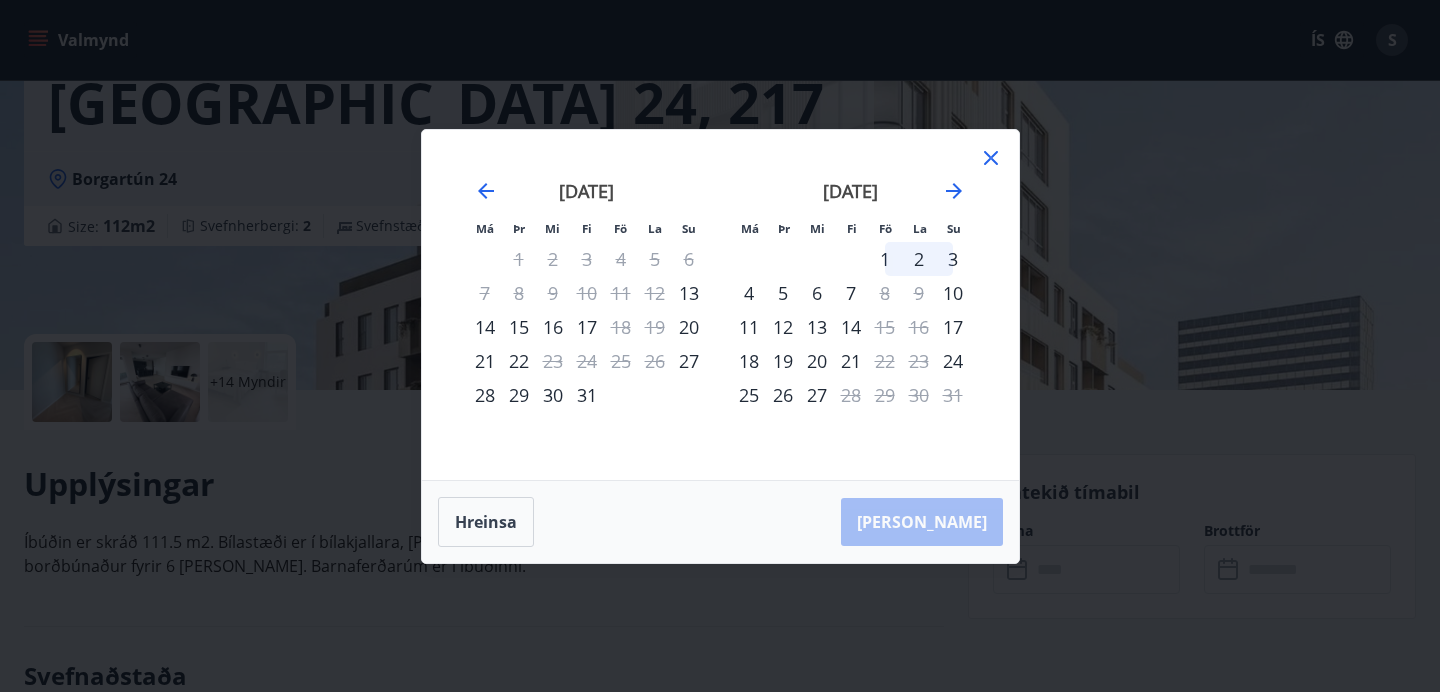 click 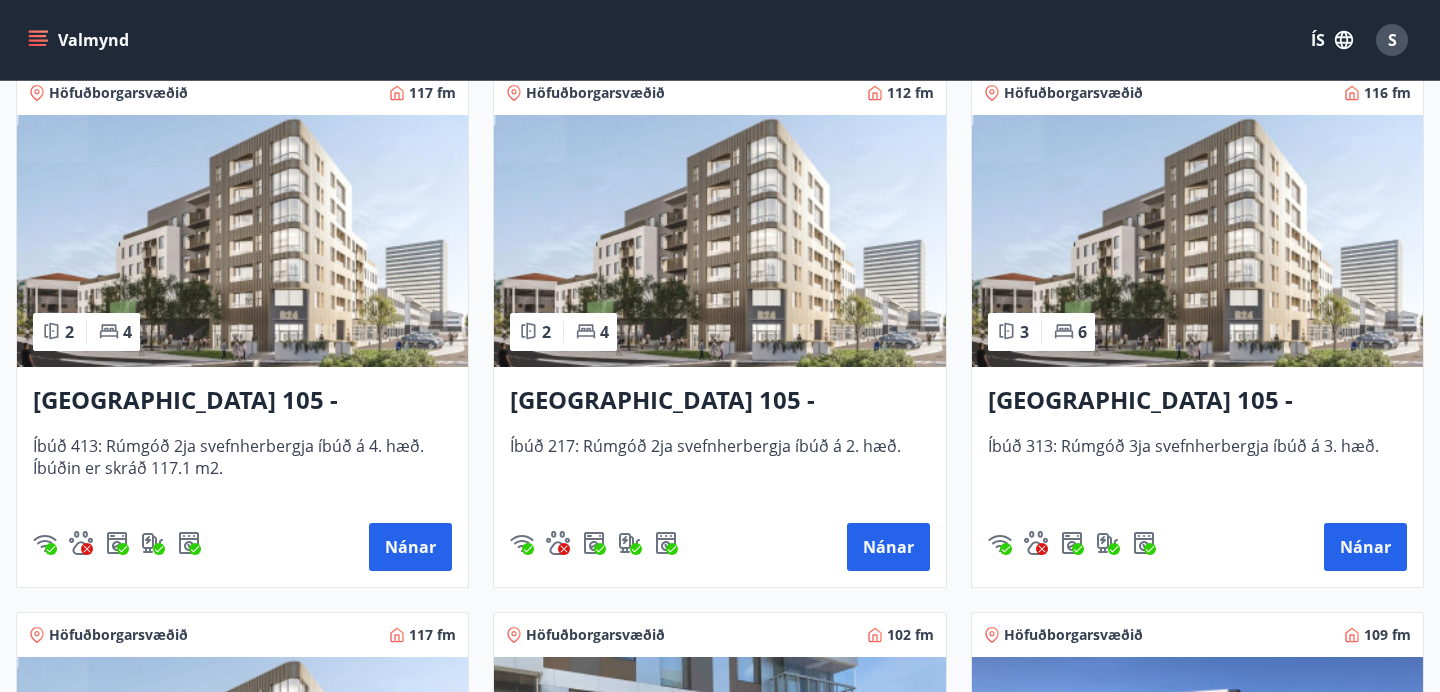 scroll, scrollTop: 522, scrollLeft: 0, axis: vertical 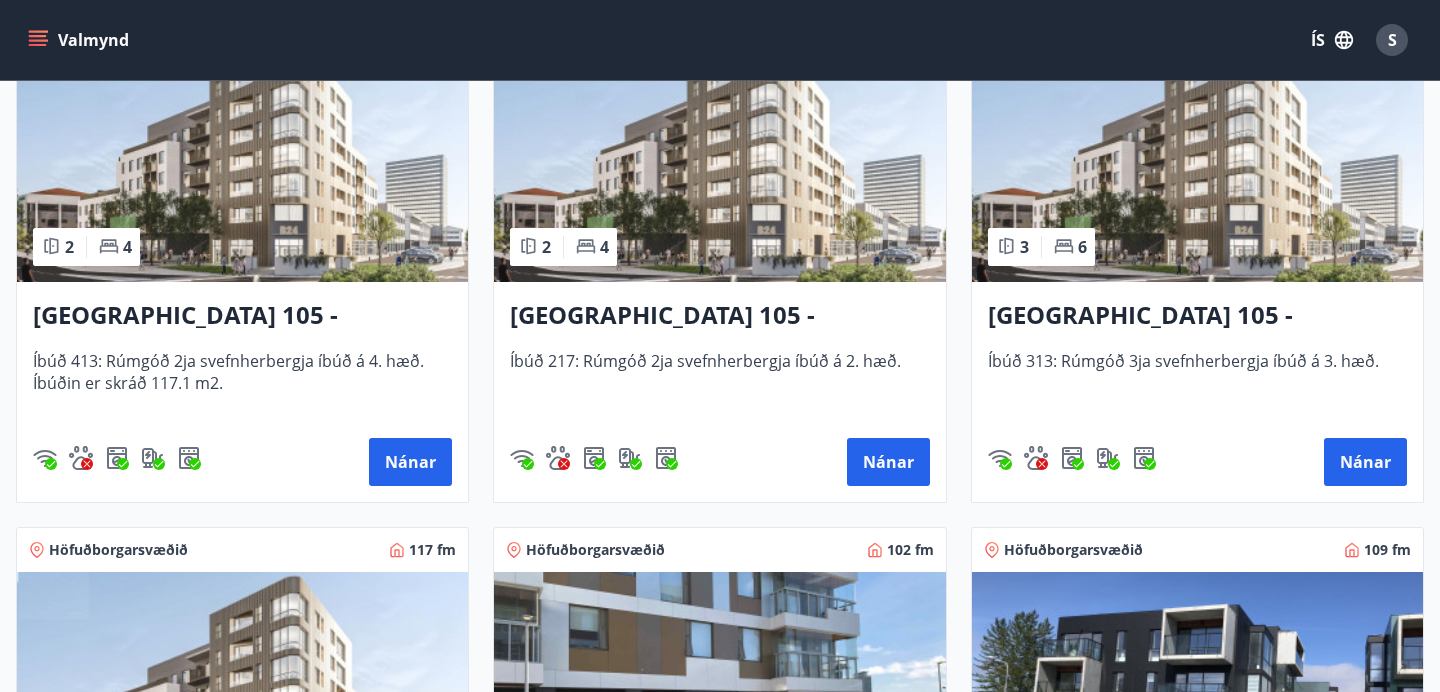 click at bounding box center (242, 698) 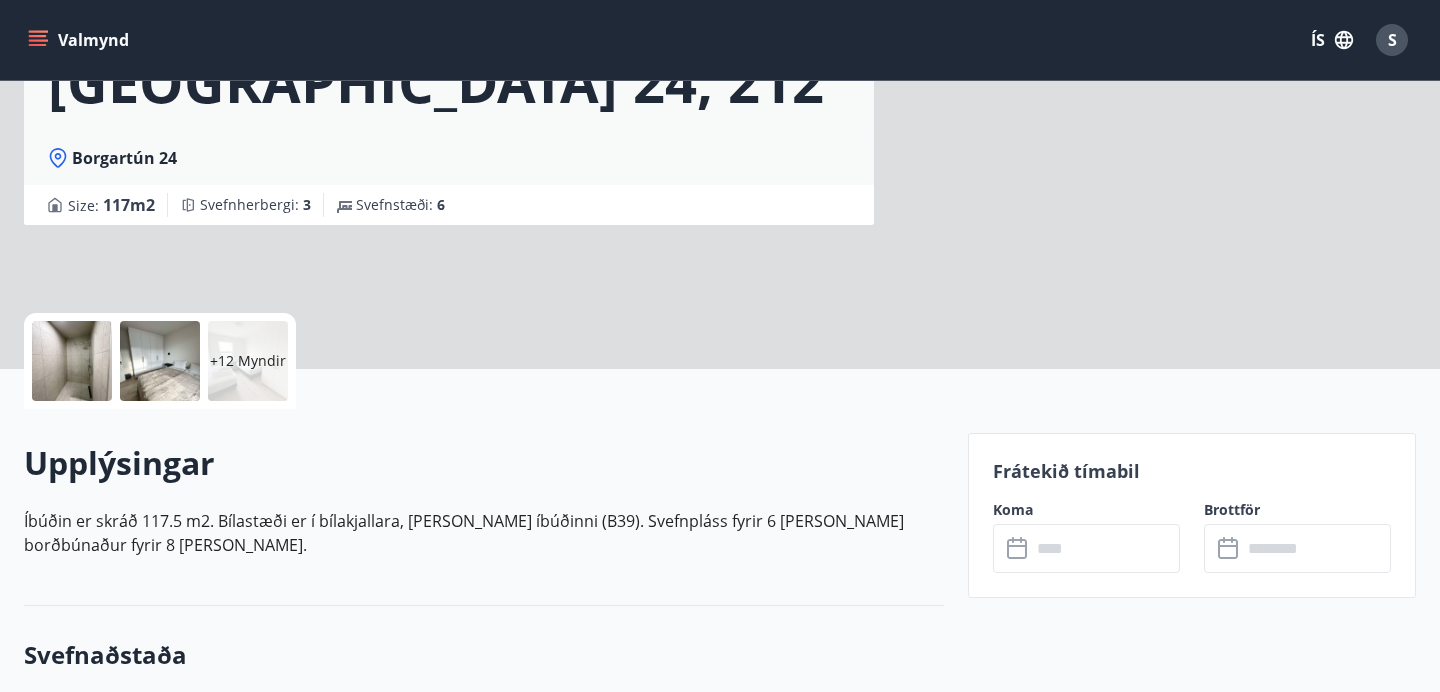 scroll, scrollTop: 239, scrollLeft: 0, axis: vertical 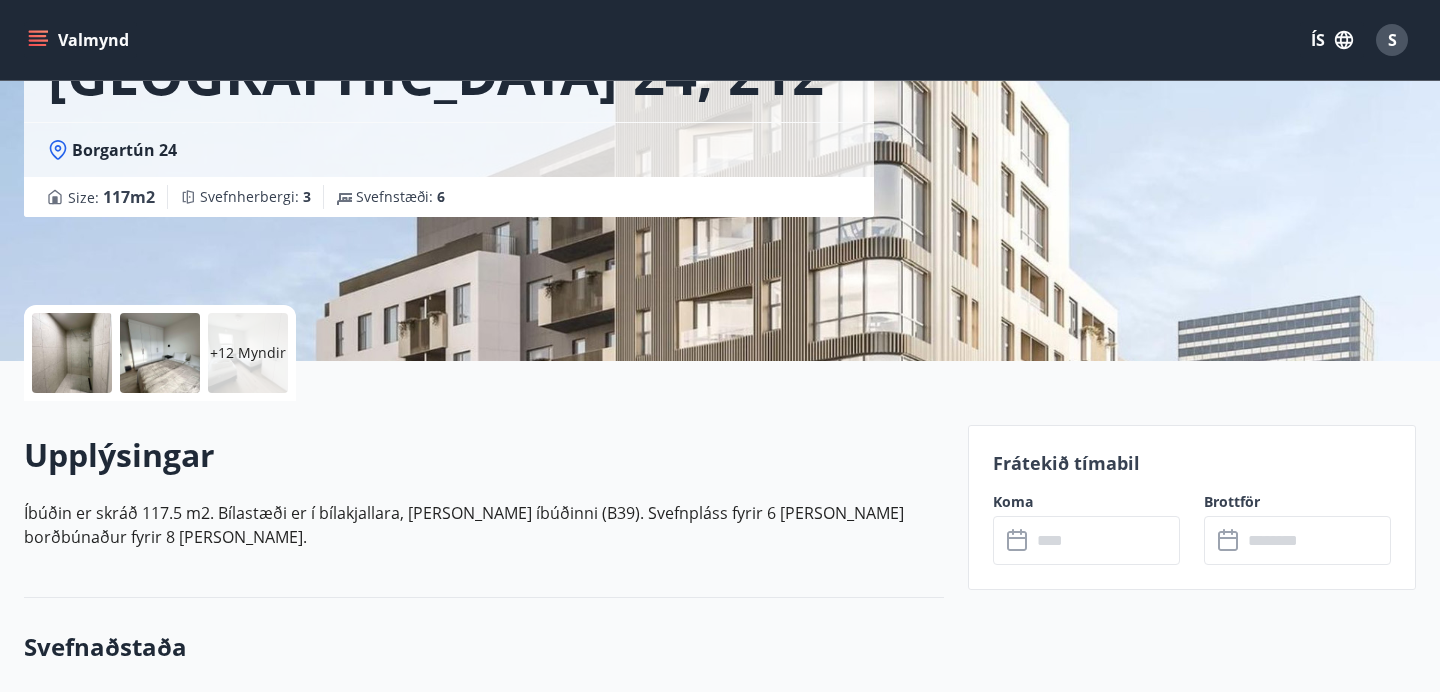 click 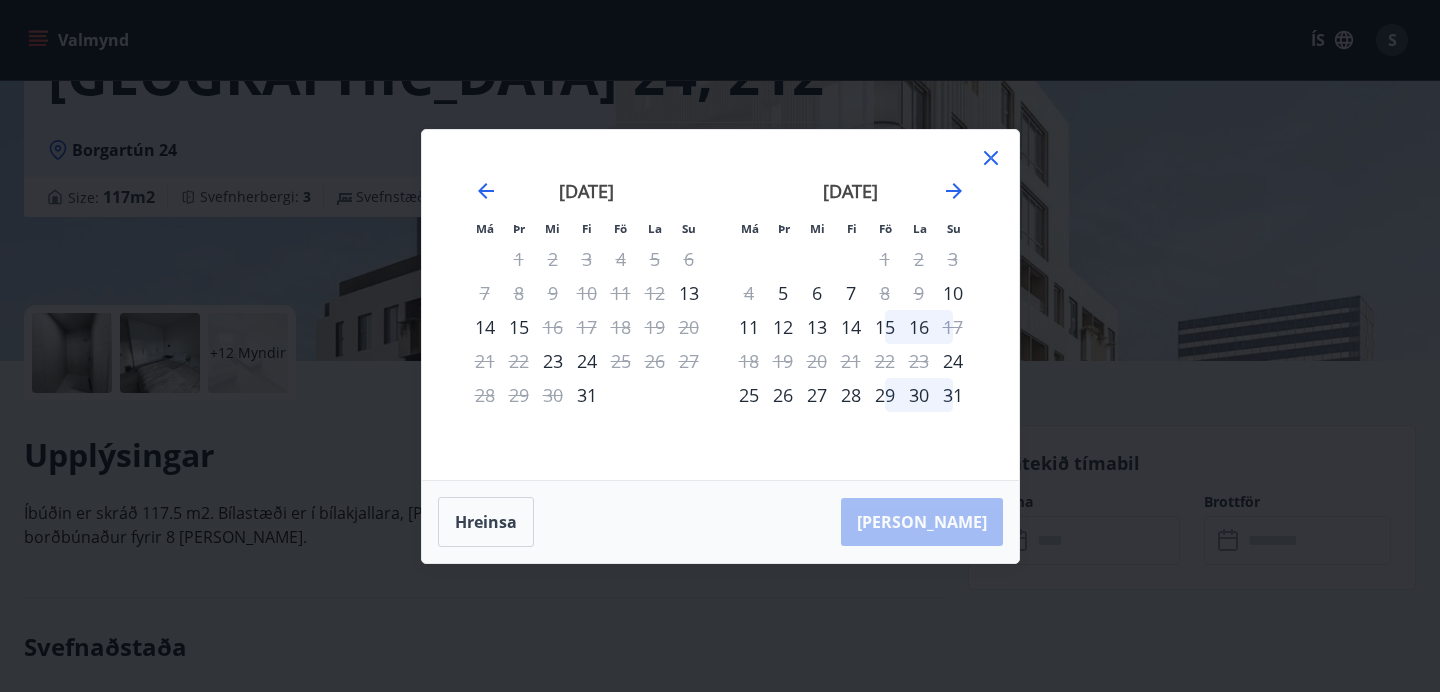 click 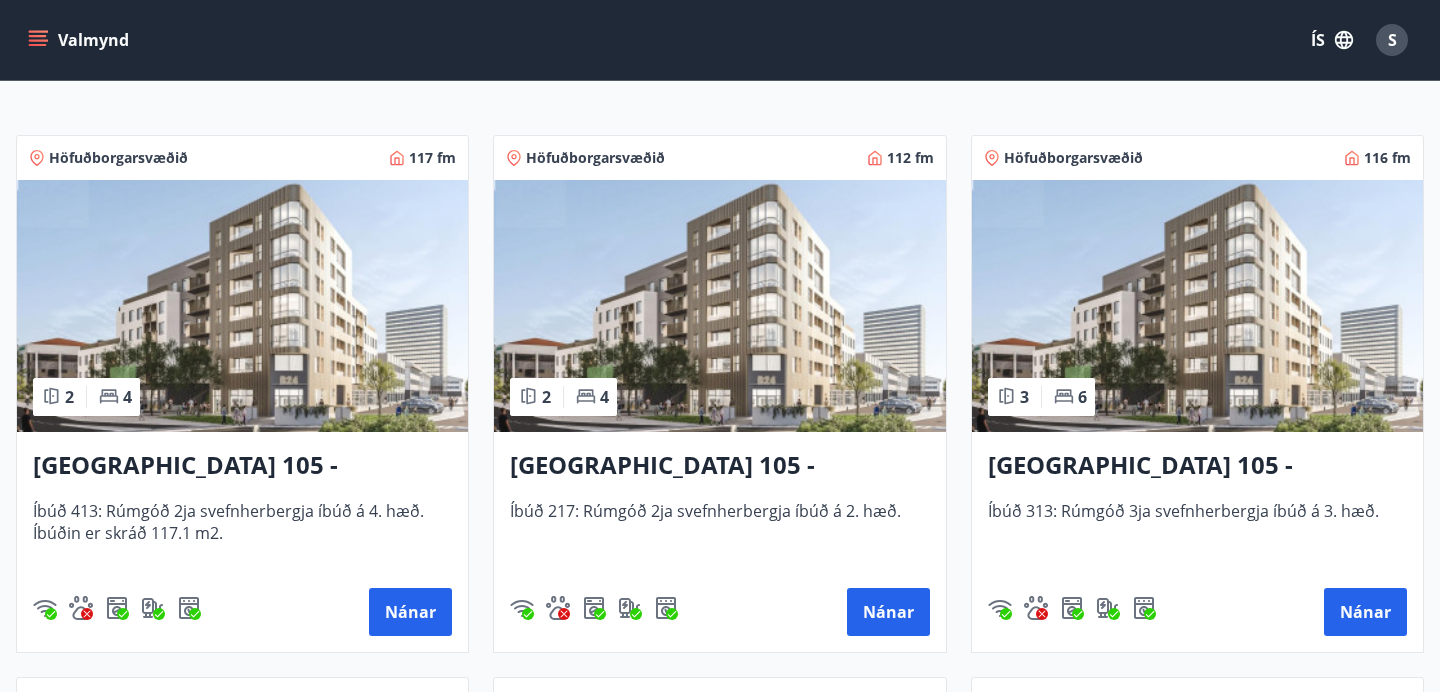 scroll, scrollTop: 385, scrollLeft: 0, axis: vertical 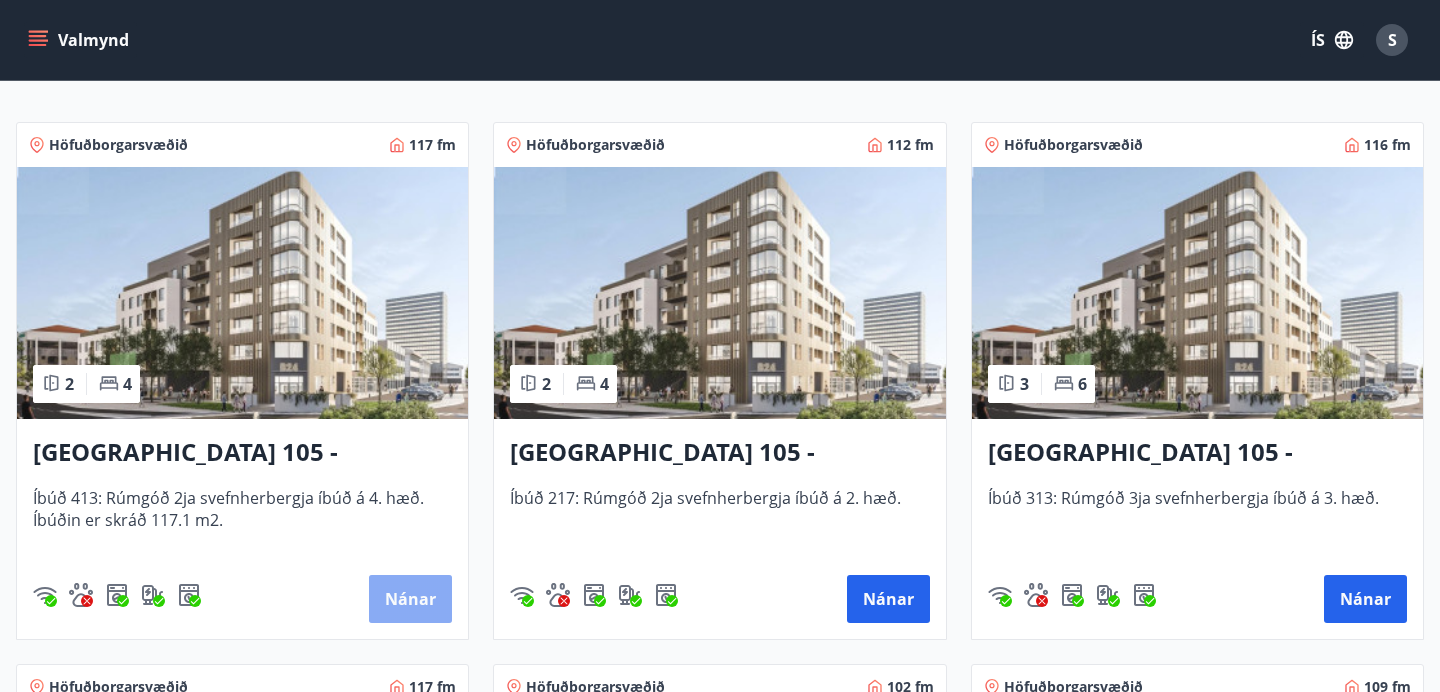 click on "Nánar" at bounding box center (410, 599) 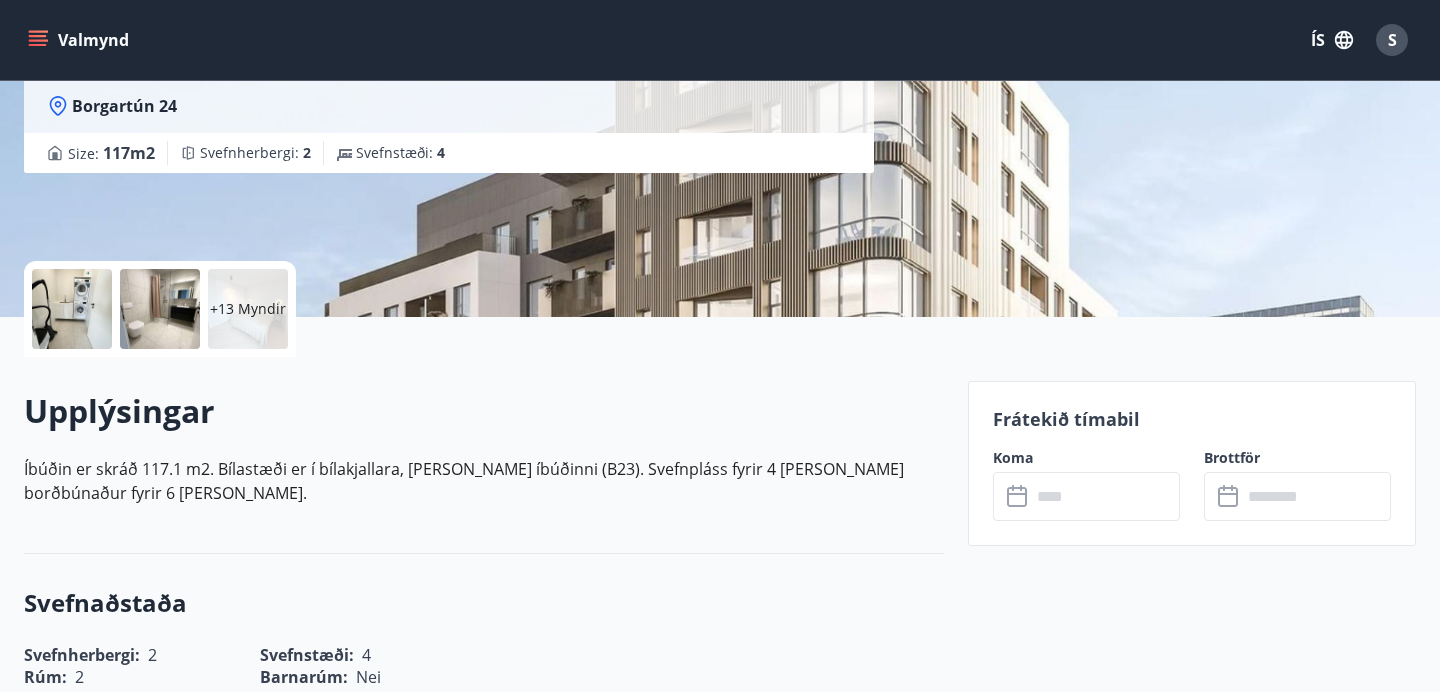 scroll, scrollTop: 284, scrollLeft: 0, axis: vertical 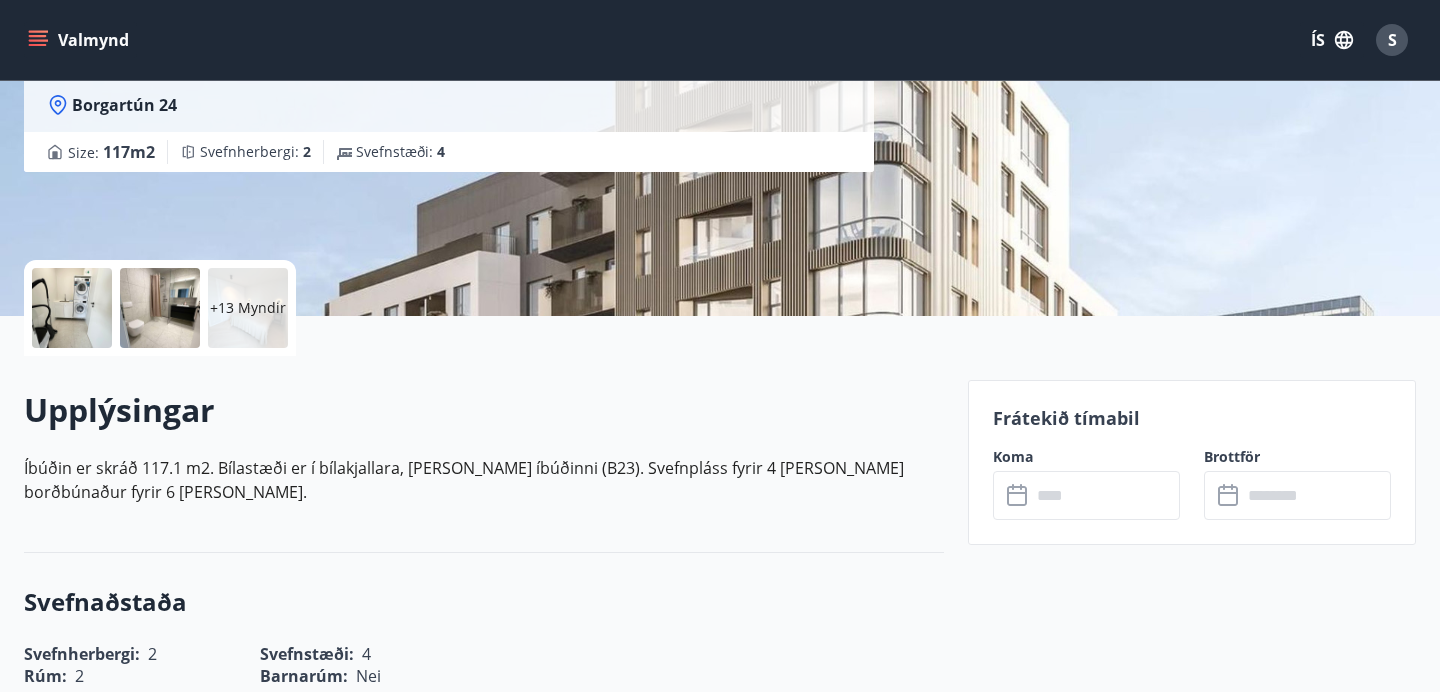 click 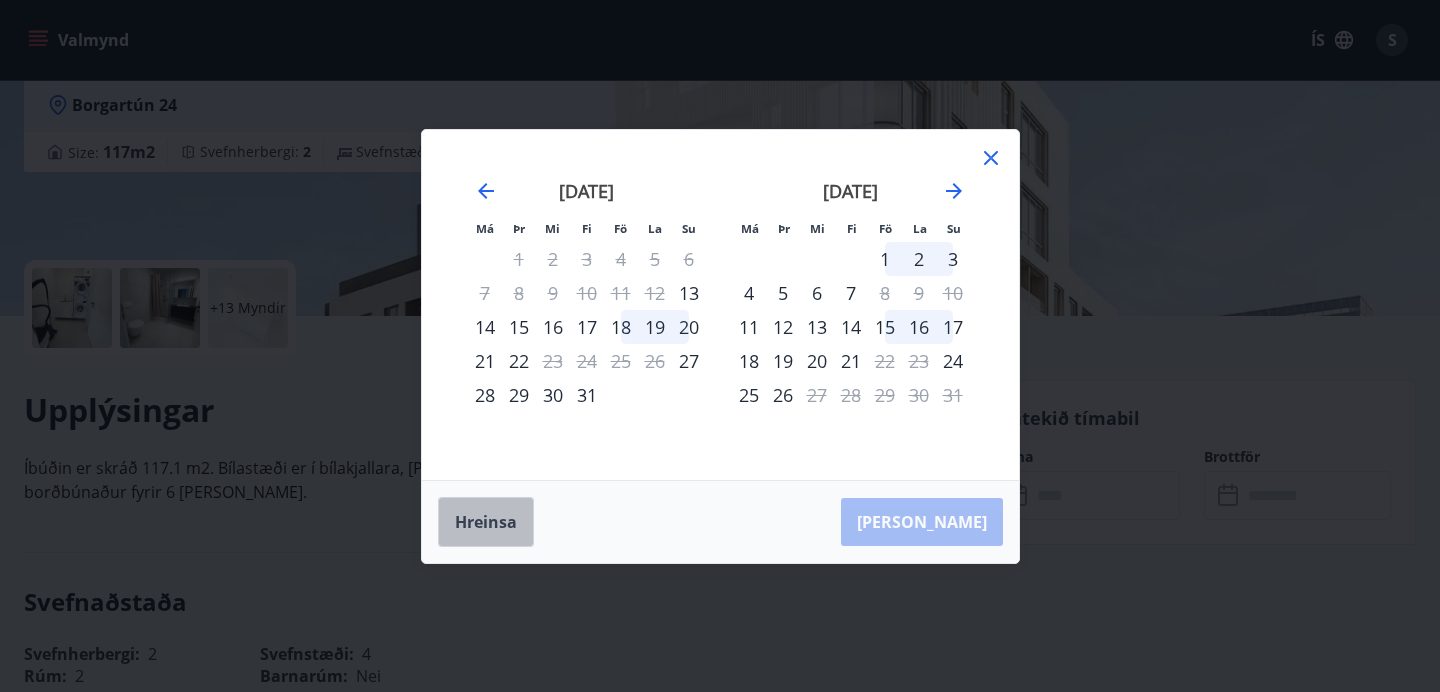 click on "Hreinsa" at bounding box center (486, 522) 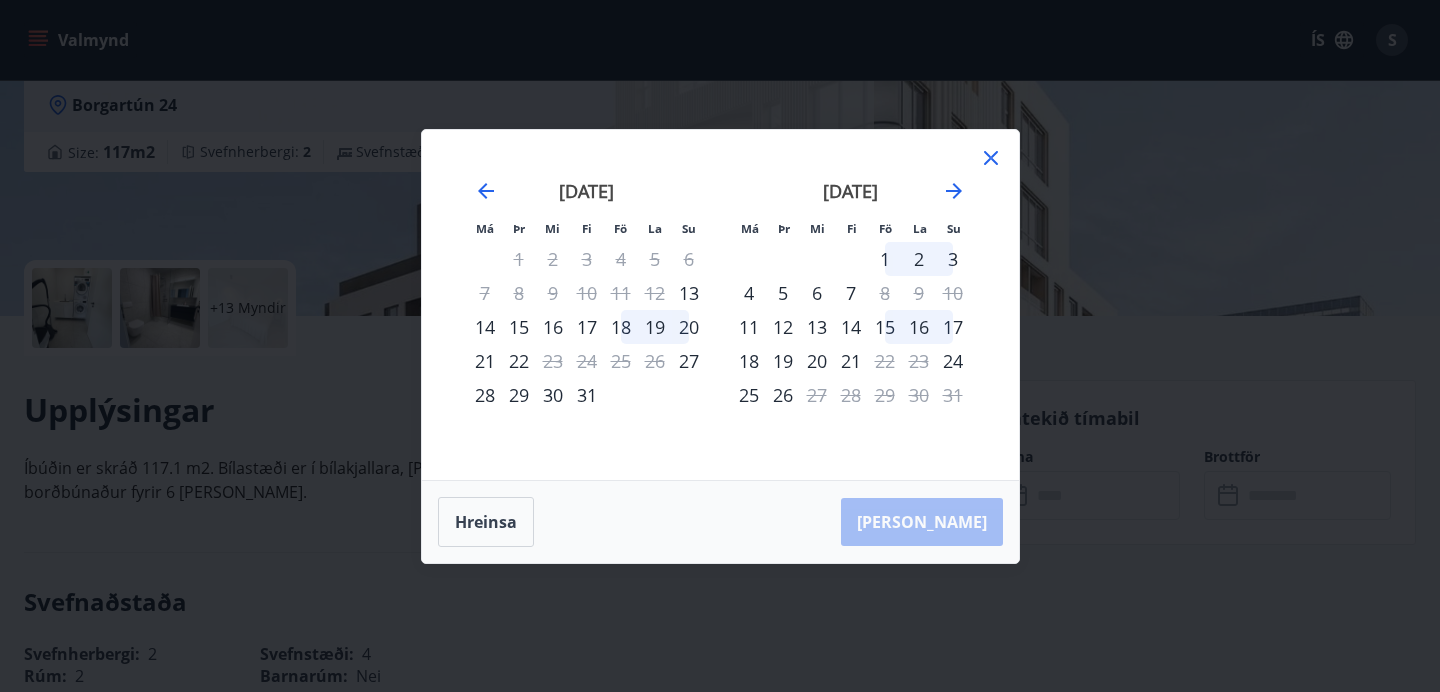 click on "18" at bounding box center [621, 327] 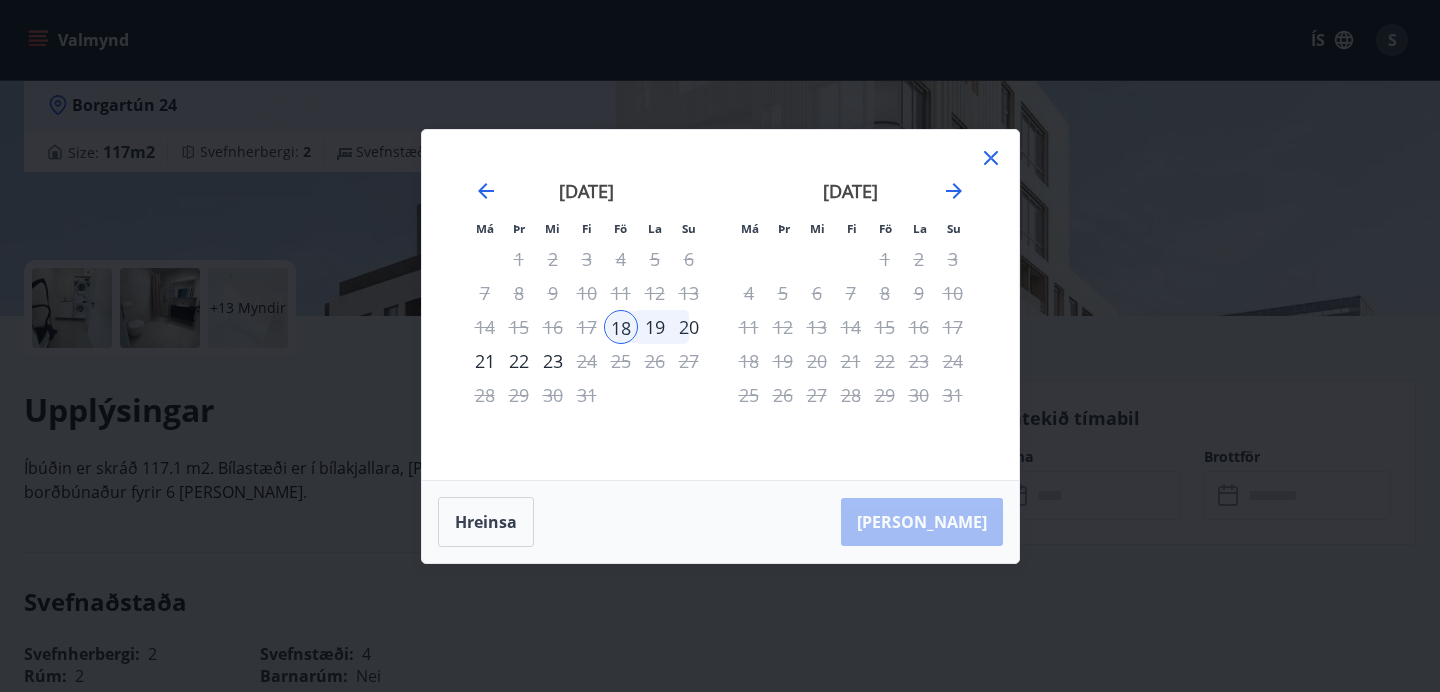 click on "18" at bounding box center [621, 327] 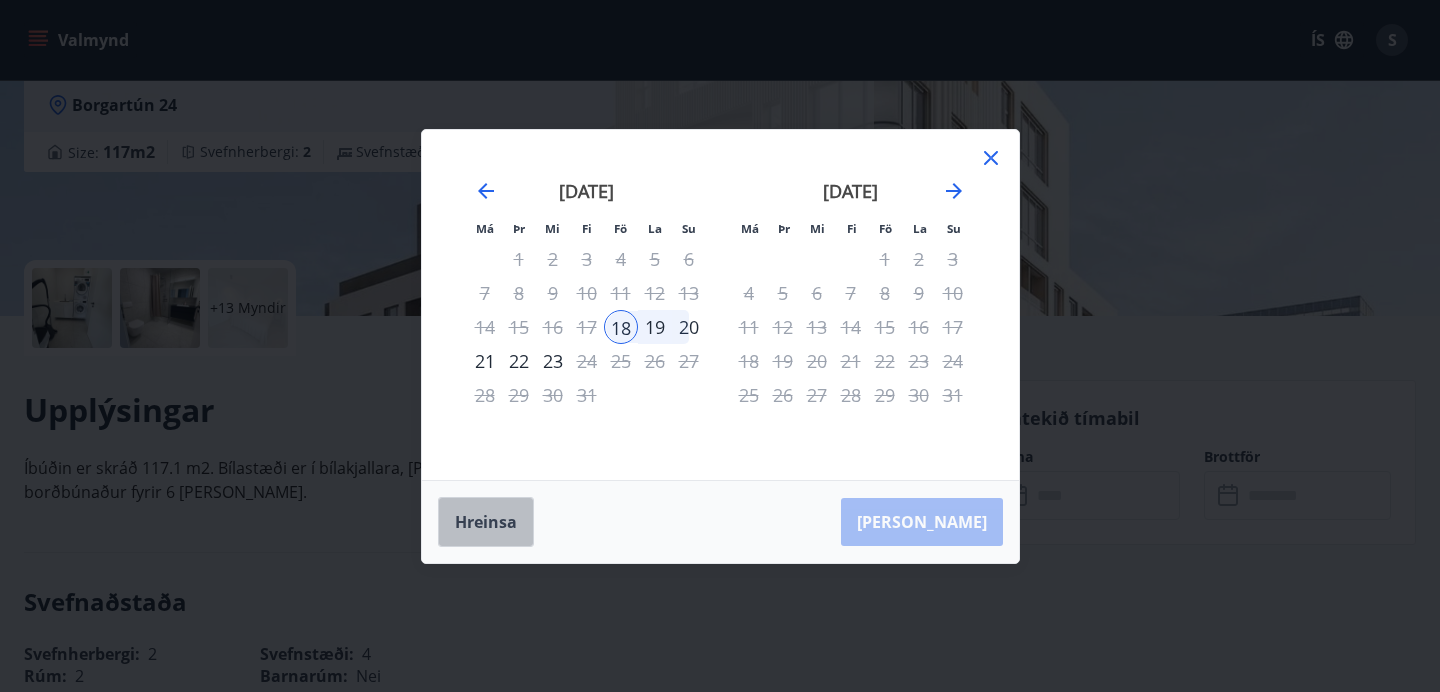 click on "Hreinsa" at bounding box center [486, 522] 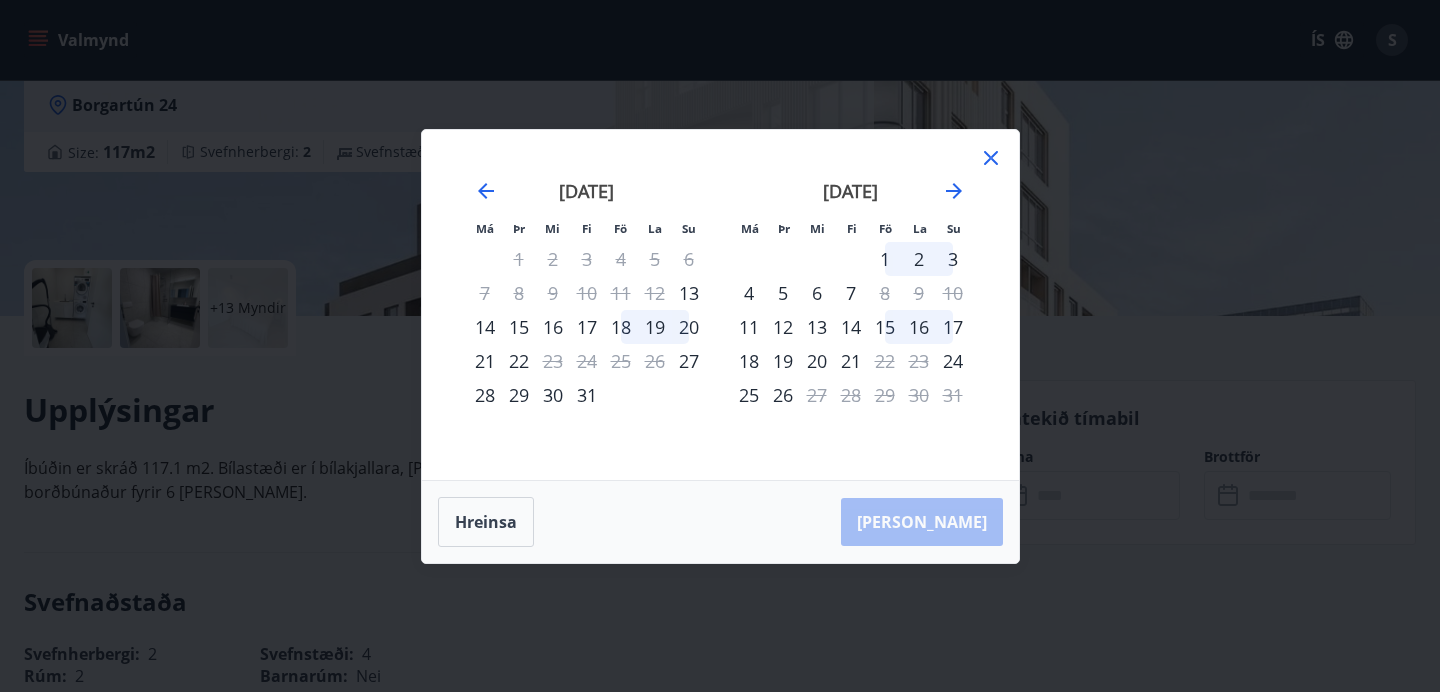 click on "14" at bounding box center [485, 327] 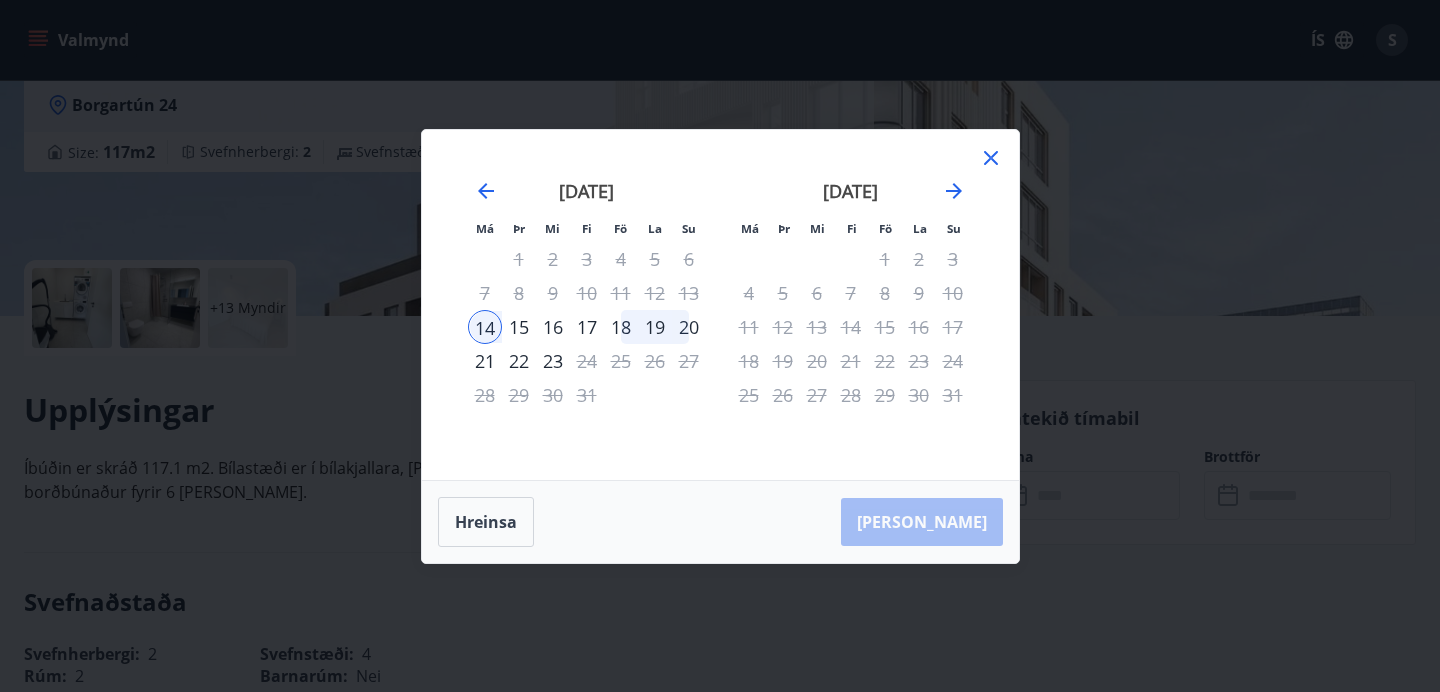 click on "20" at bounding box center [689, 327] 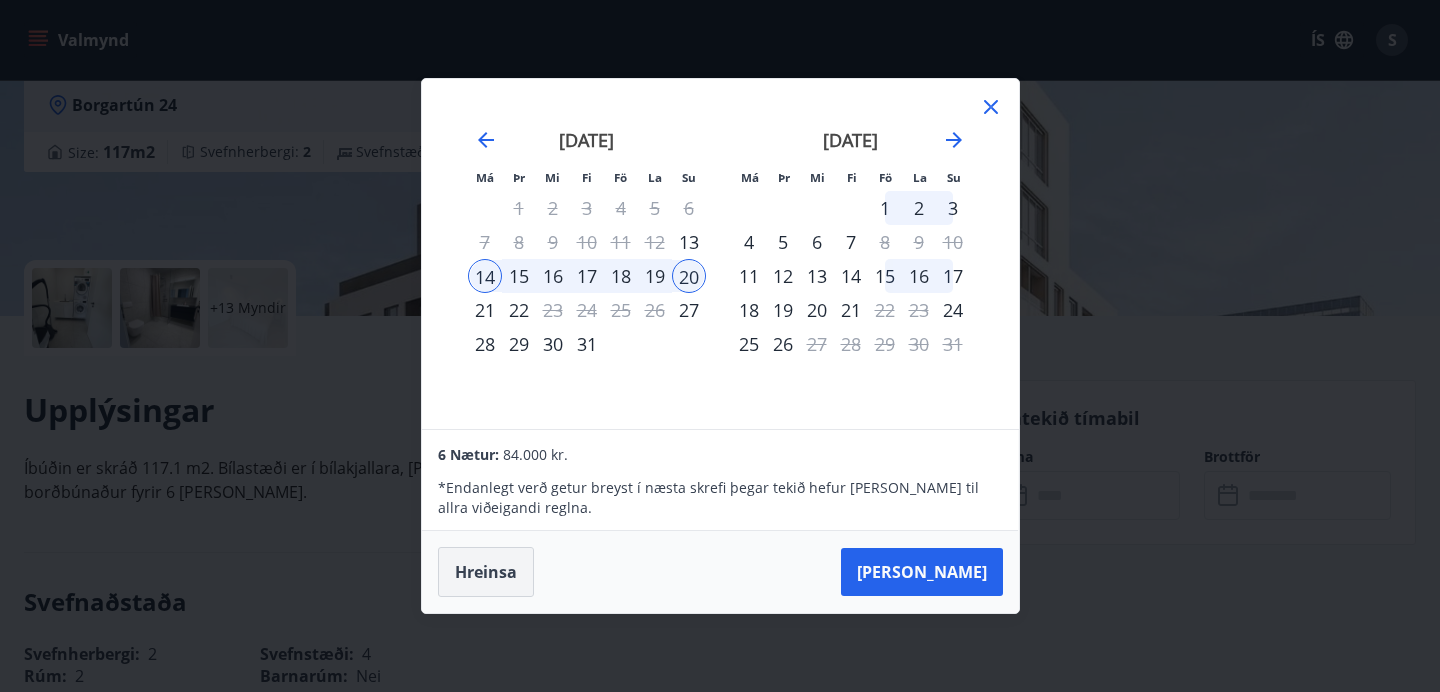click on "Hreinsa" at bounding box center (486, 572) 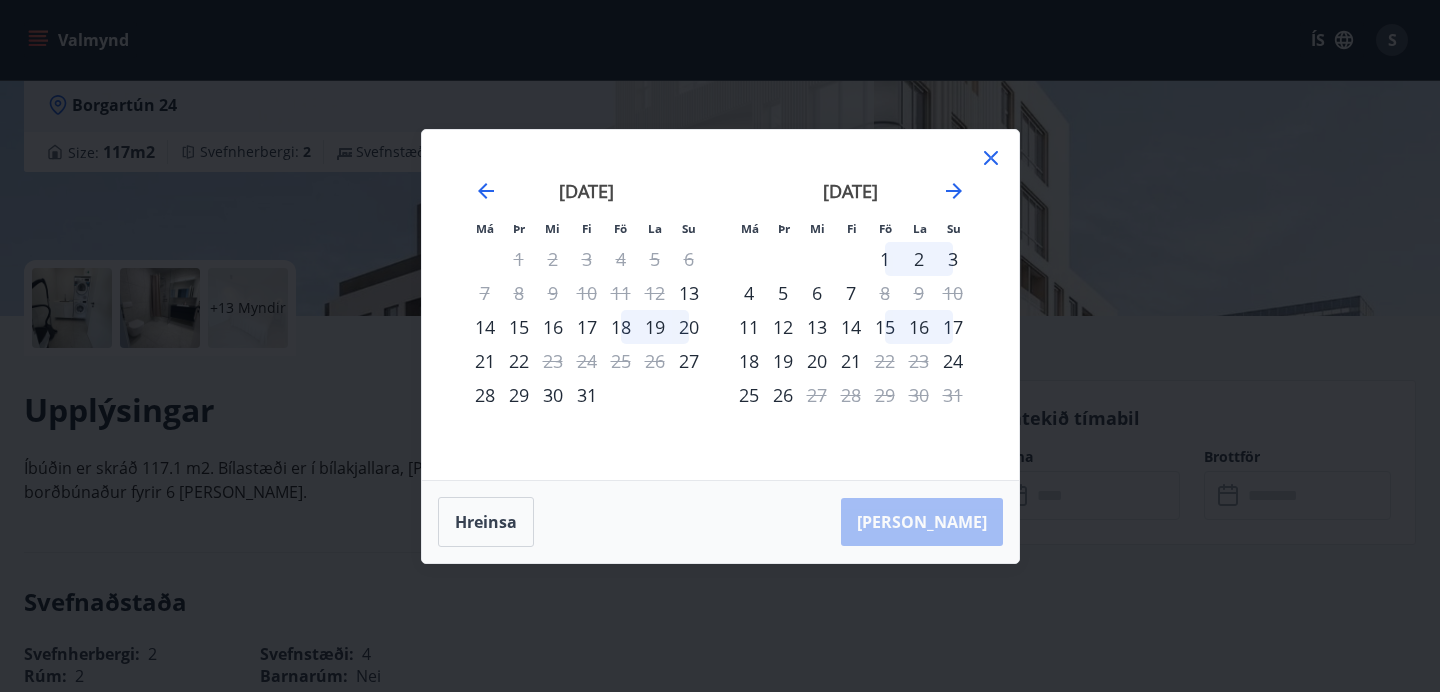 click 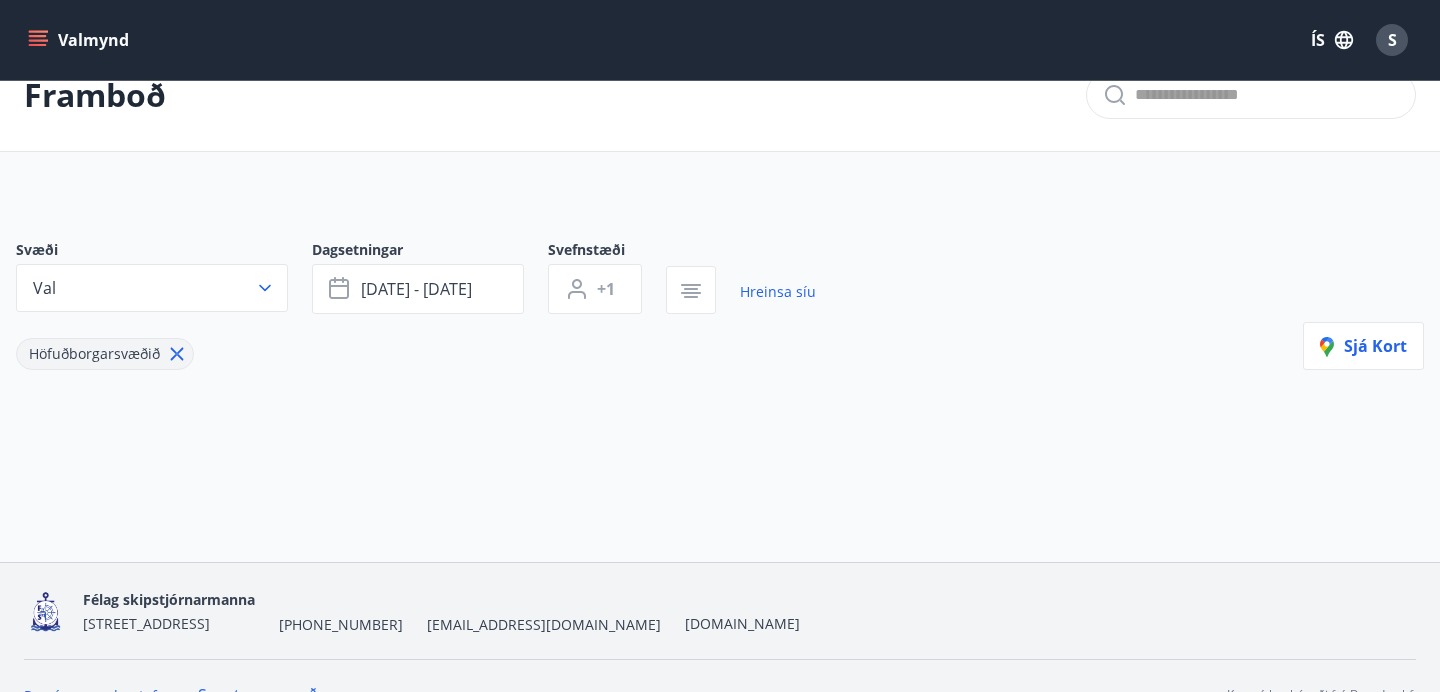 scroll, scrollTop: 47, scrollLeft: 0, axis: vertical 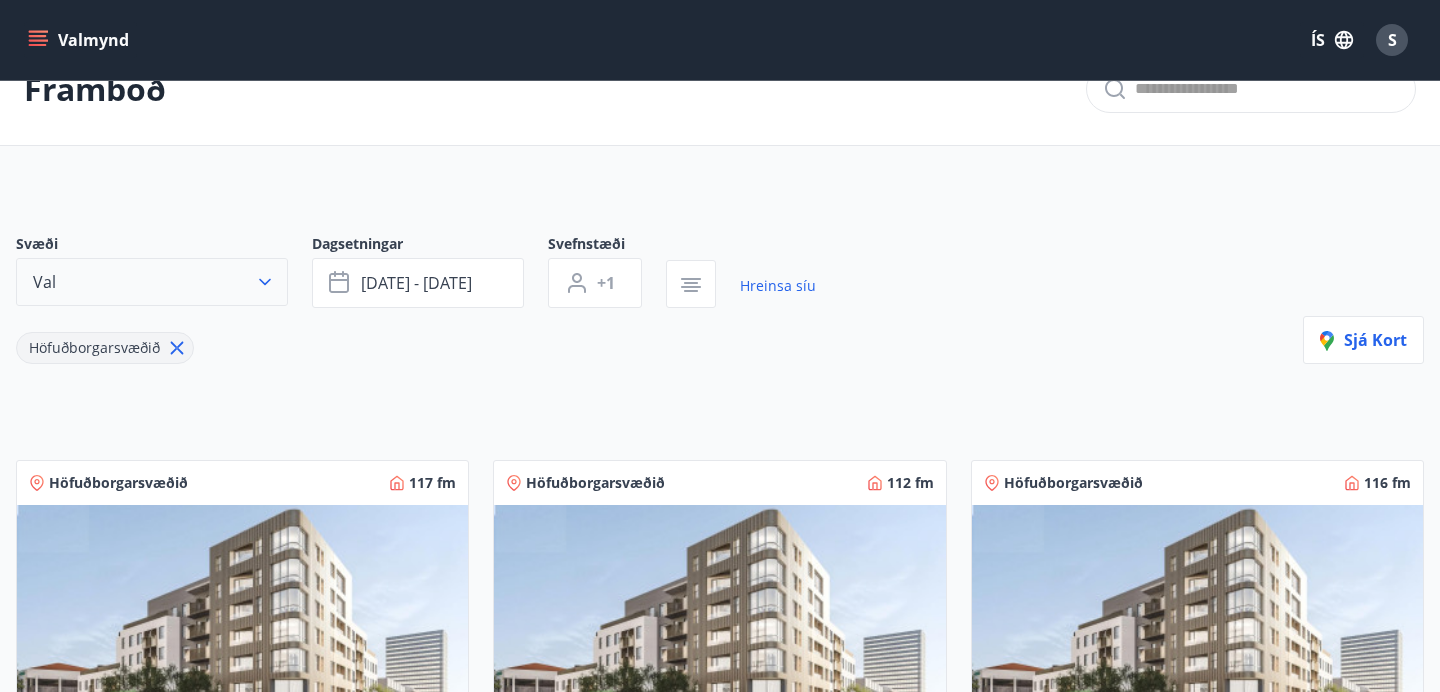 click 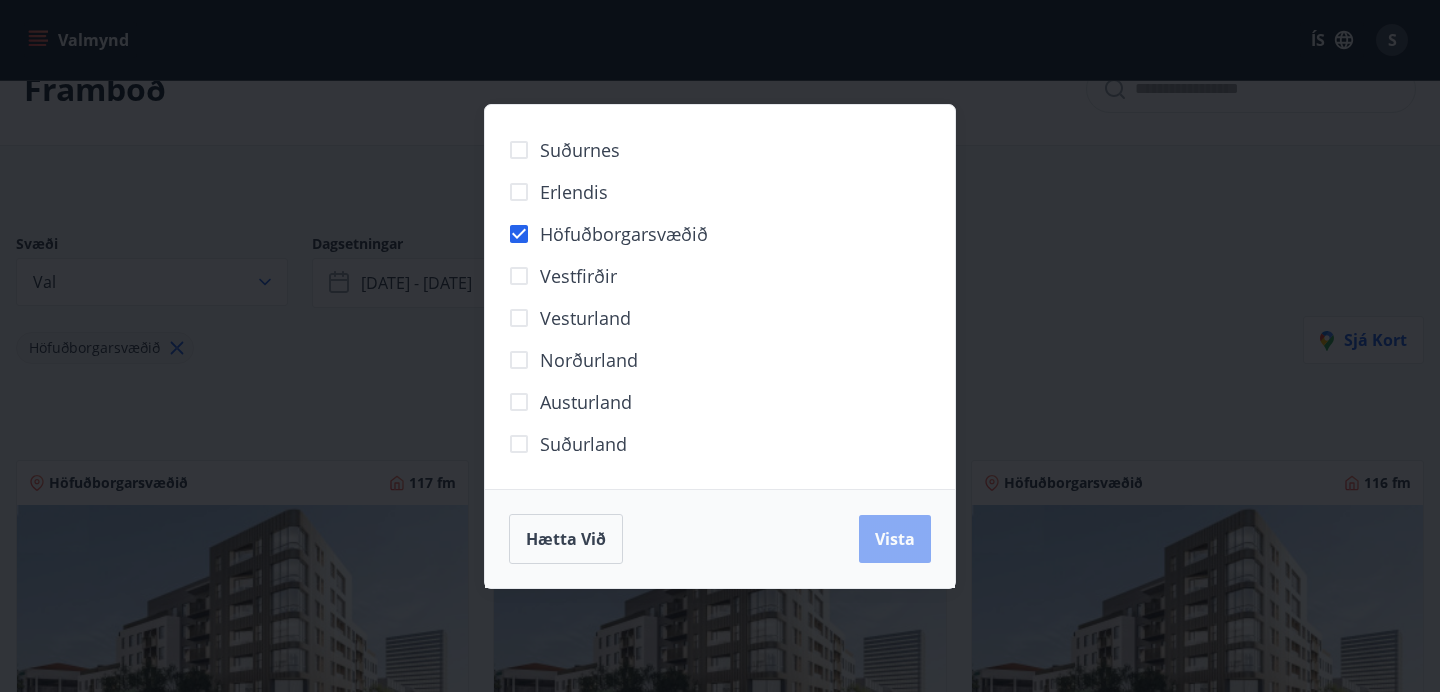 click on "Vista" at bounding box center [895, 539] 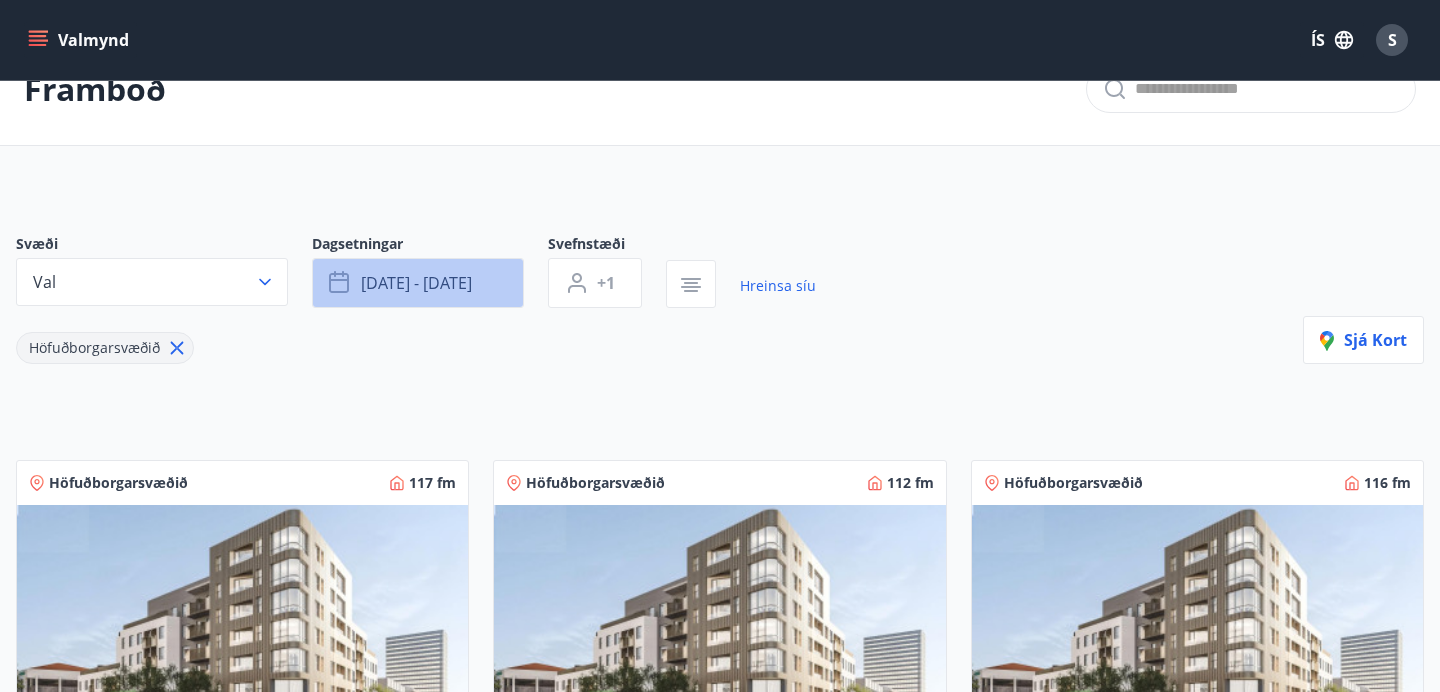 click on "júl 14 - júl 19" at bounding box center [418, 283] 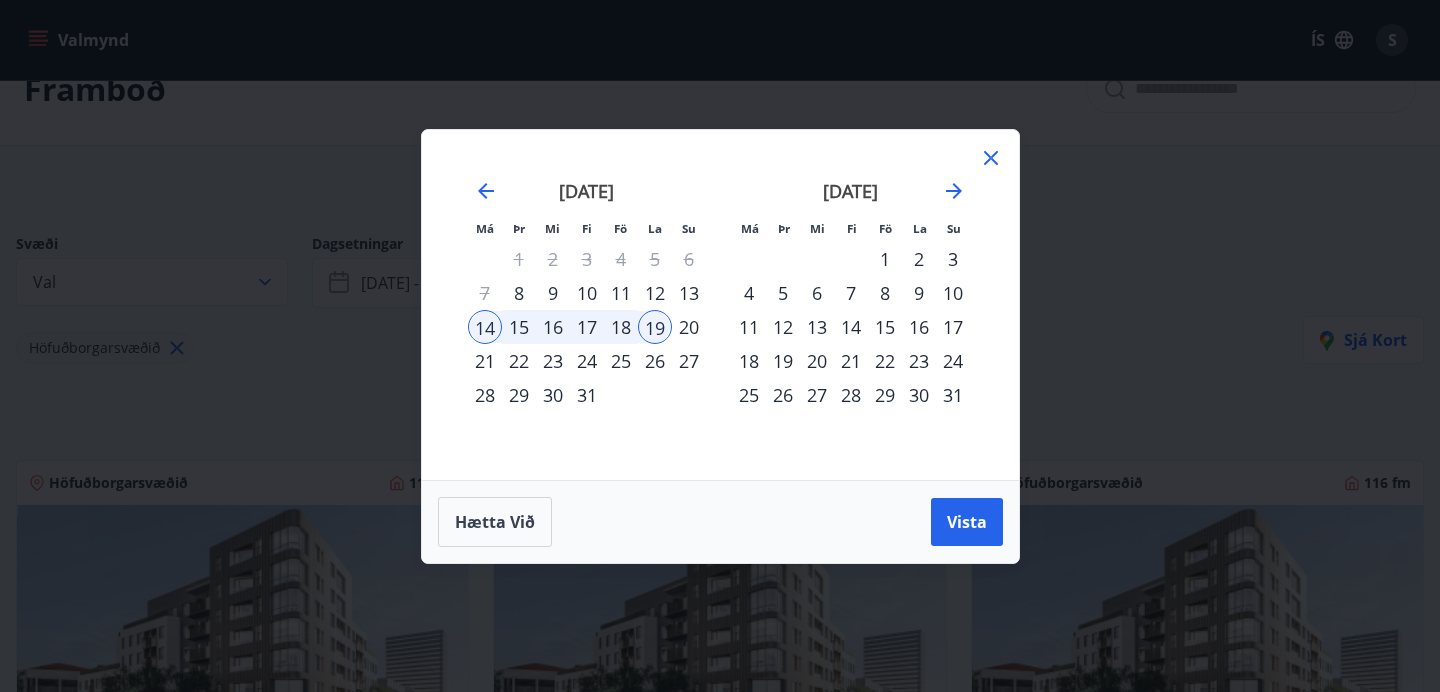 click 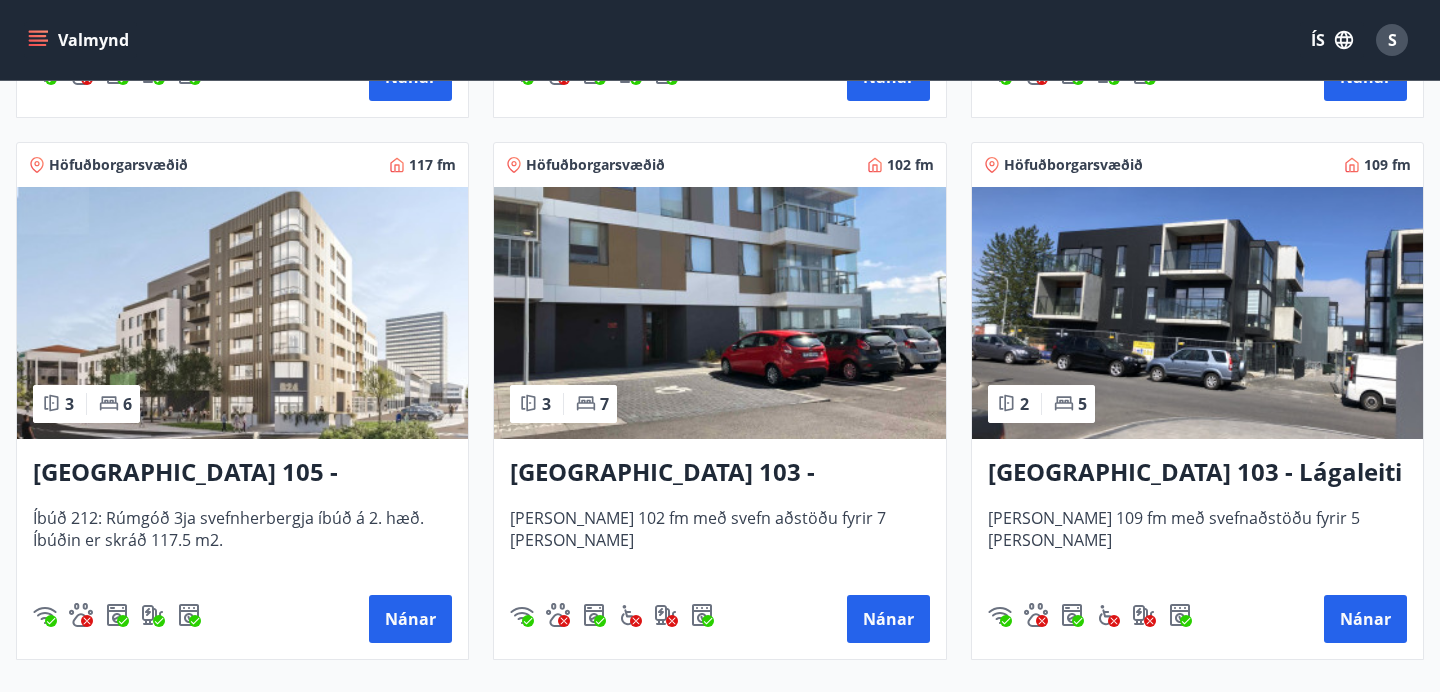 scroll, scrollTop: 910, scrollLeft: 0, axis: vertical 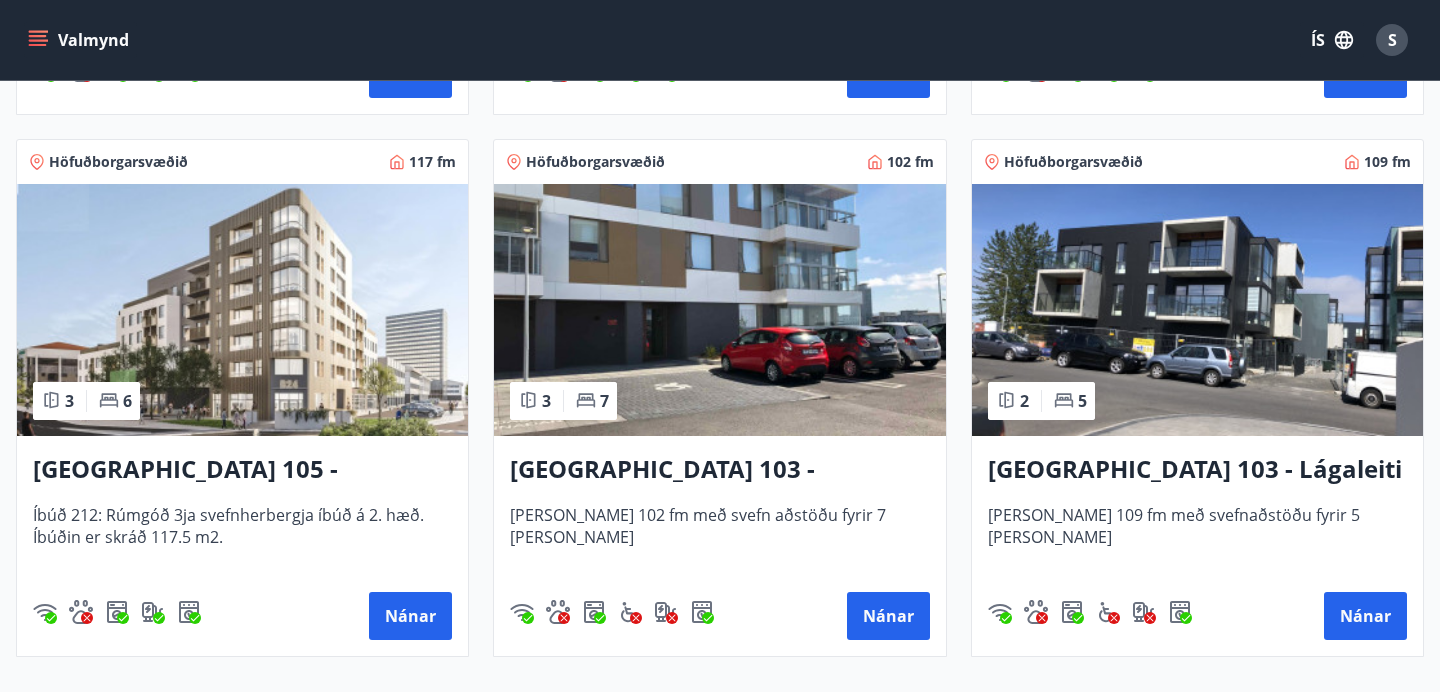 click at bounding box center [1197, 310] 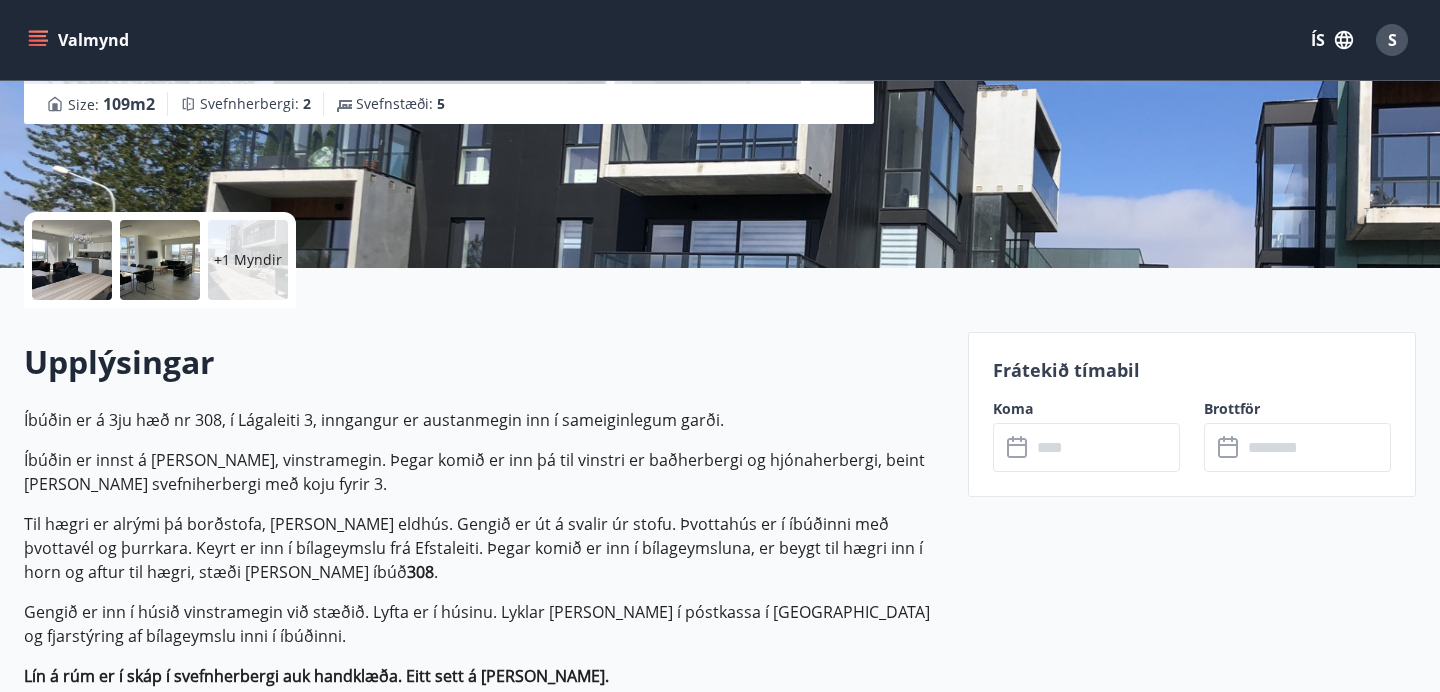 scroll, scrollTop: 336, scrollLeft: 0, axis: vertical 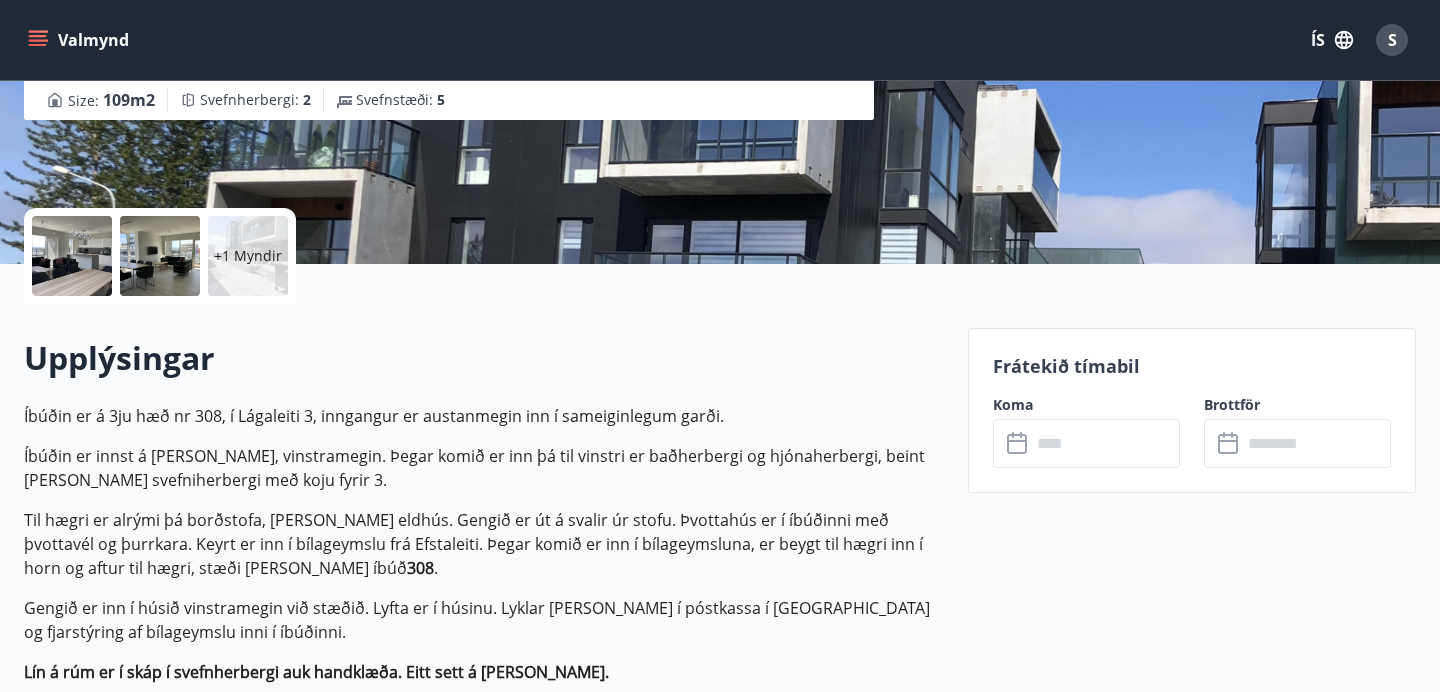 click 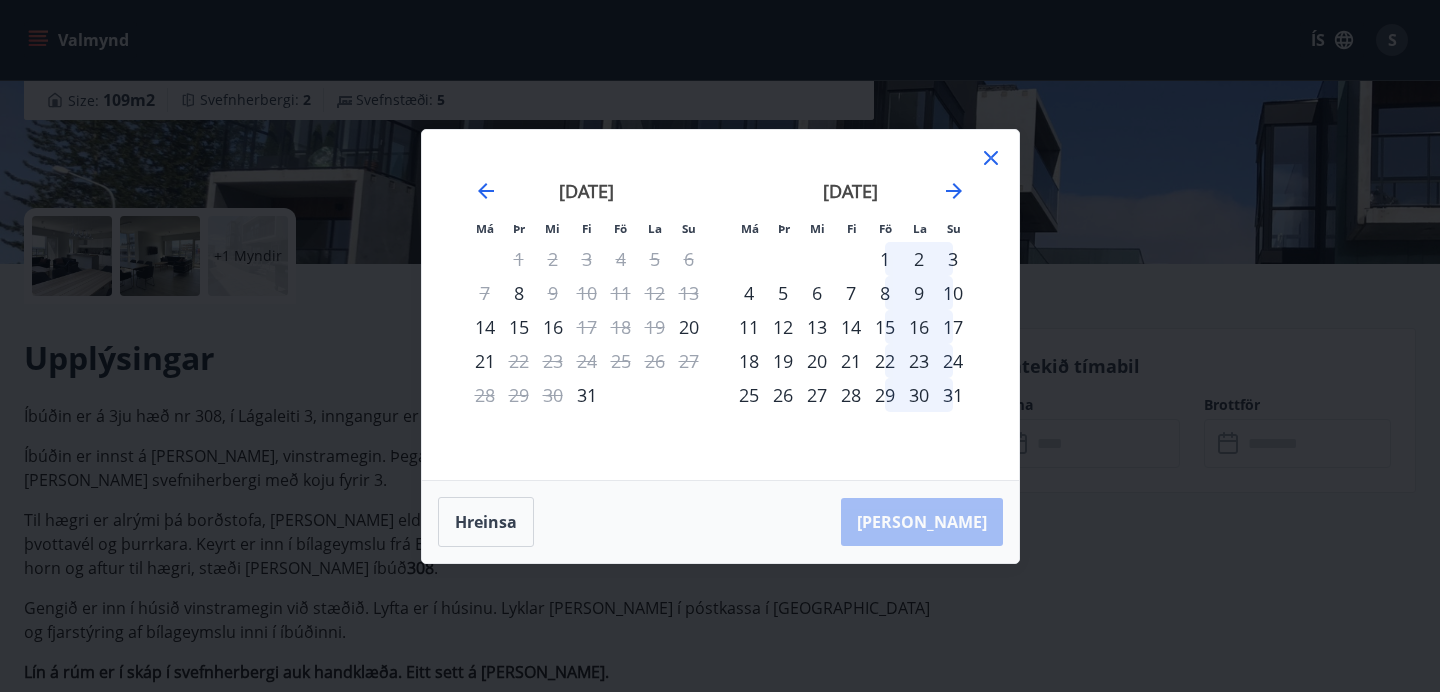 click 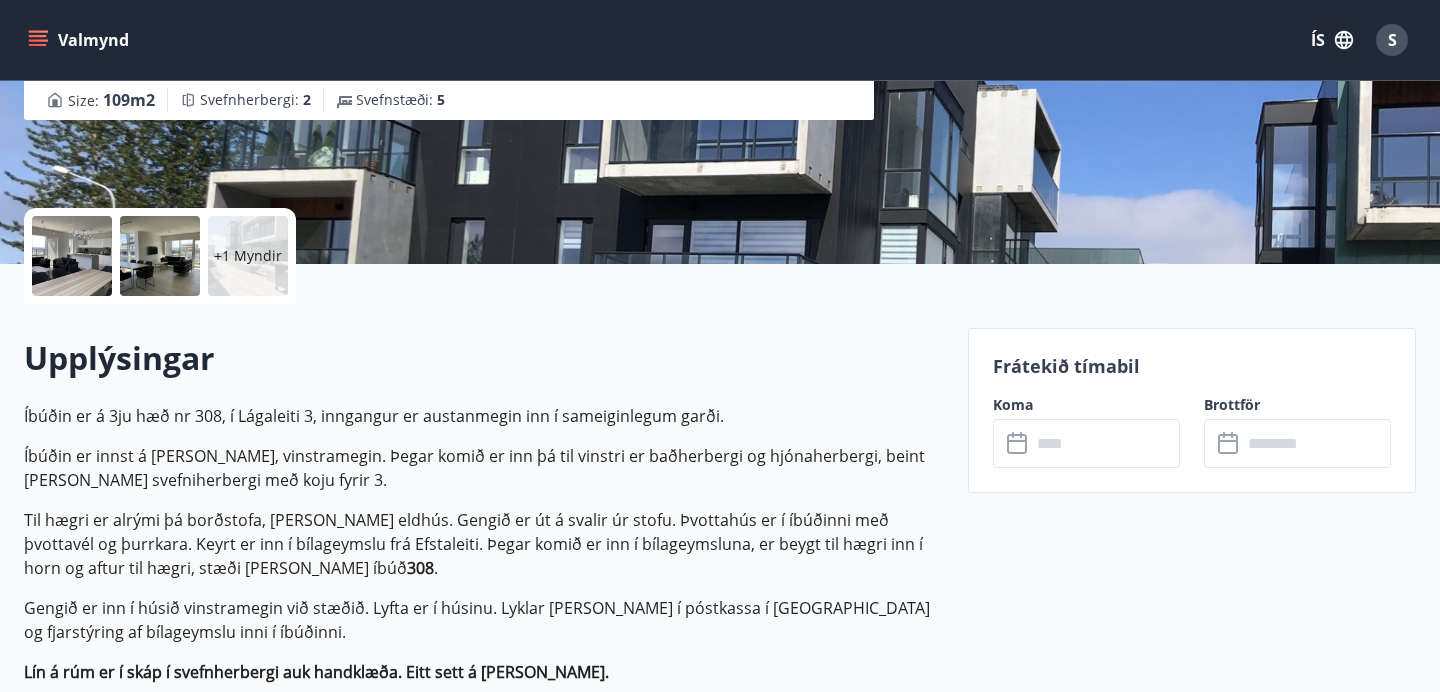 scroll, scrollTop: 27, scrollLeft: 0, axis: vertical 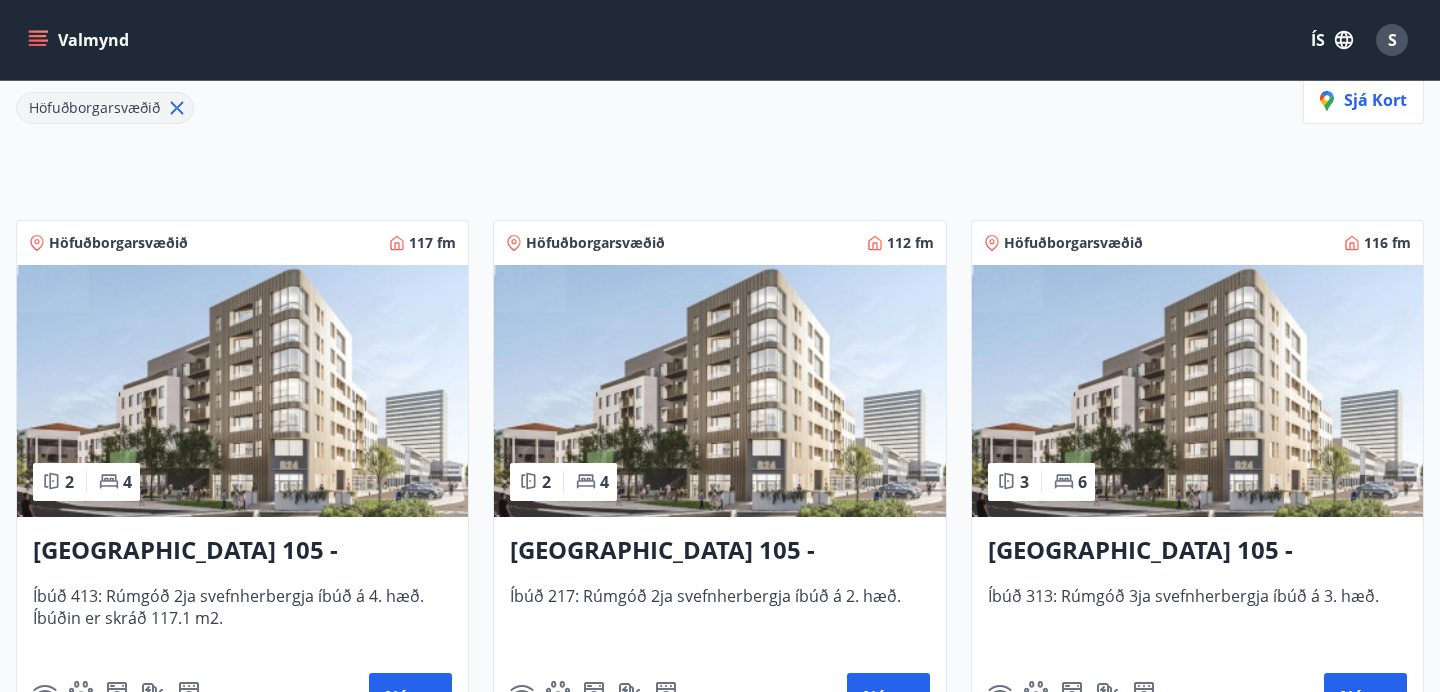 click at bounding box center [719, 391] 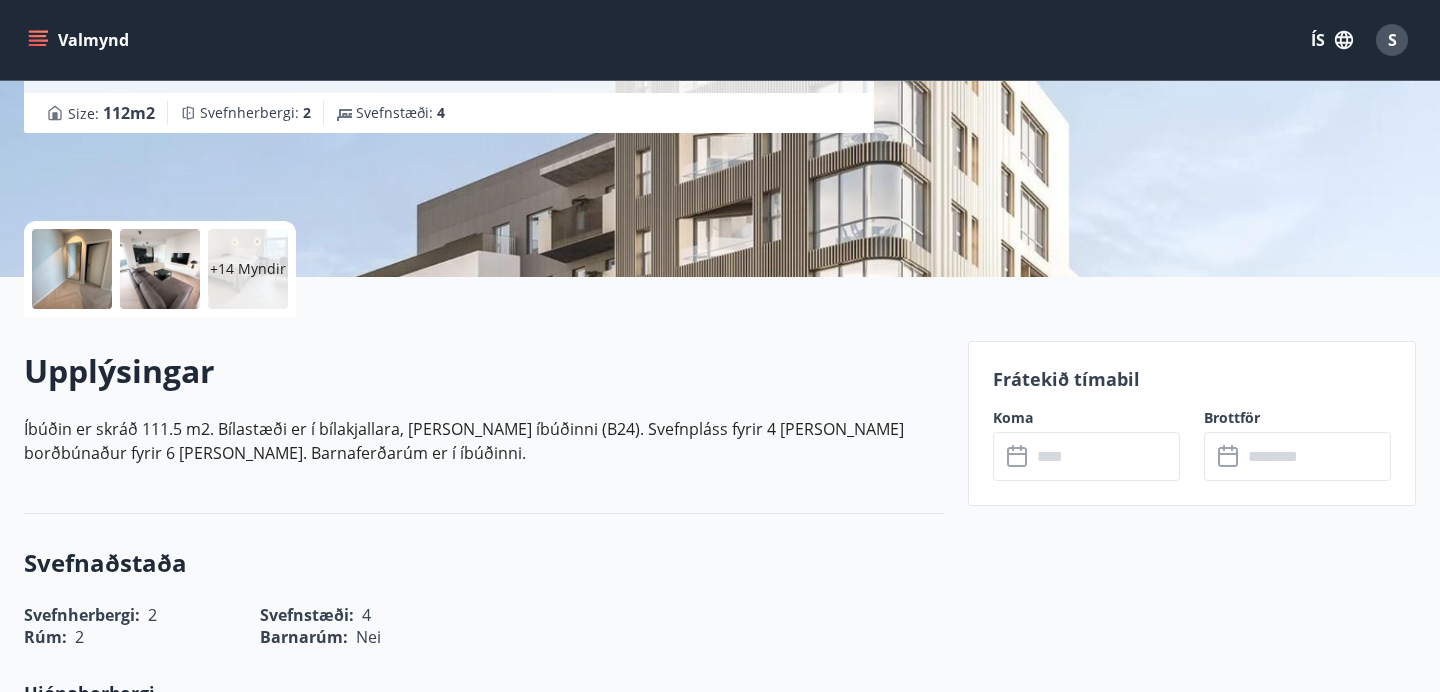 scroll, scrollTop: 327, scrollLeft: 0, axis: vertical 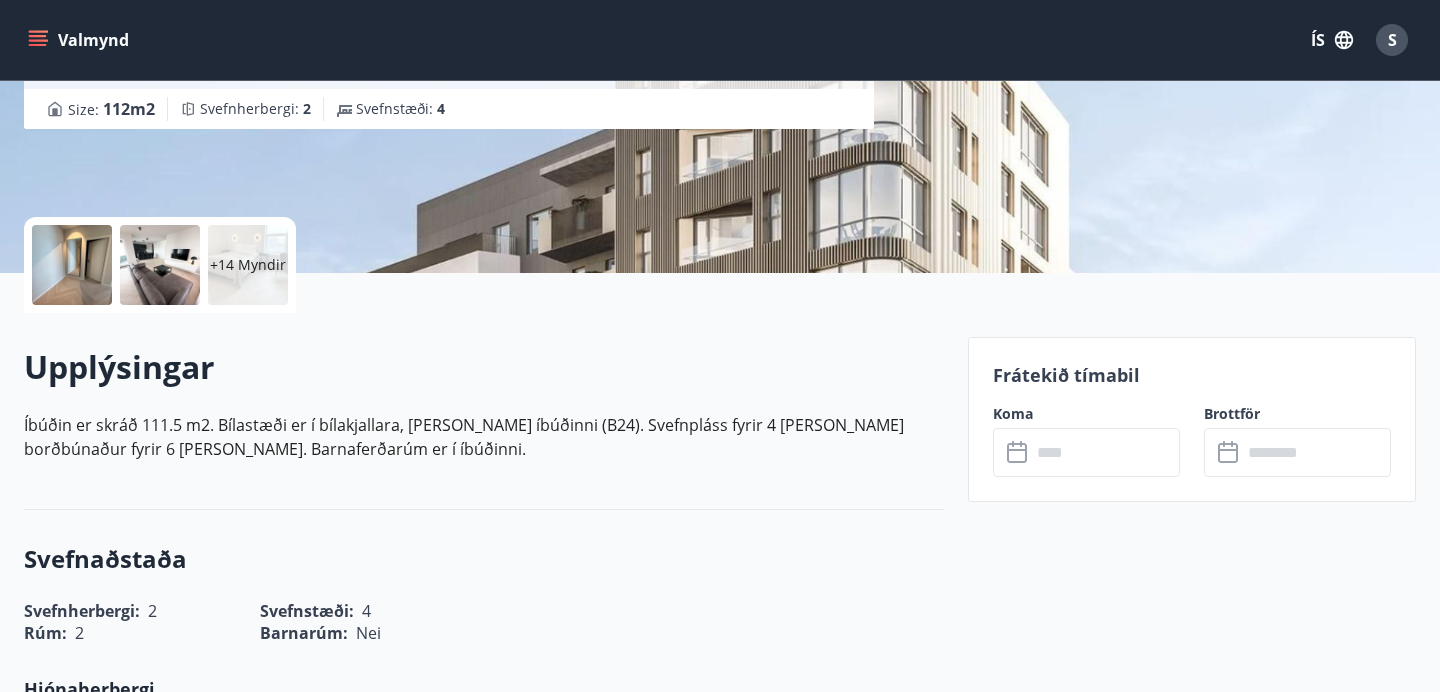 click 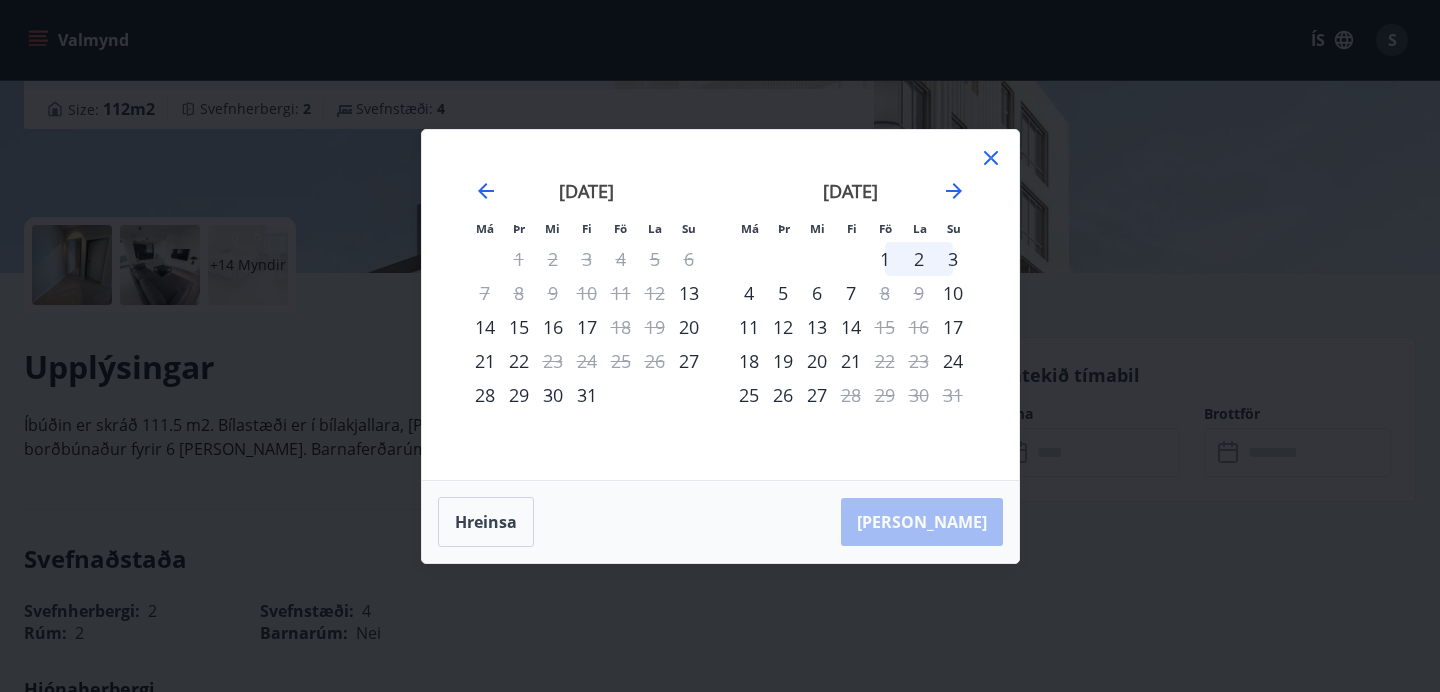 click 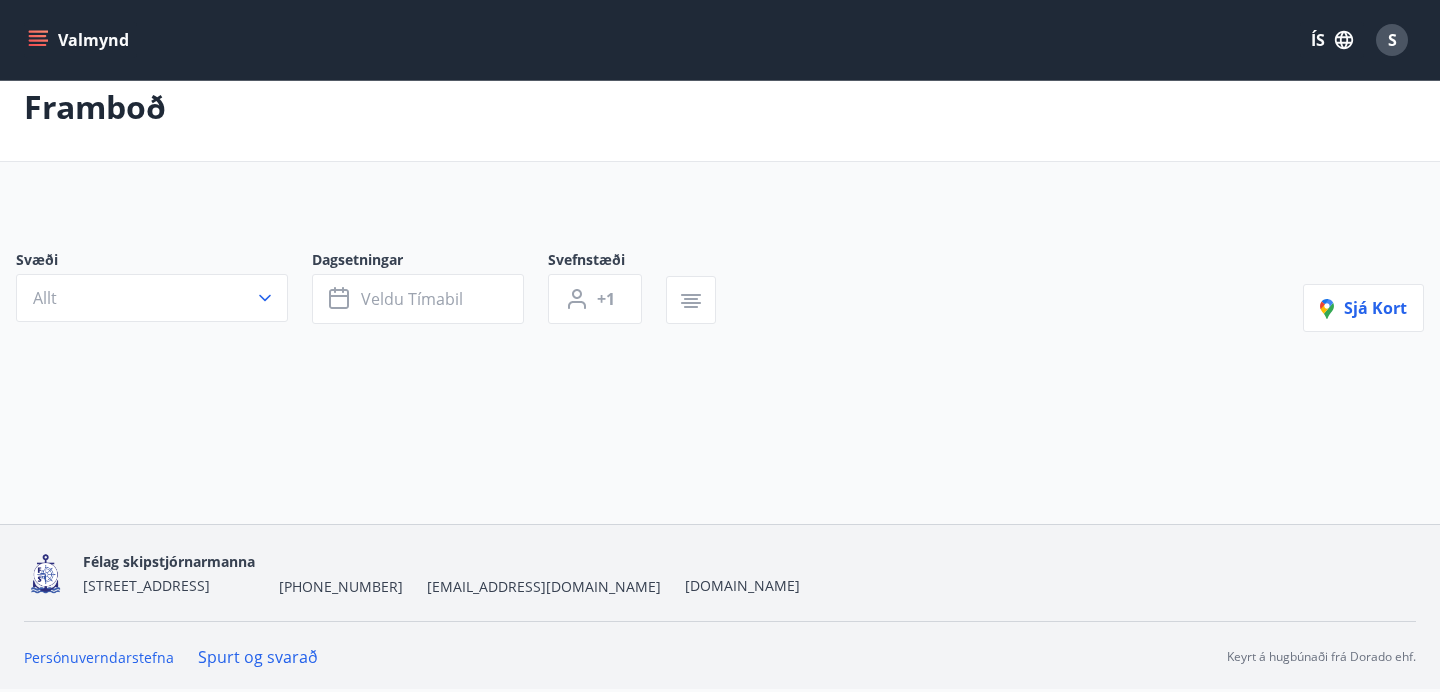 scroll, scrollTop: 0, scrollLeft: 0, axis: both 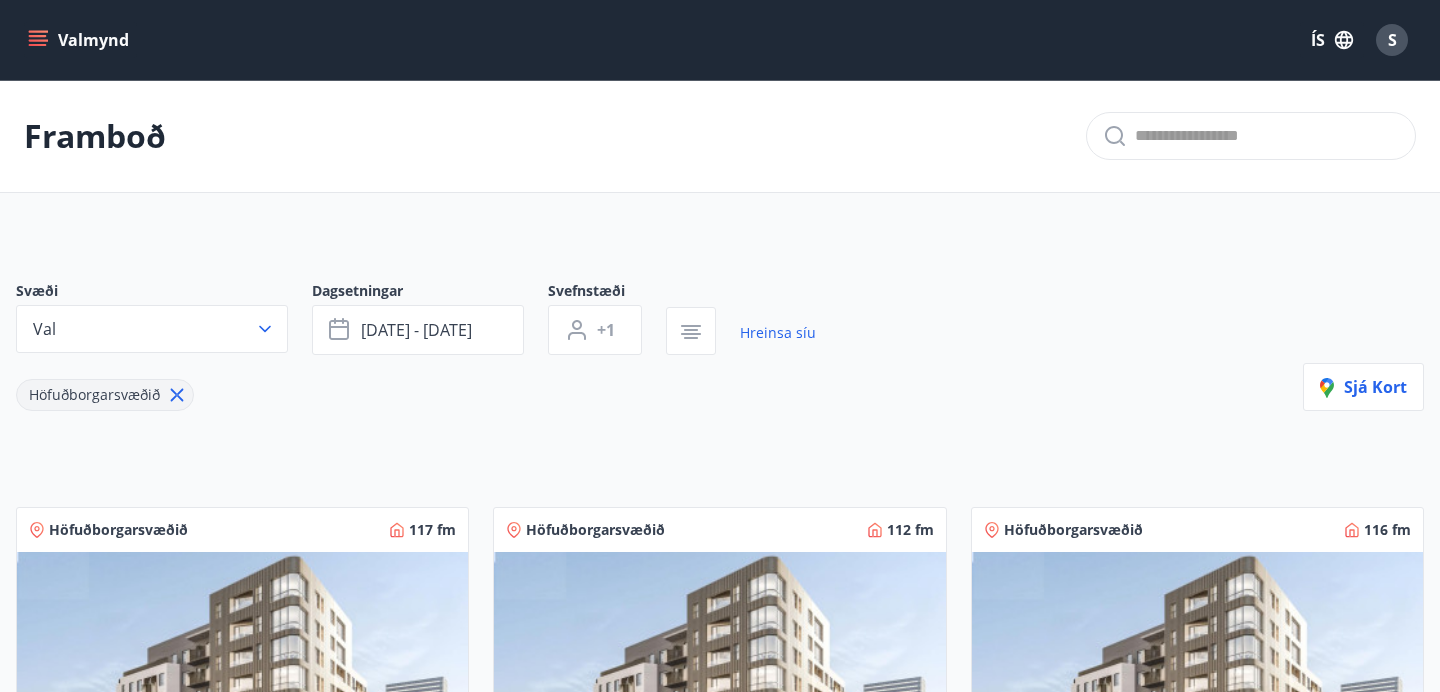 click at bounding box center [1197, 678] 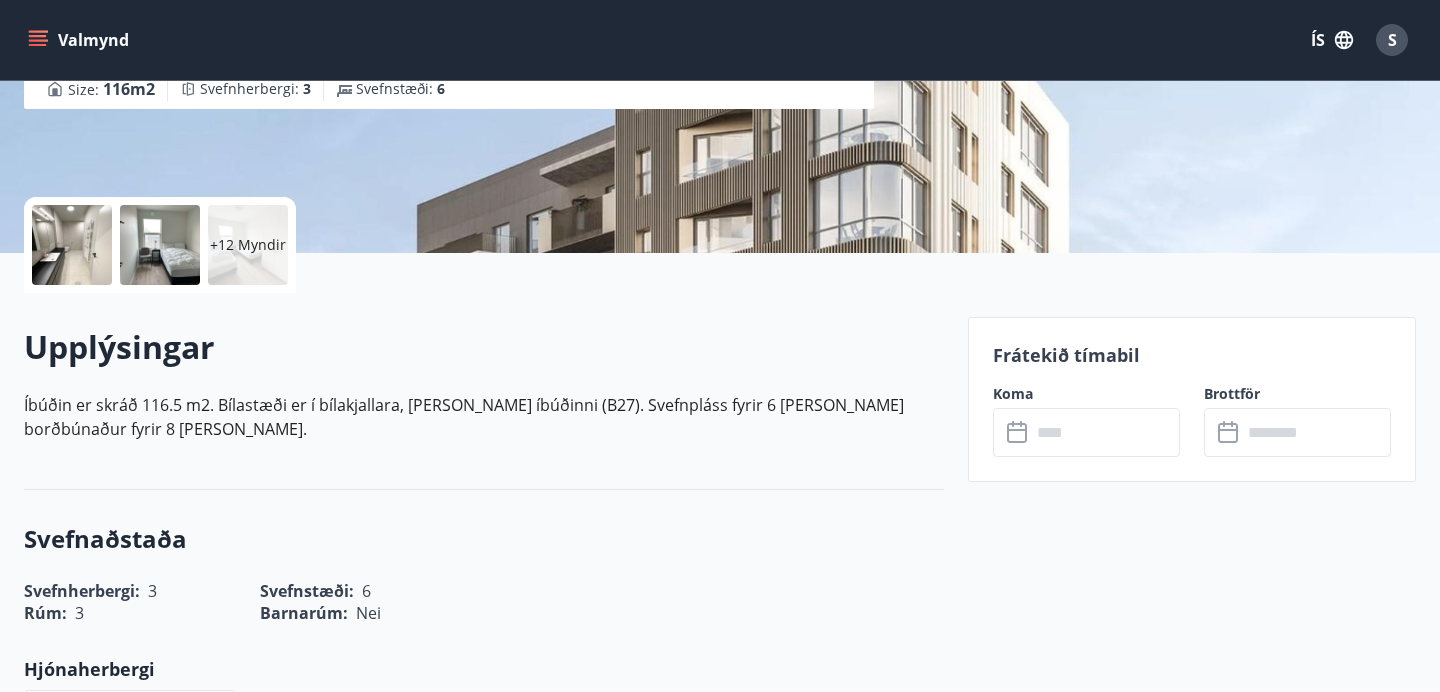 scroll, scrollTop: 346, scrollLeft: 0, axis: vertical 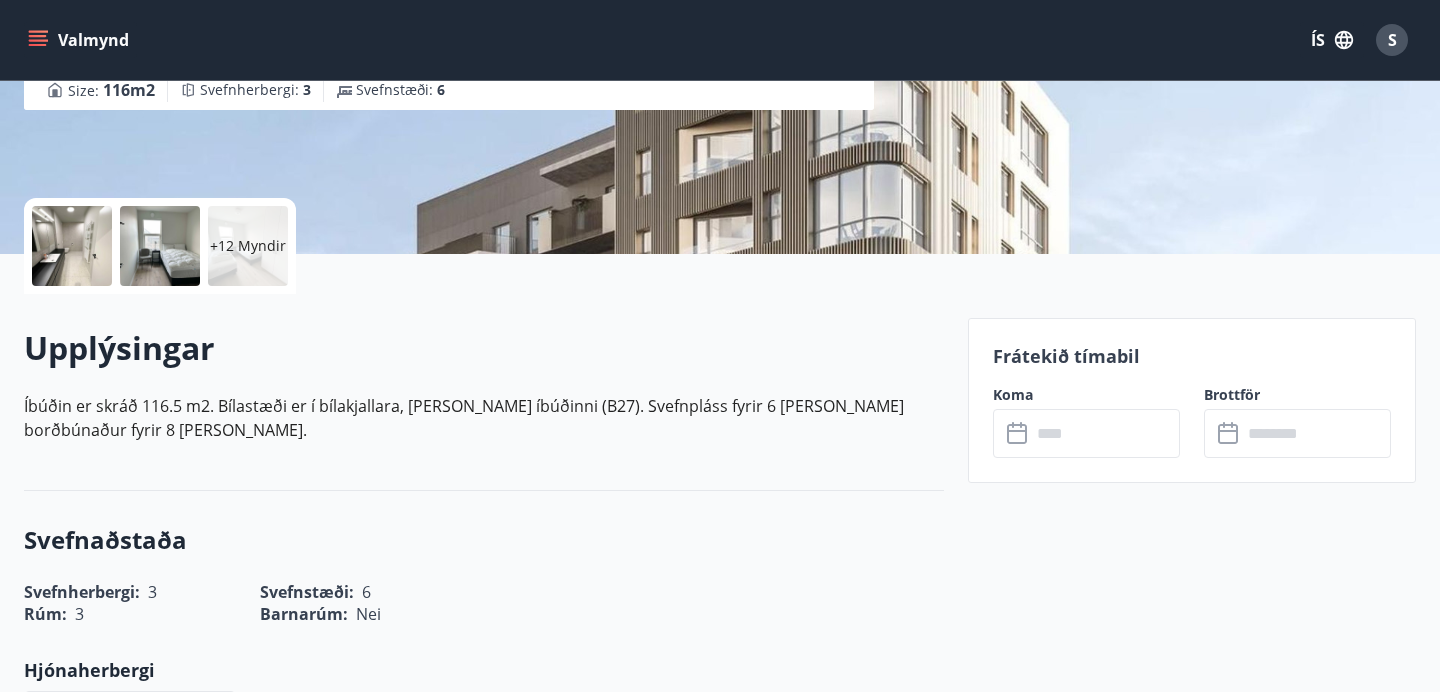 click 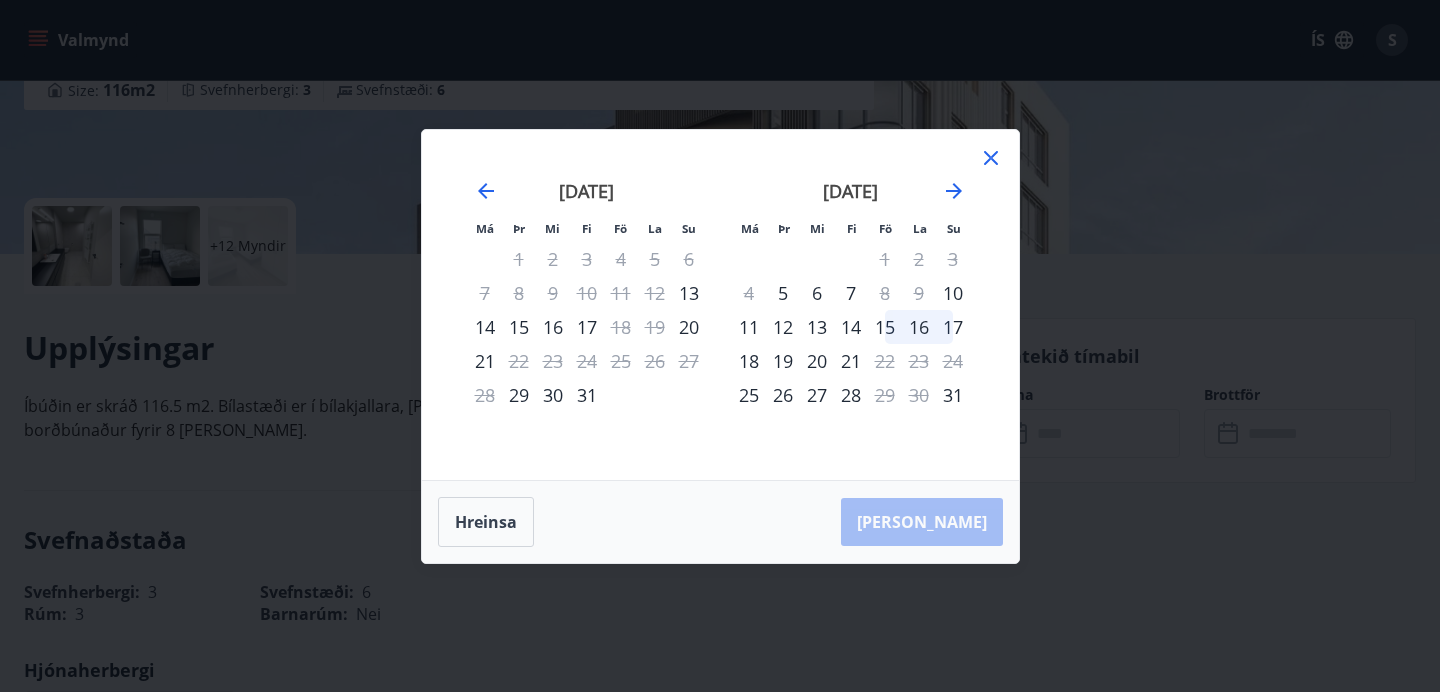 click 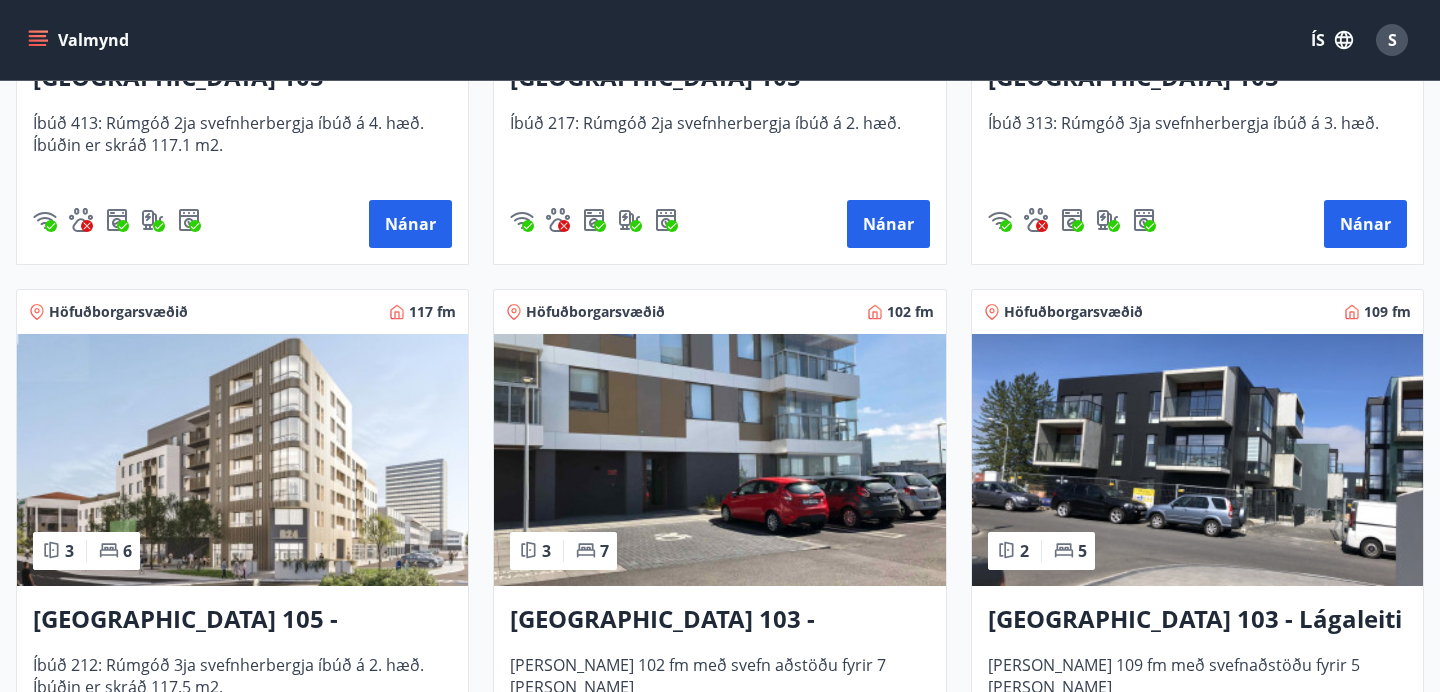 scroll, scrollTop: 763, scrollLeft: 0, axis: vertical 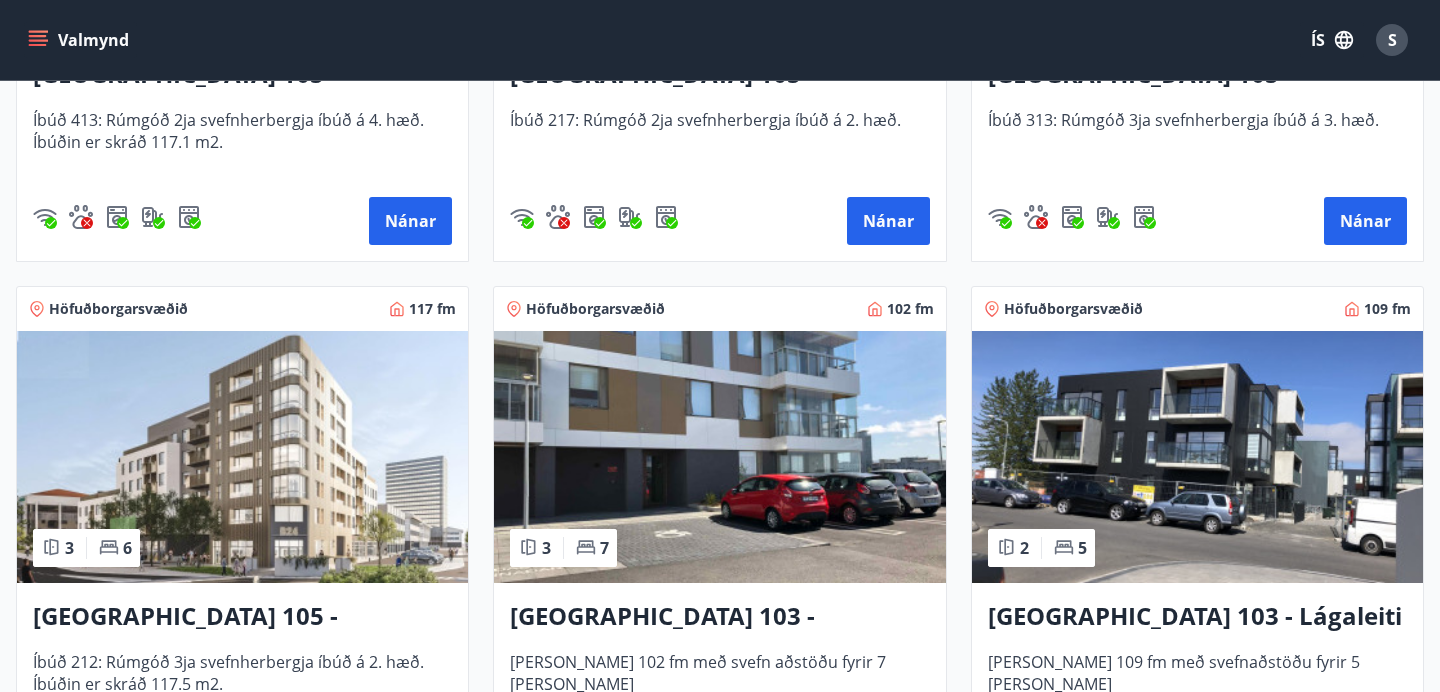 click on "[GEOGRAPHIC_DATA] 105 - [GEOGRAPHIC_DATA] 24, 212" at bounding box center [242, 617] 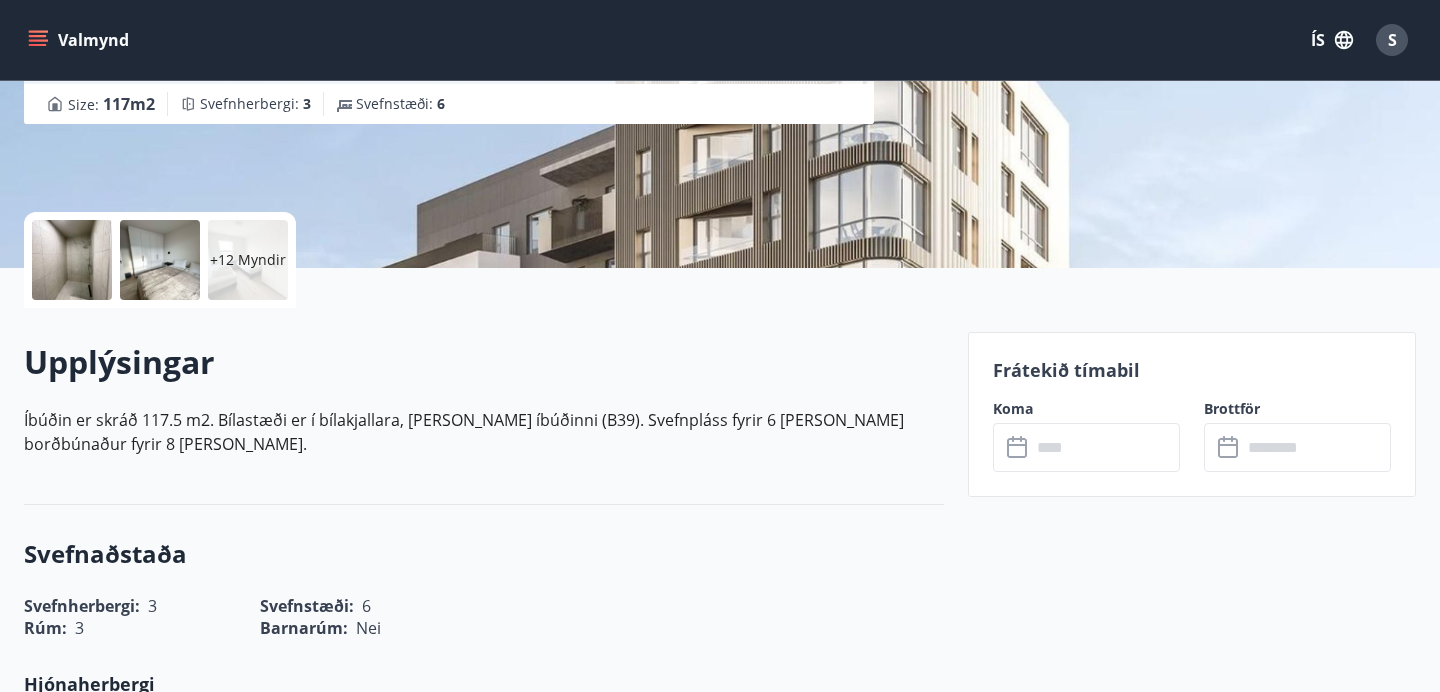 scroll, scrollTop: 333, scrollLeft: 0, axis: vertical 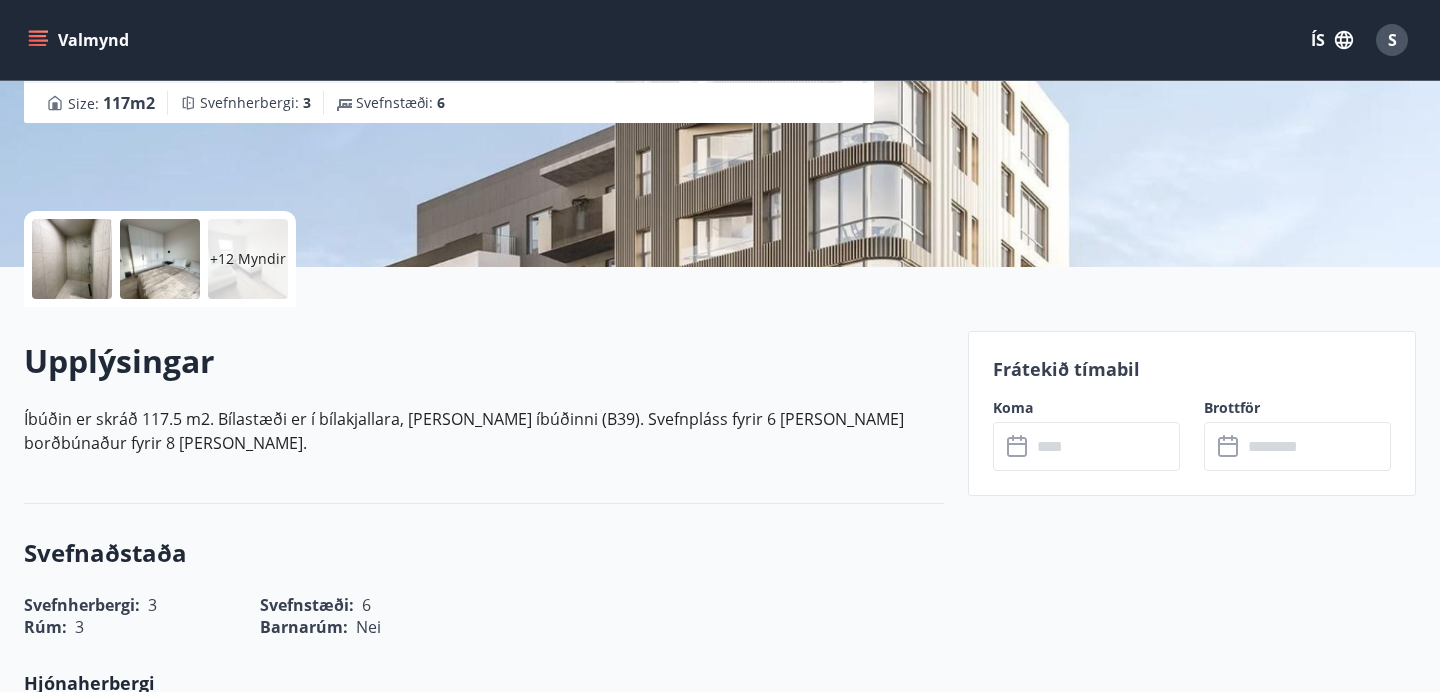 click 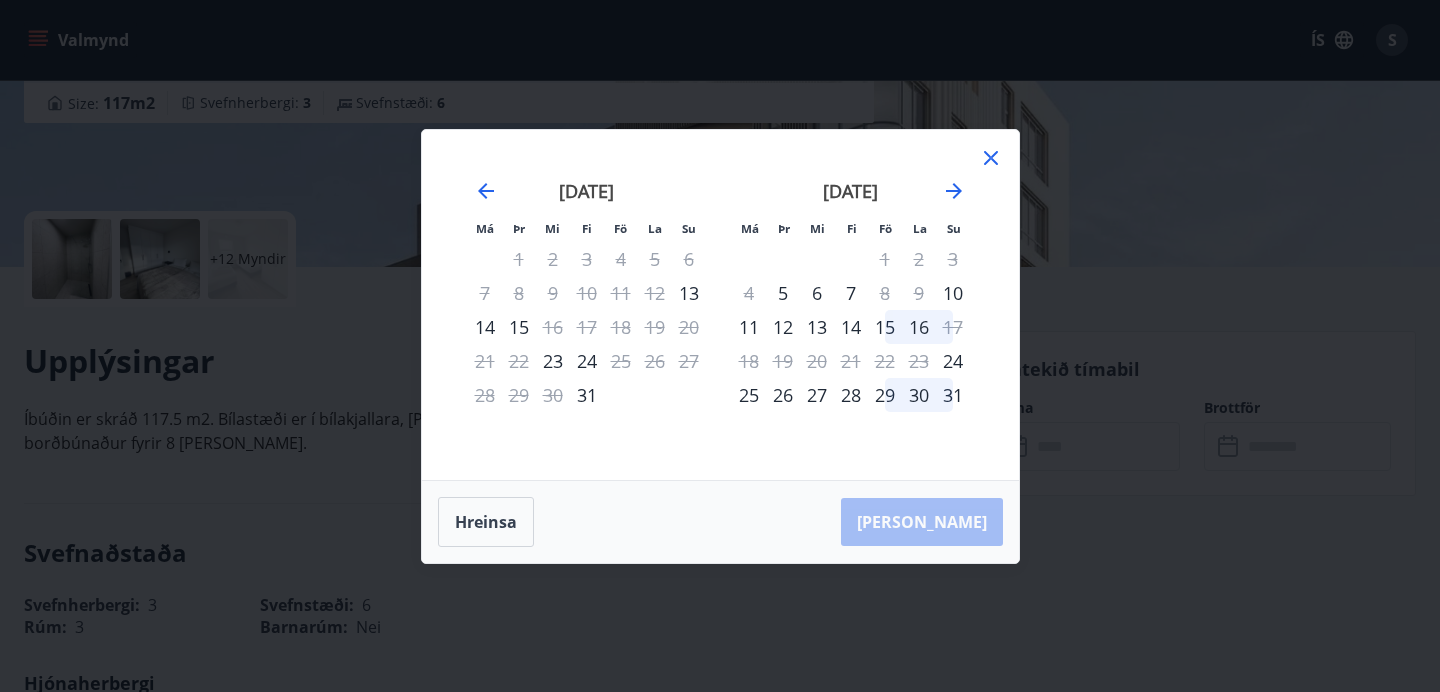 click 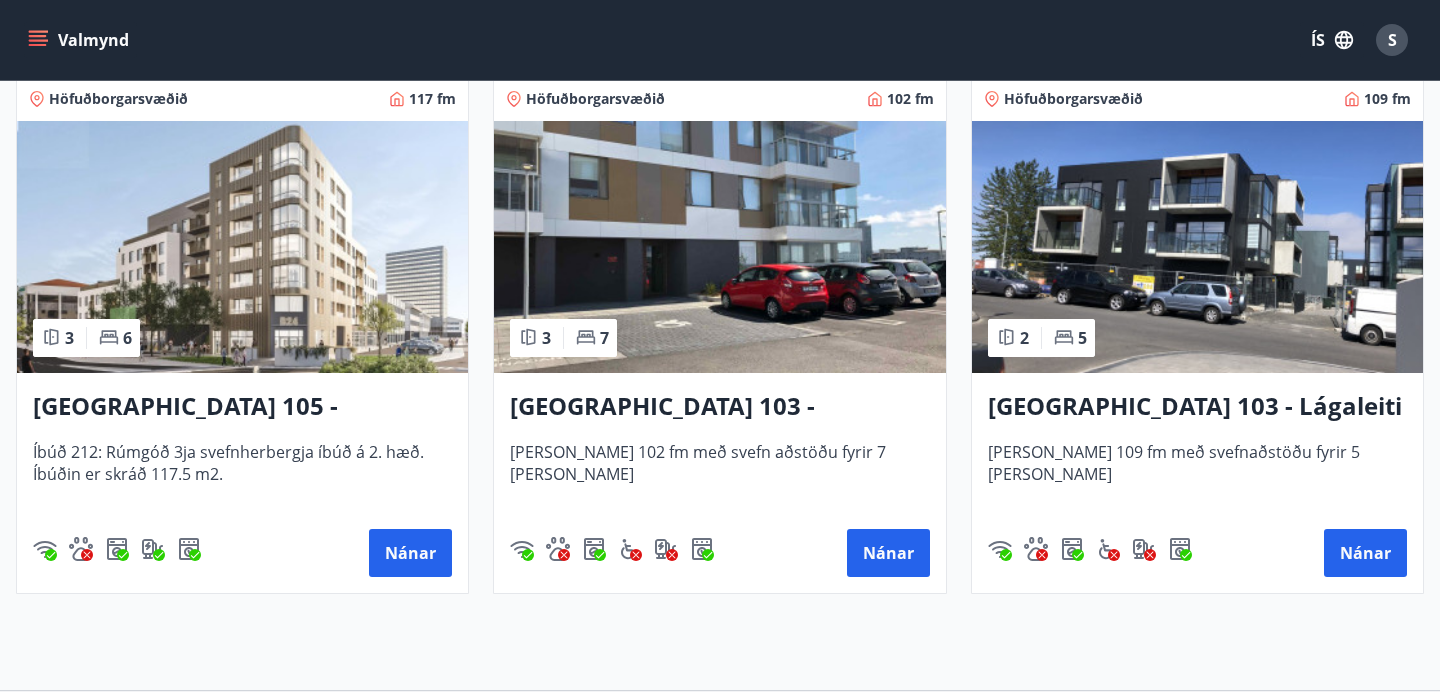 scroll, scrollTop: 978, scrollLeft: 0, axis: vertical 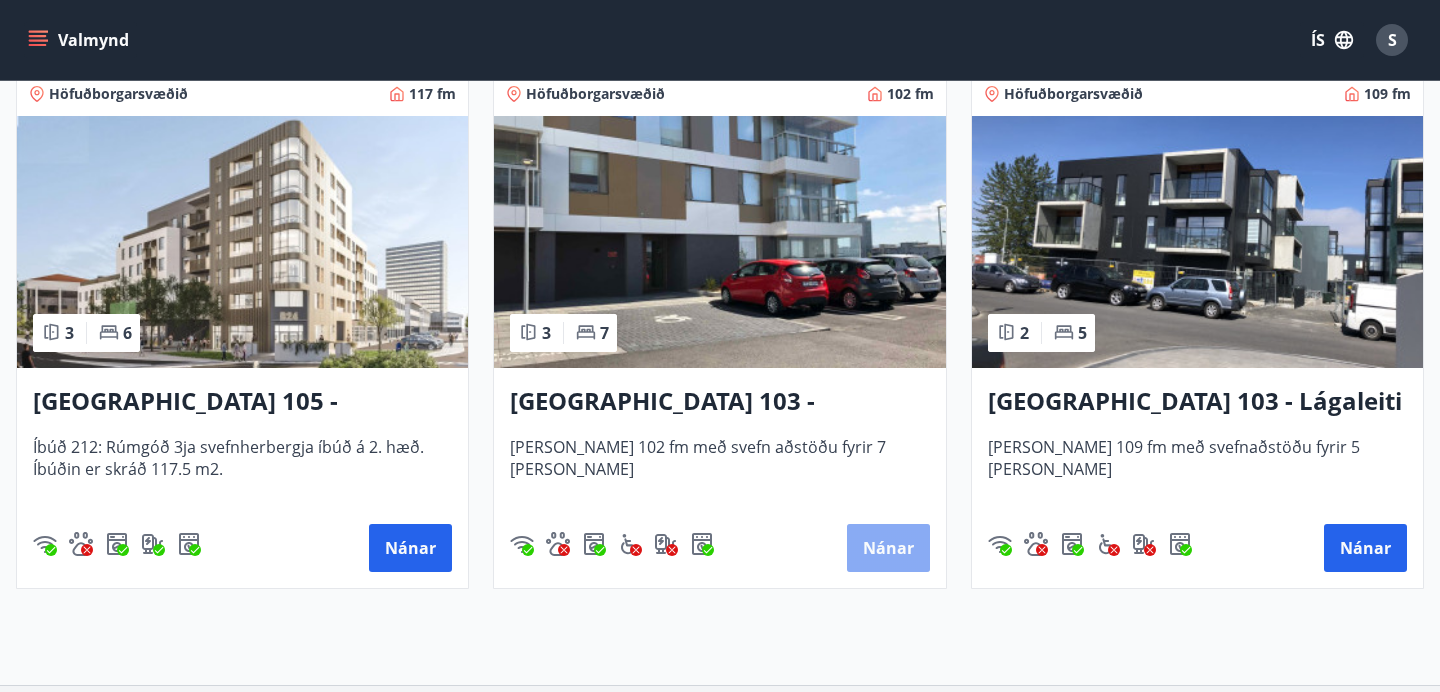 click on "Nánar" at bounding box center [888, 548] 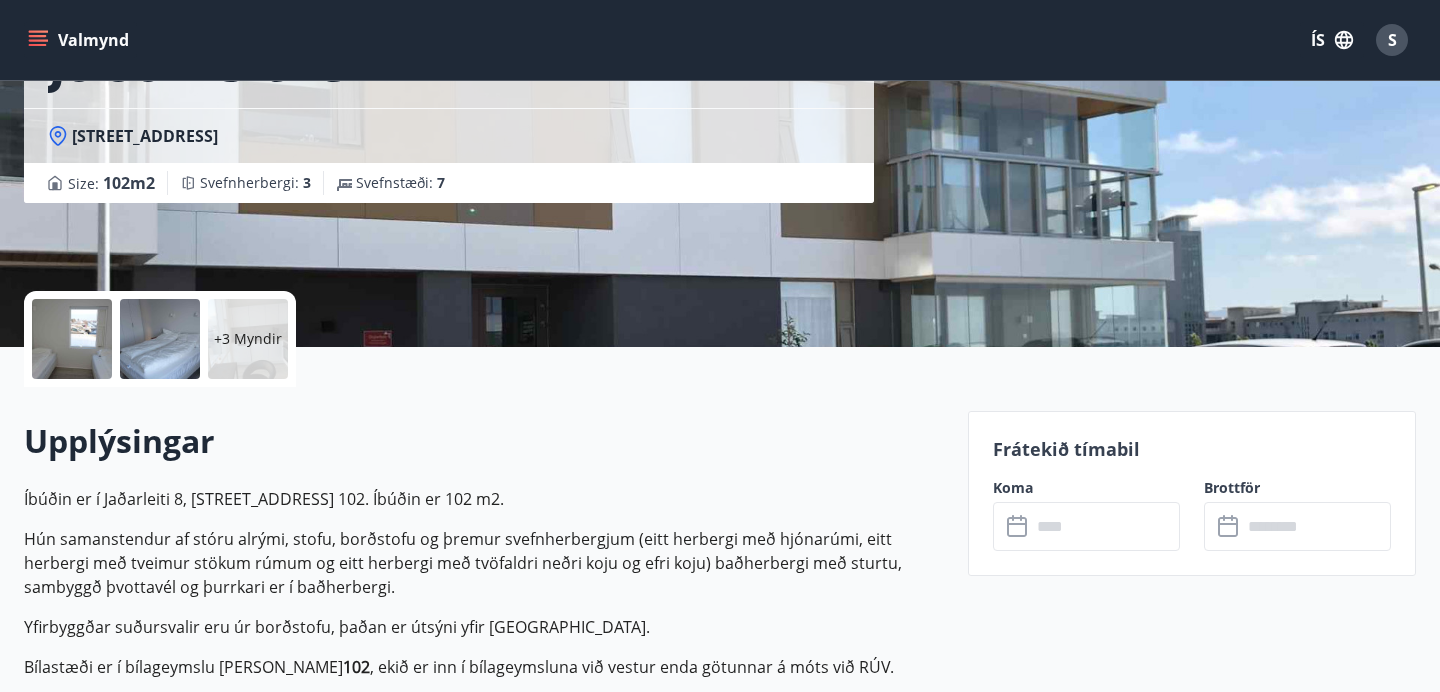 scroll, scrollTop: 319, scrollLeft: 0, axis: vertical 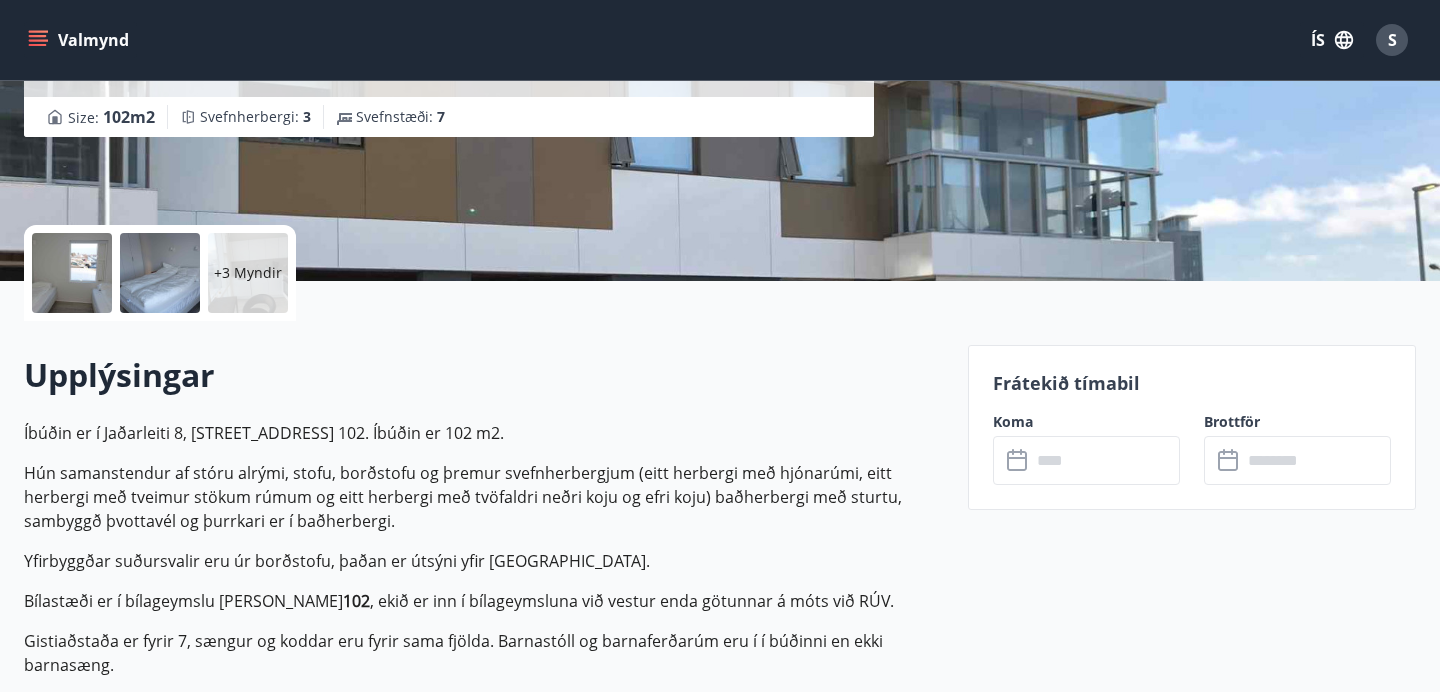 click 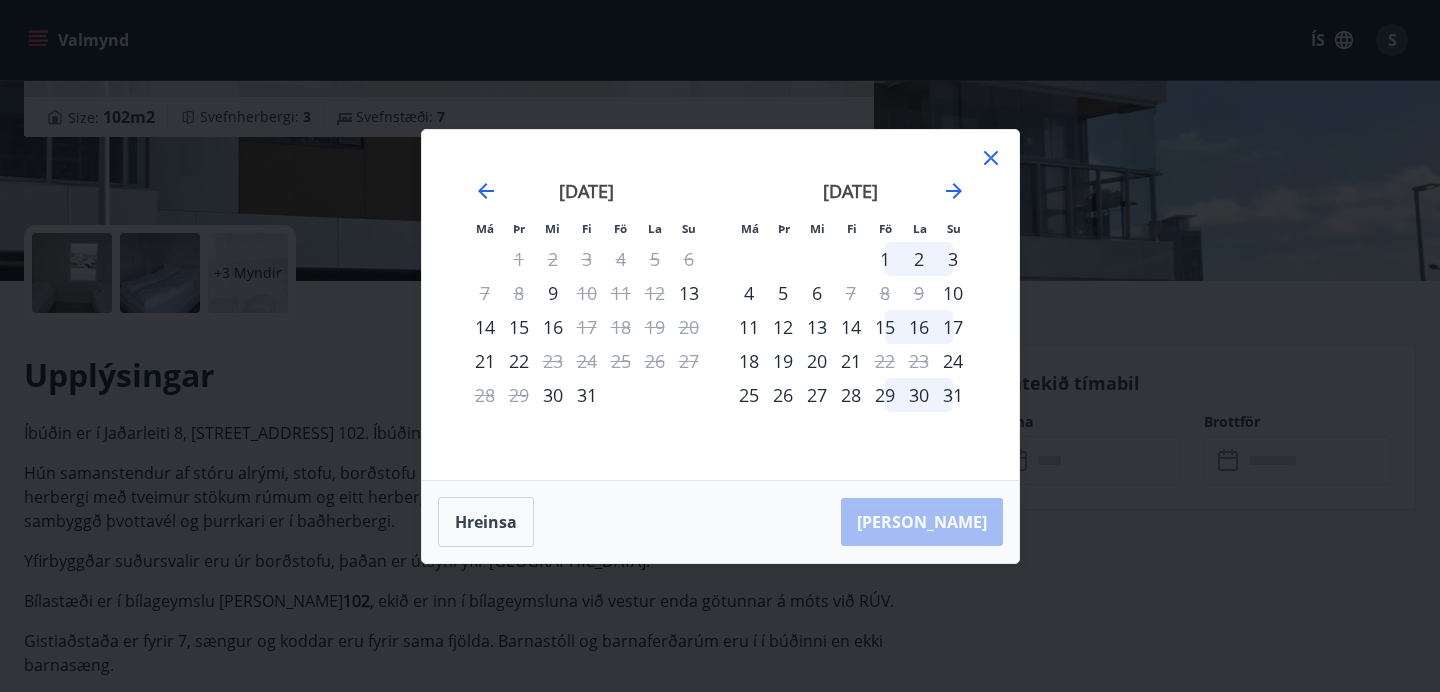 click 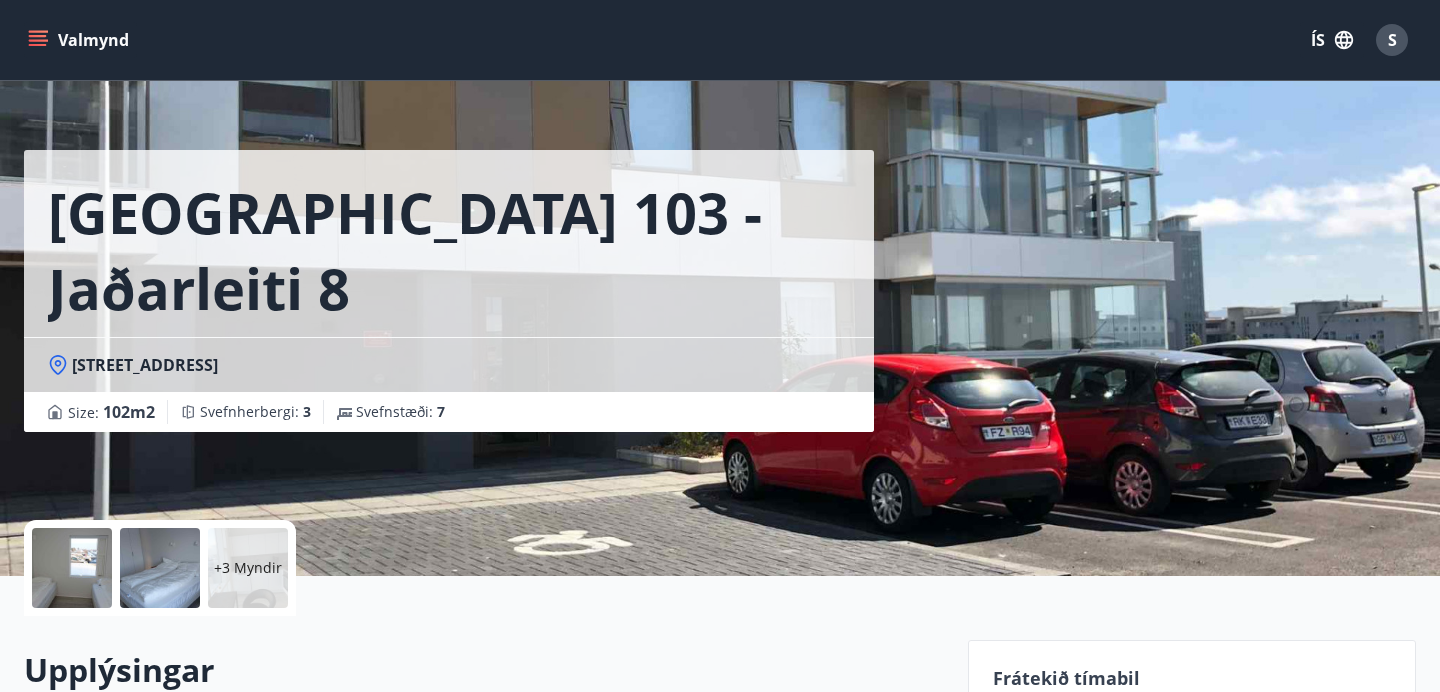 scroll, scrollTop: 0, scrollLeft: 0, axis: both 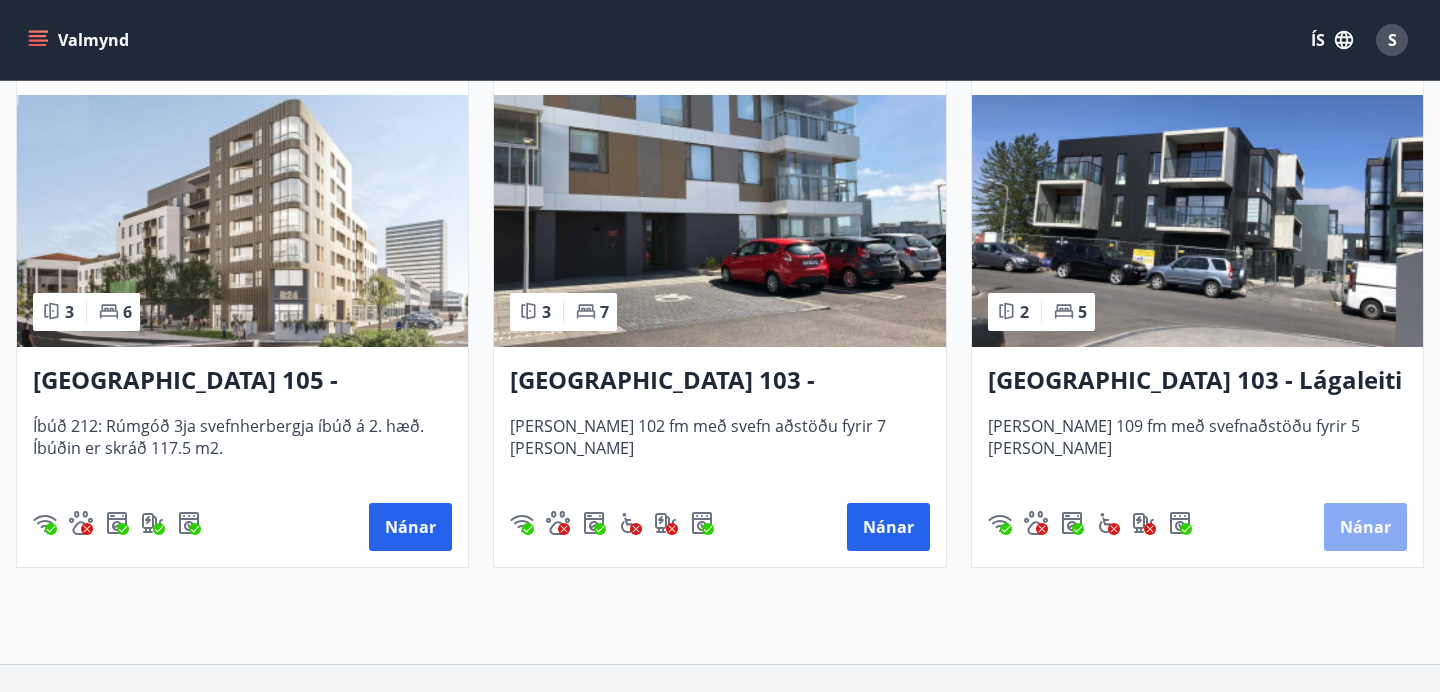 click on "Nánar" at bounding box center (1365, 527) 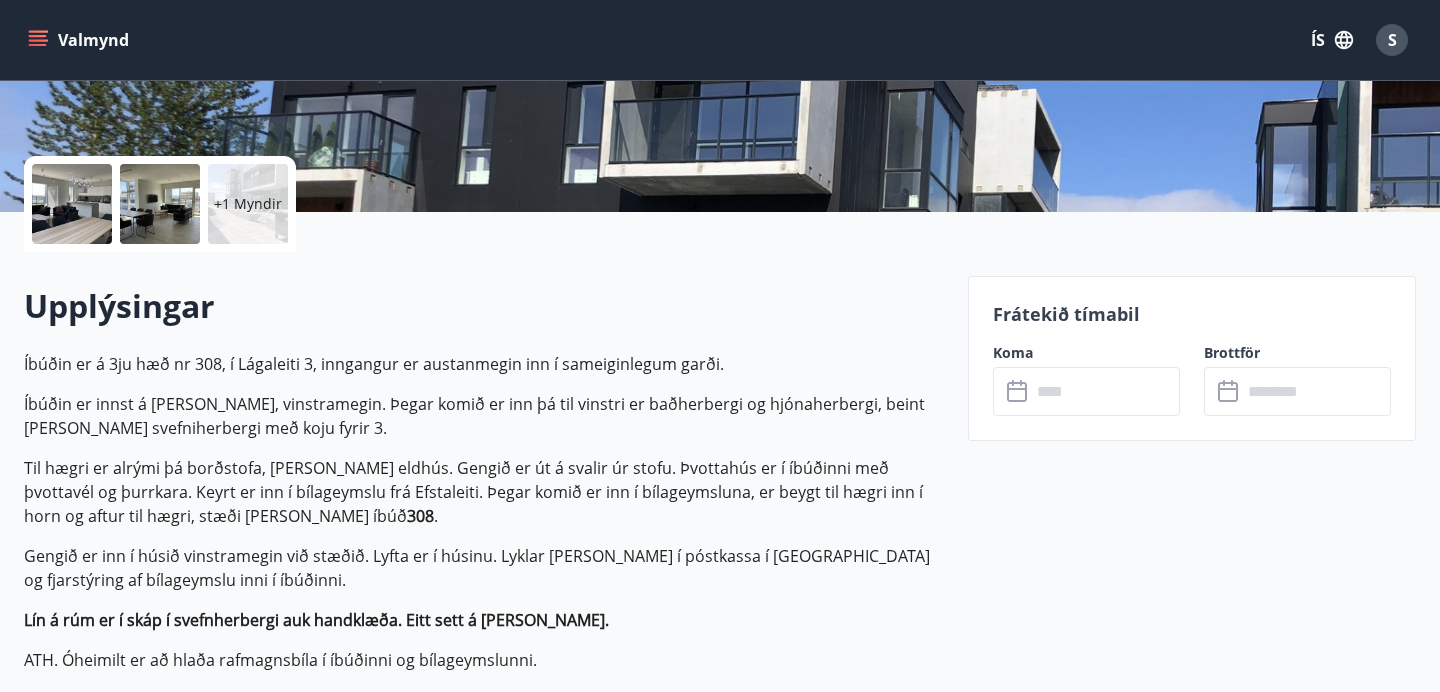 scroll, scrollTop: 389, scrollLeft: 0, axis: vertical 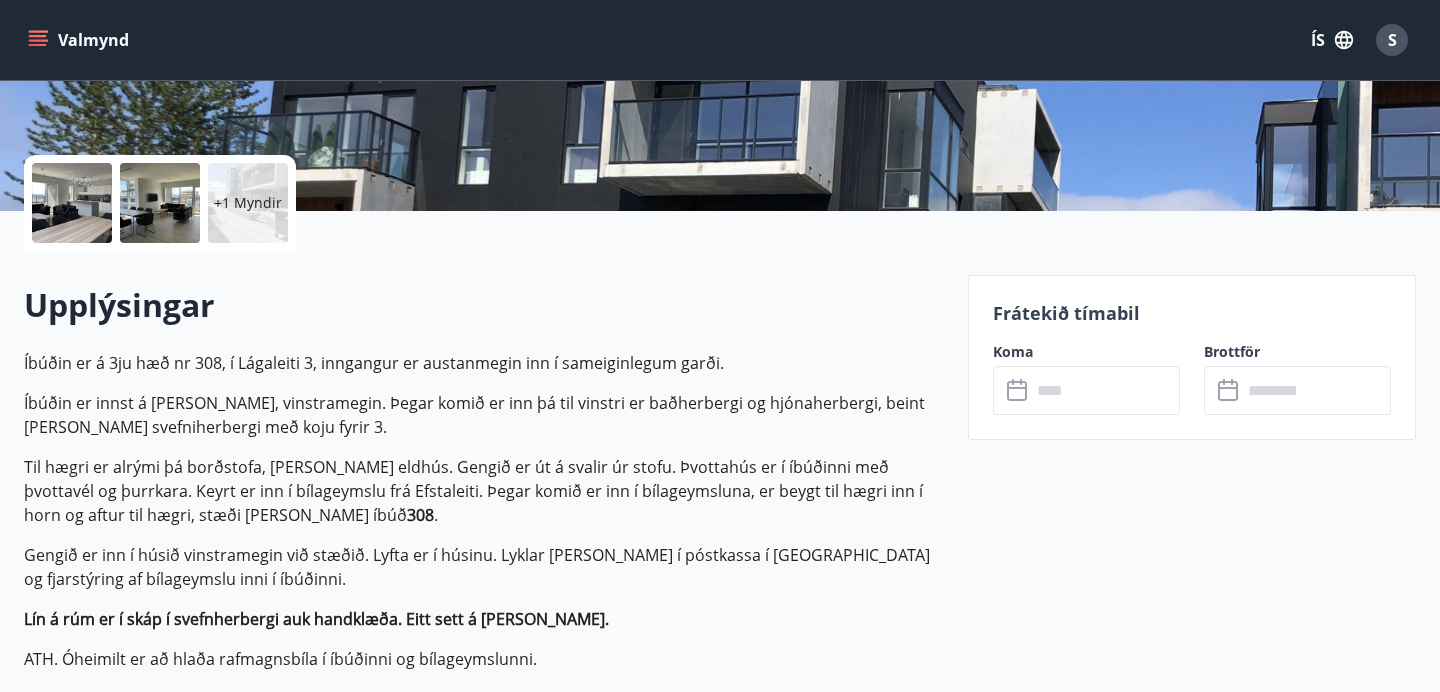 click 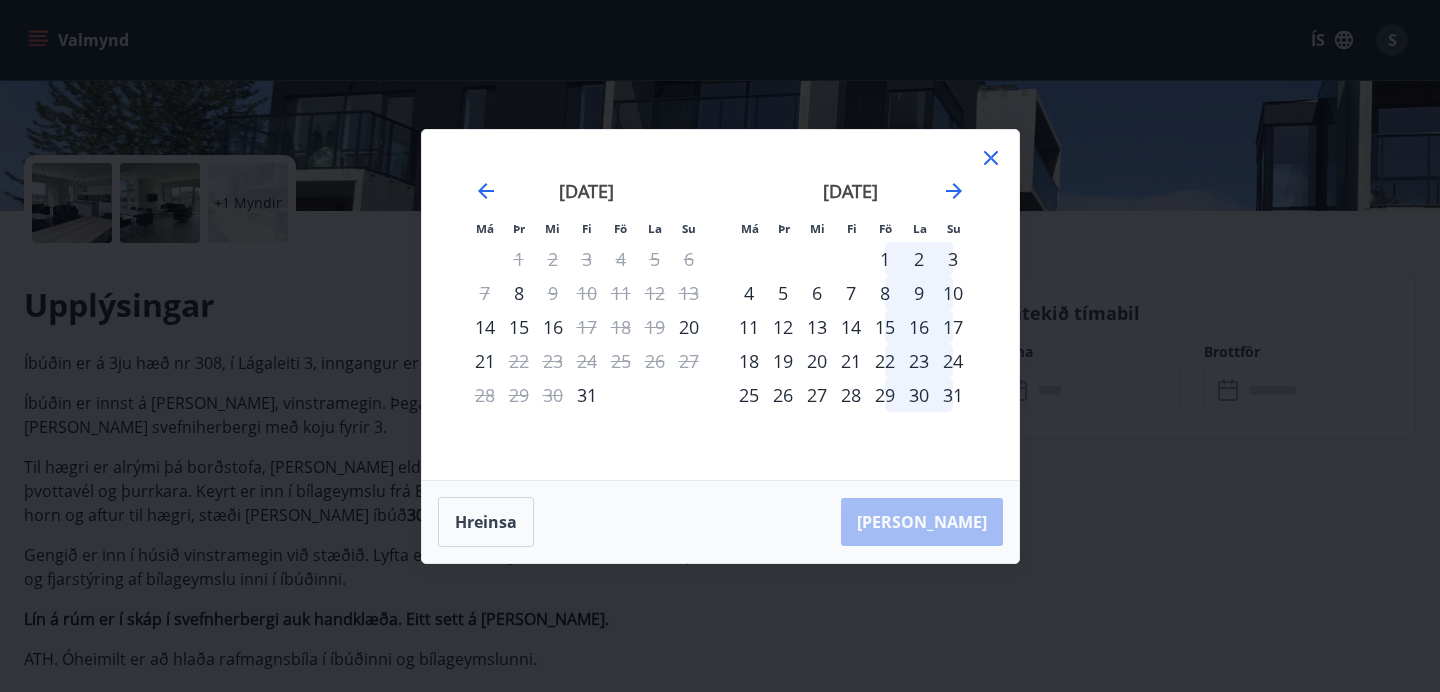 click 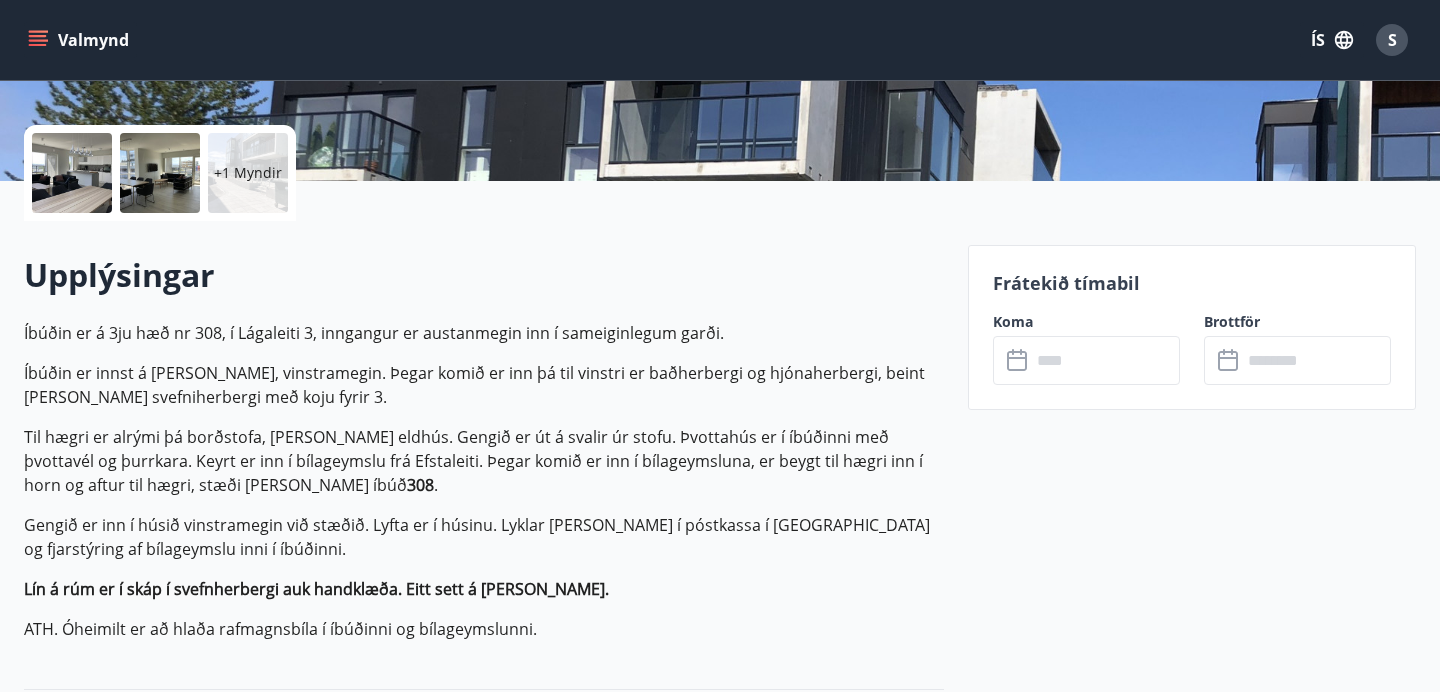 scroll, scrollTop: 427, scrollLeft: 0, axis: vertical 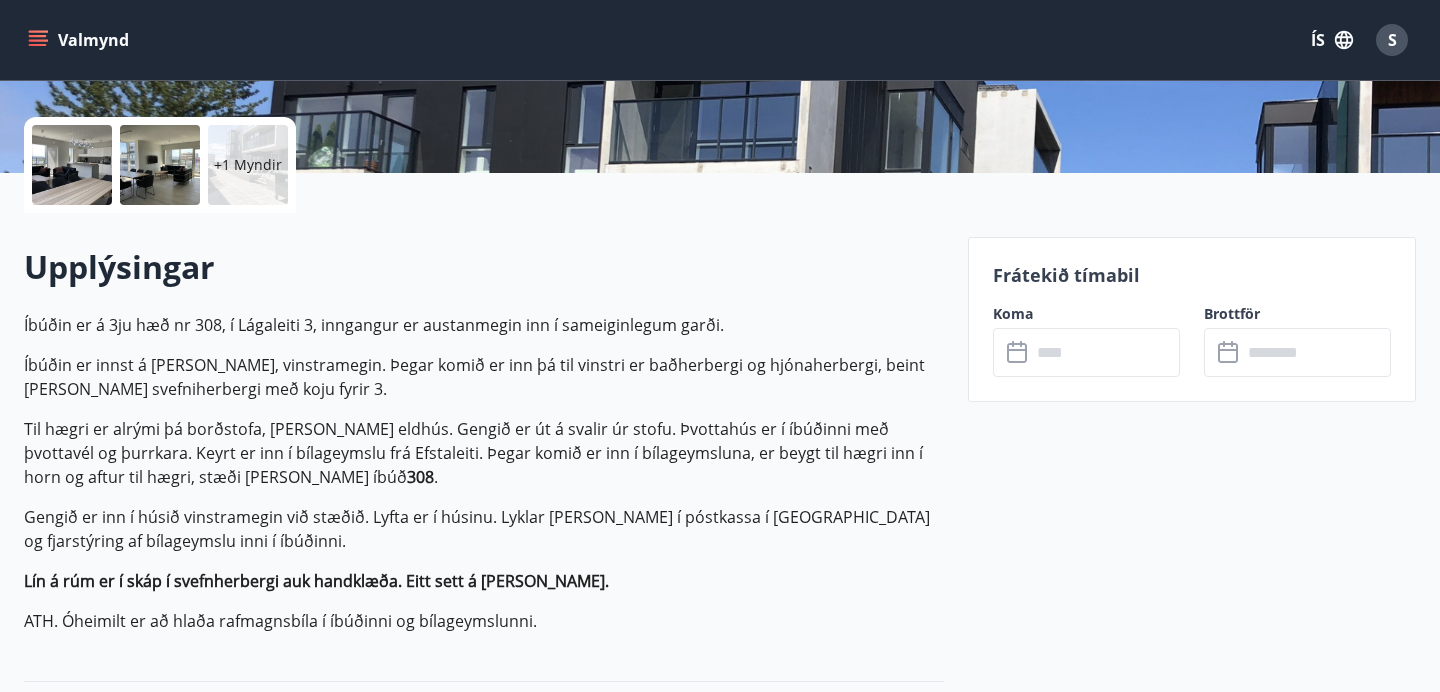 click 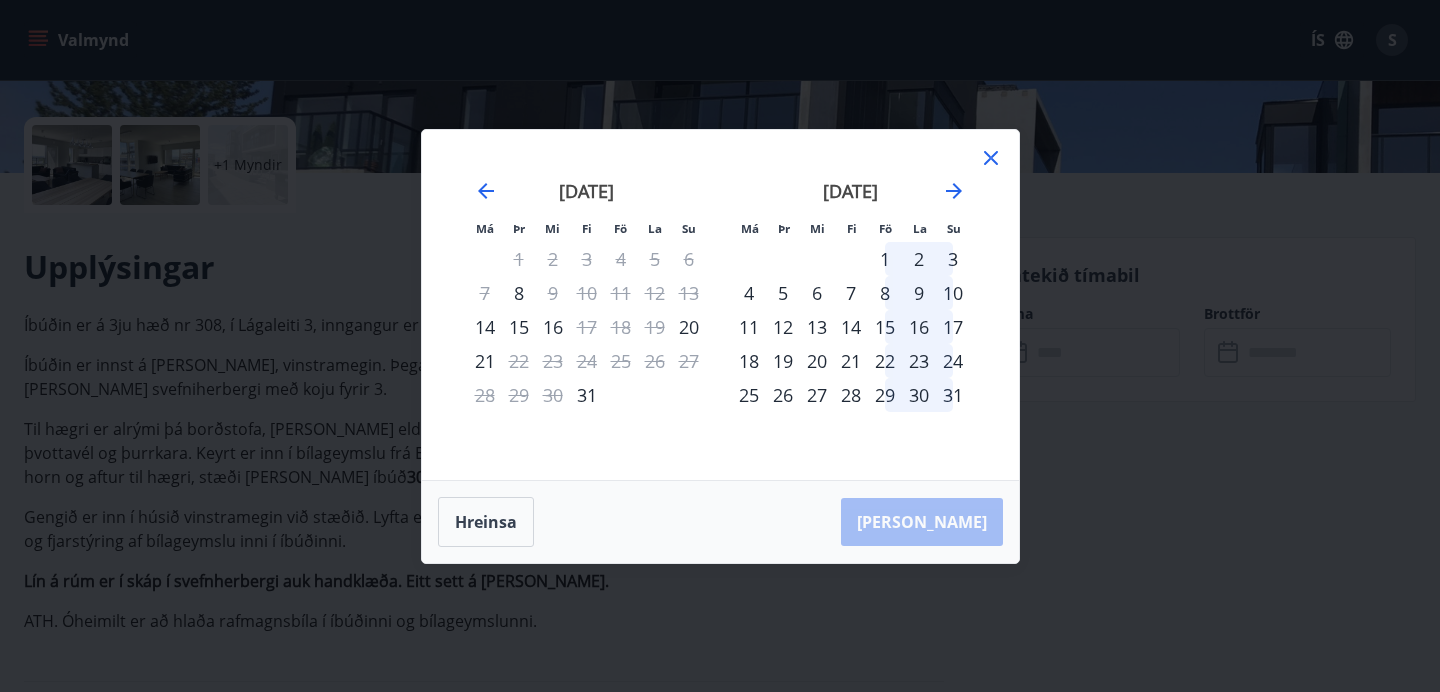 click 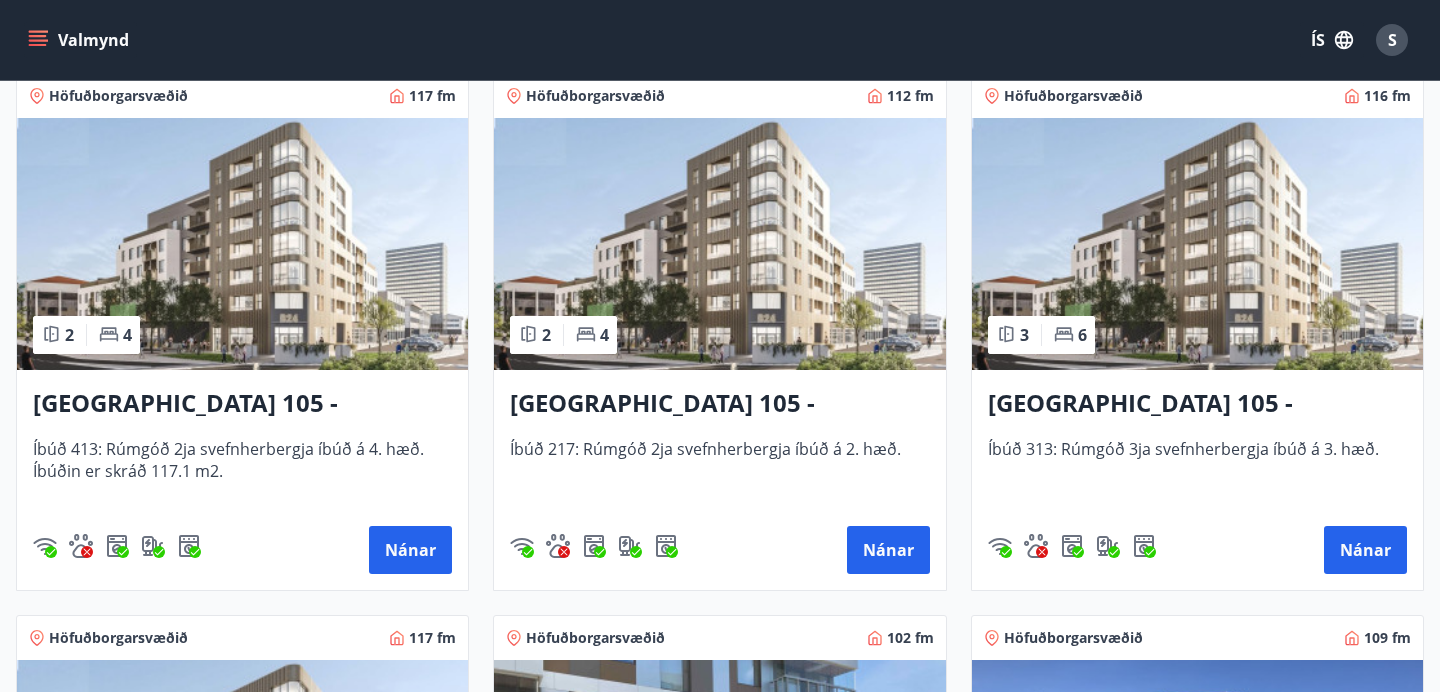 scroll, scrollTop: 440, scrollLeft: 0, axis: vertical 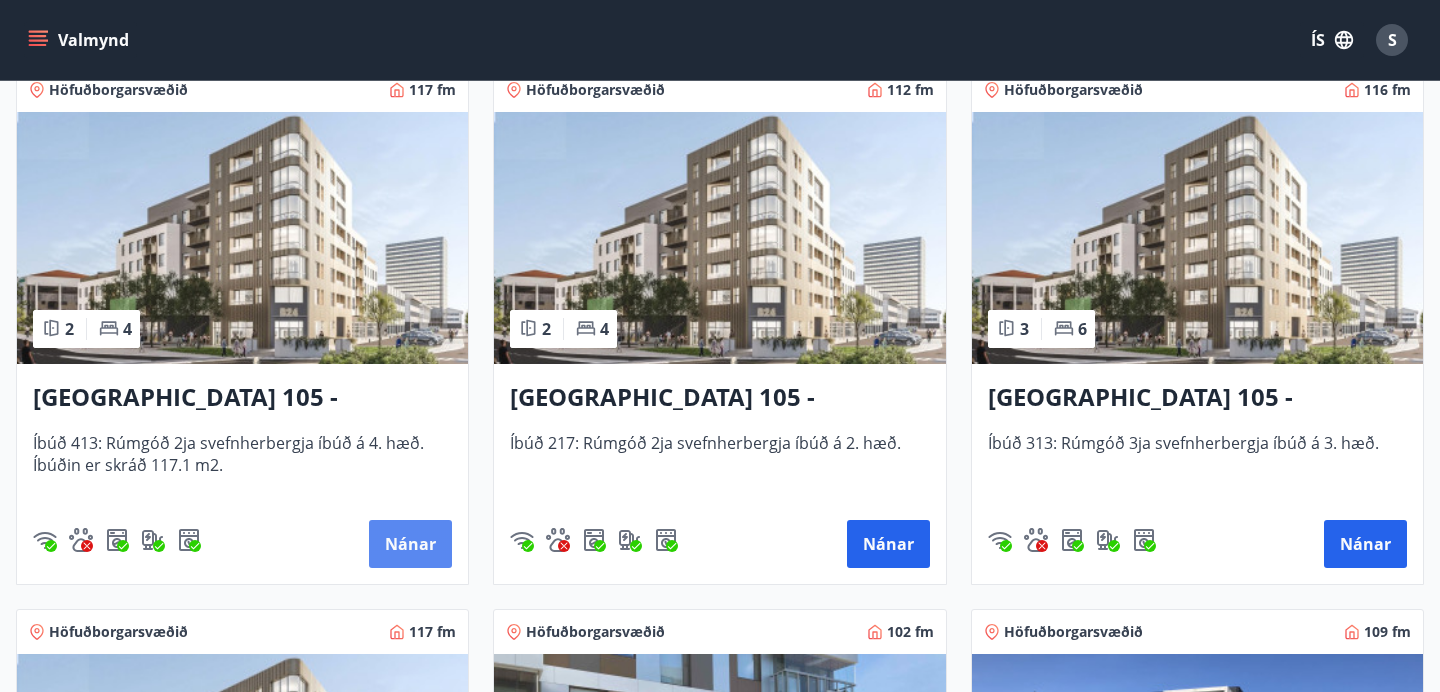 click on "Nánar" at bounding box center (410, 544) 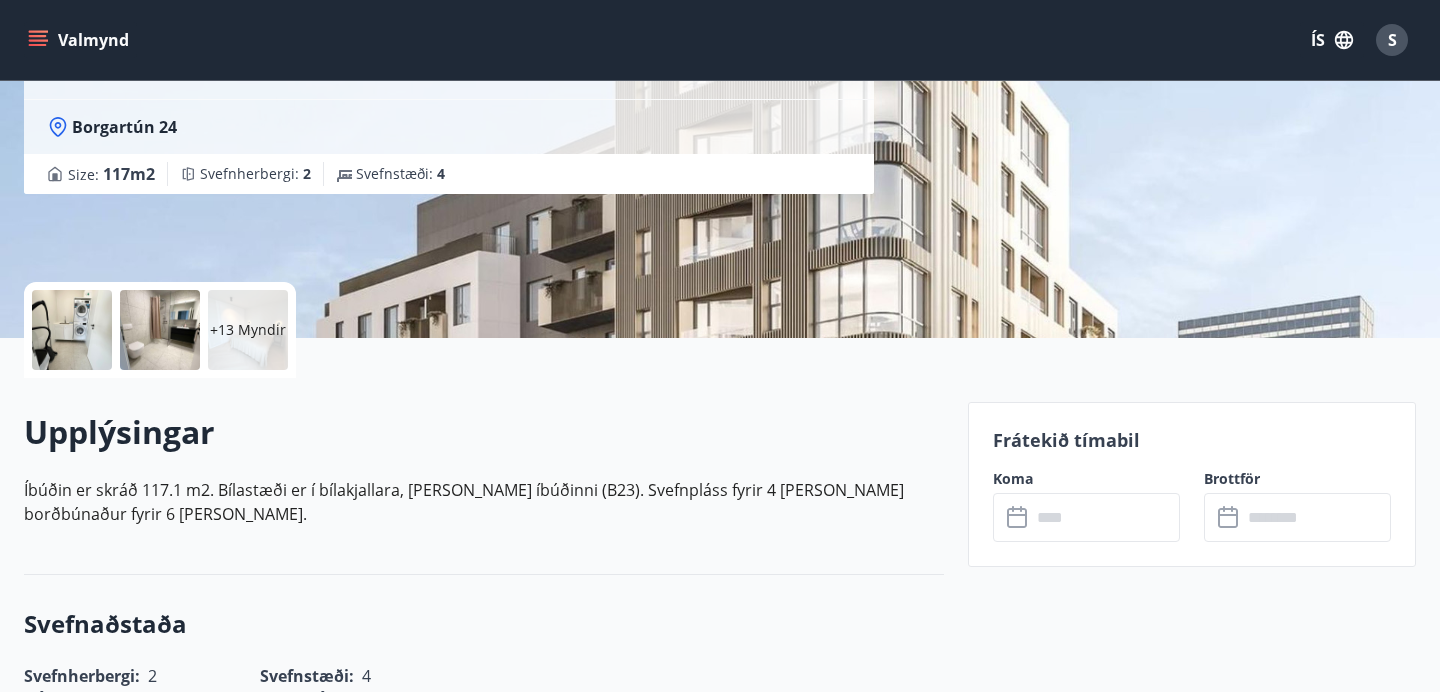 scroll, scrollTop: 275, scrollLeft: 0, axis: vertical 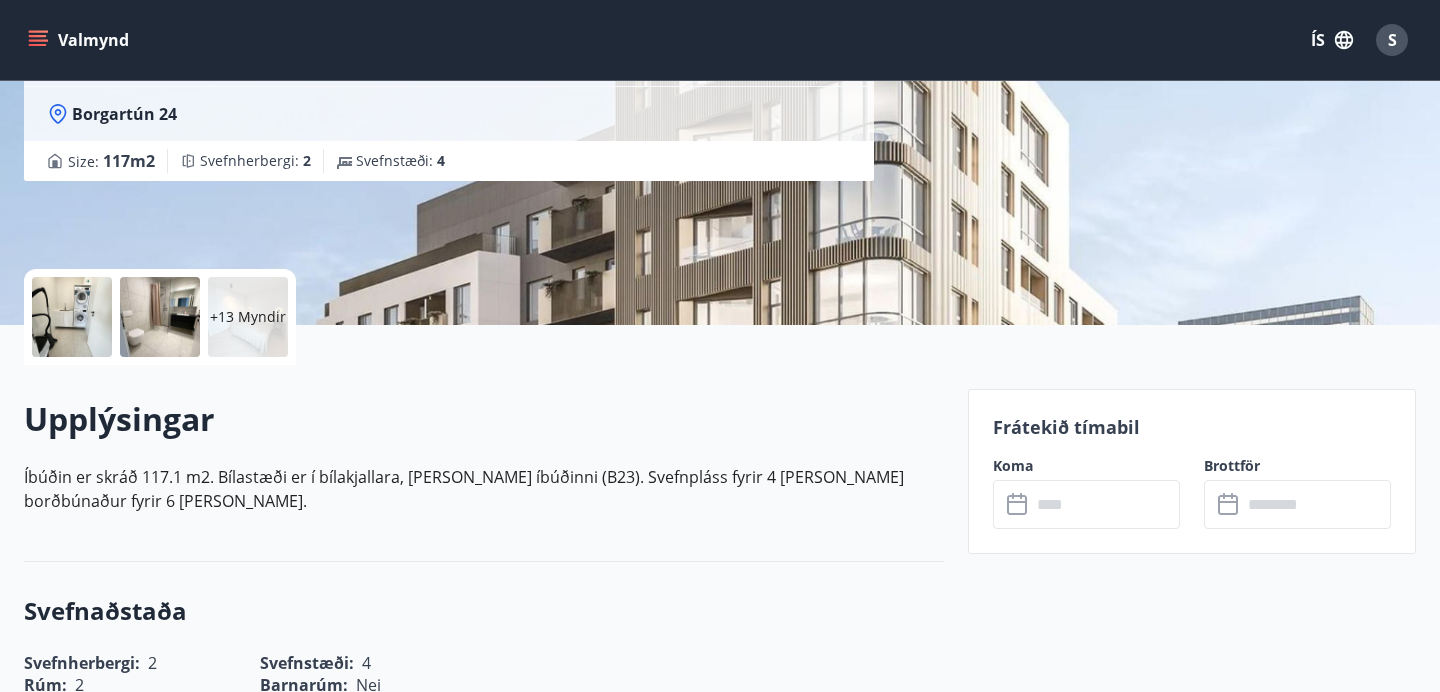 click 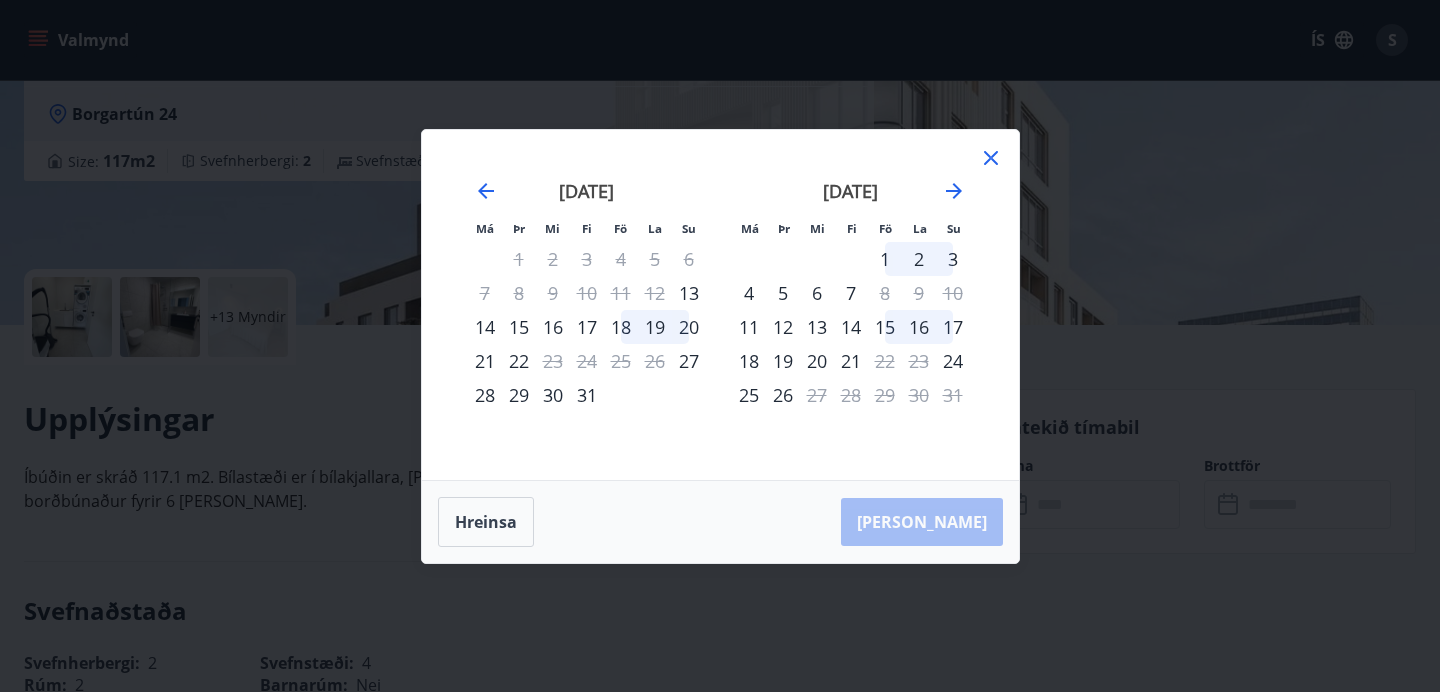 click 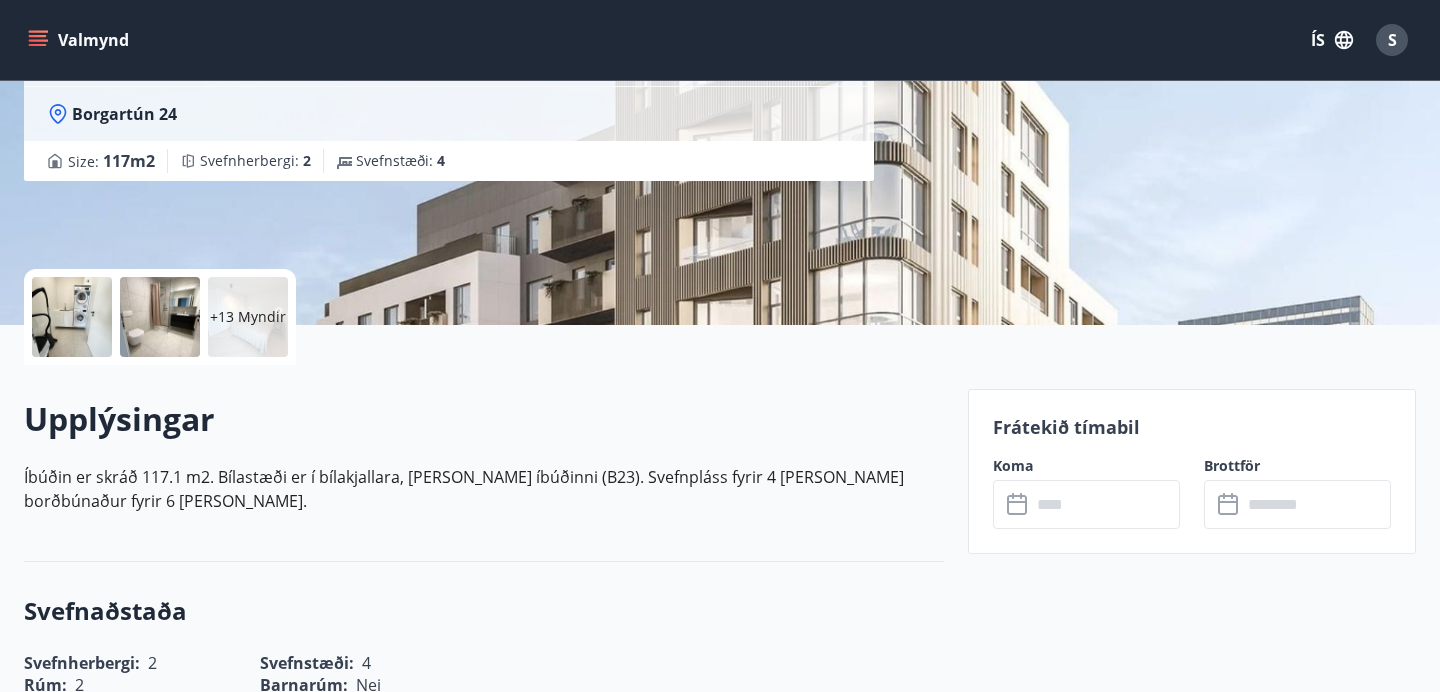scroll, scrollTop: 0, scrollLeft: 0, axis: both 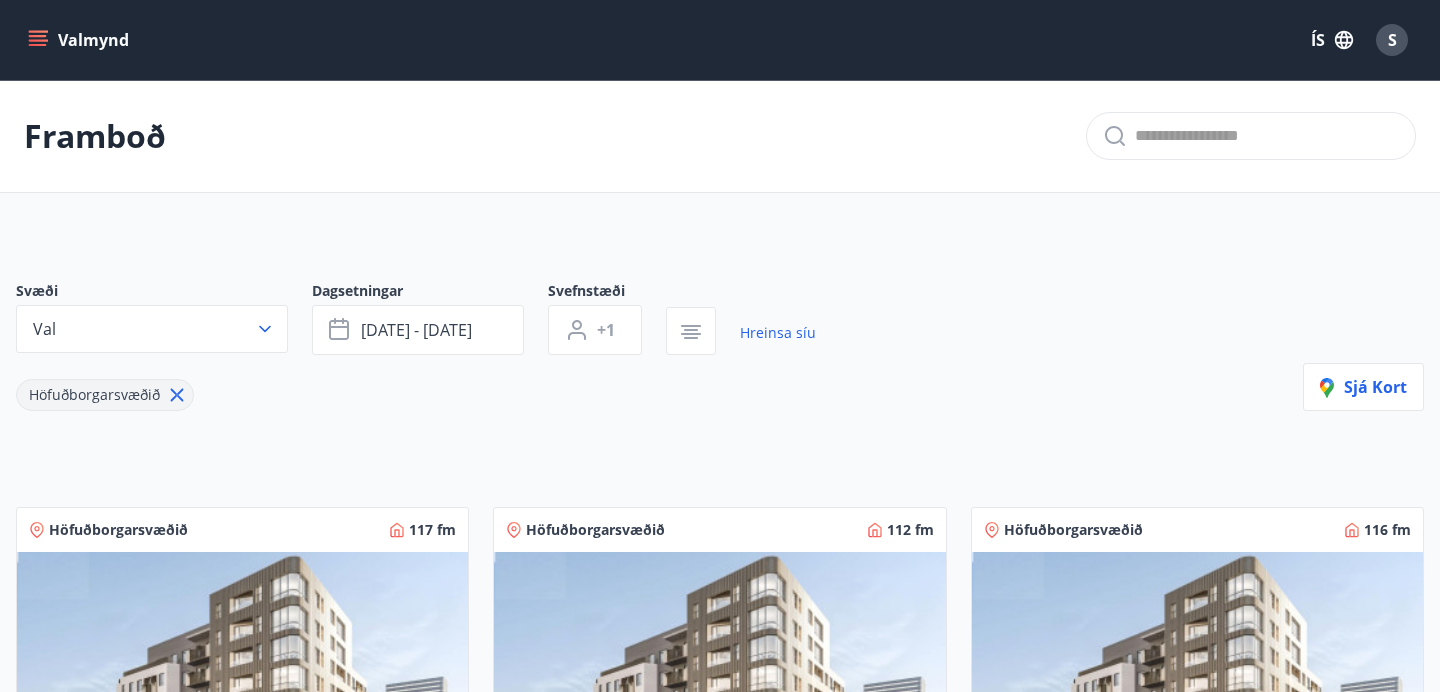 click at bounding box center [719, 678] 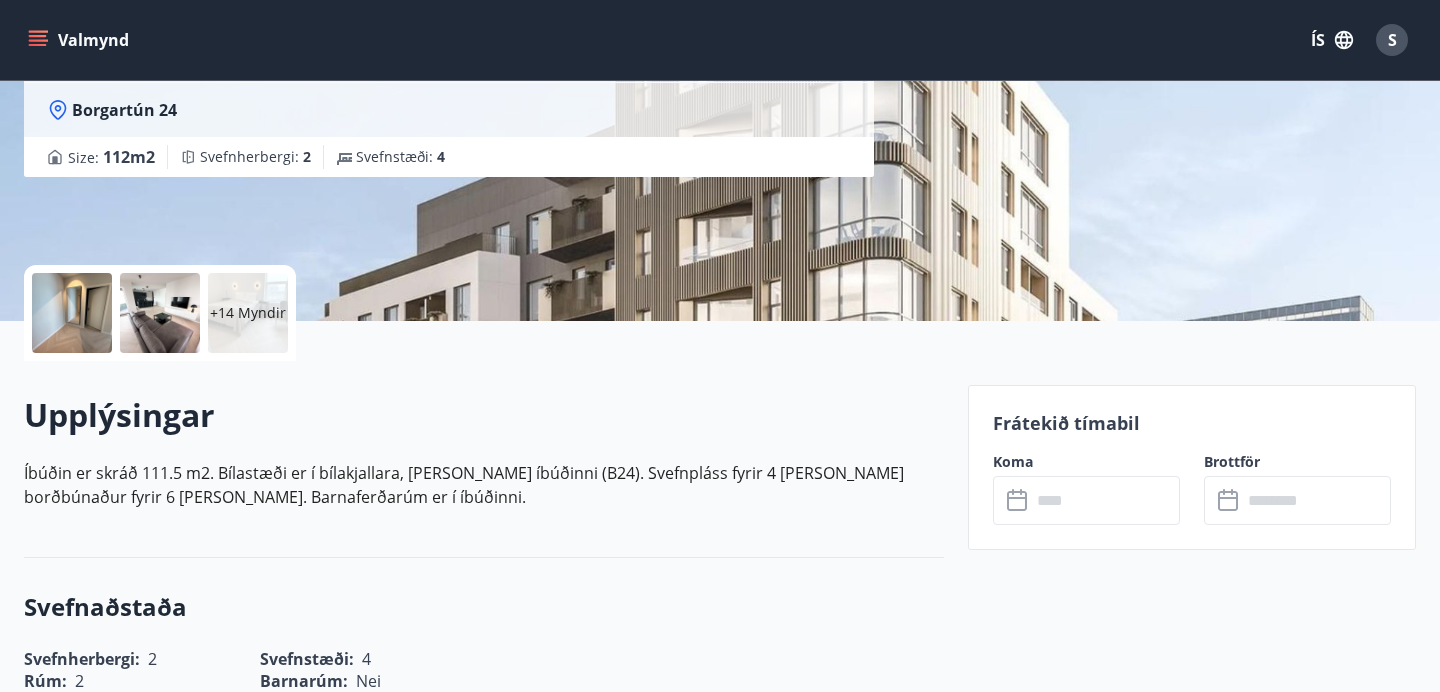scroll, scrollTop: 316, scrollLeft: 0, axis: vertical 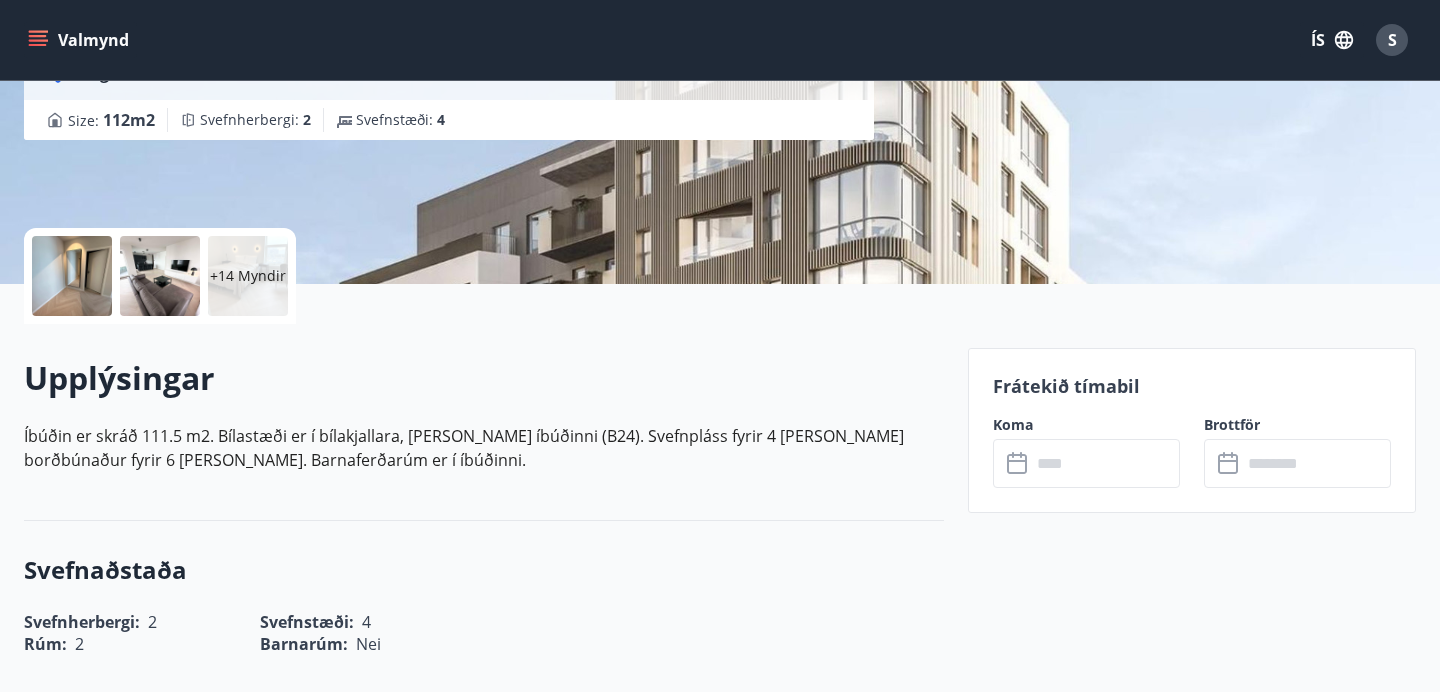 click 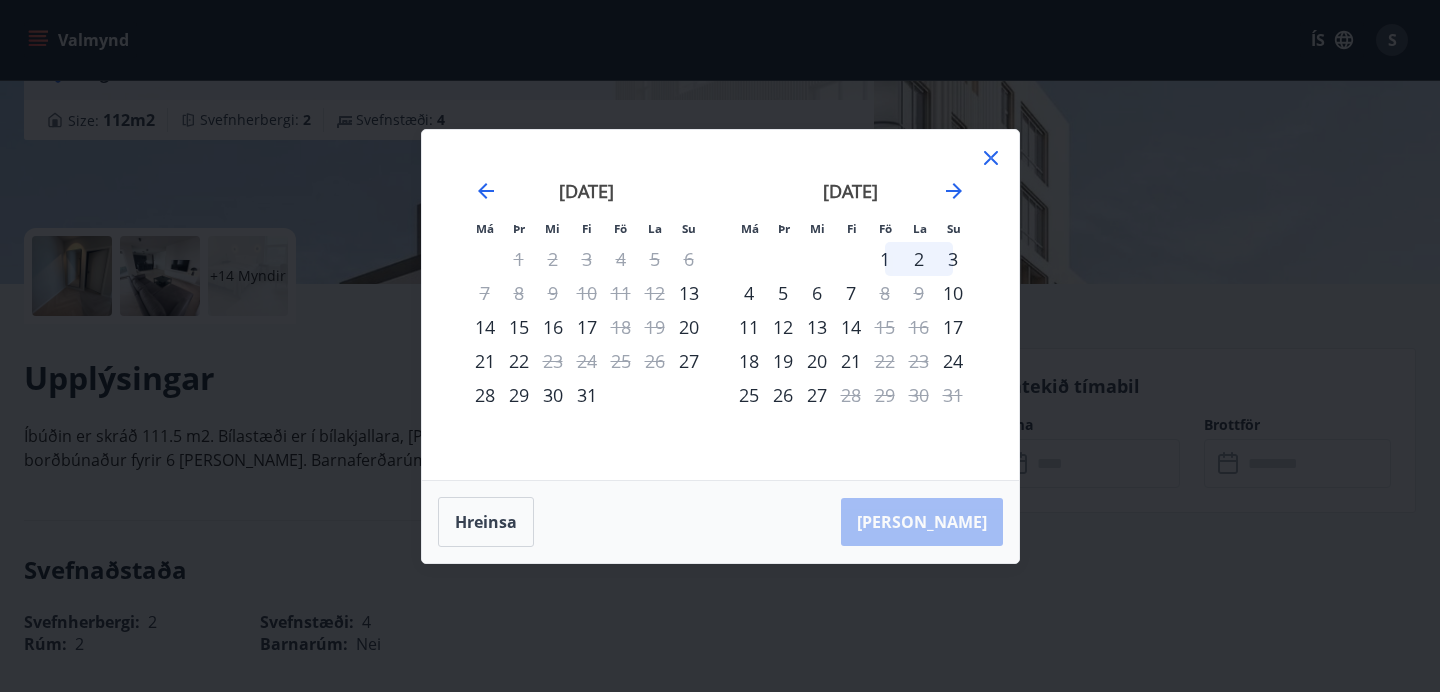 click 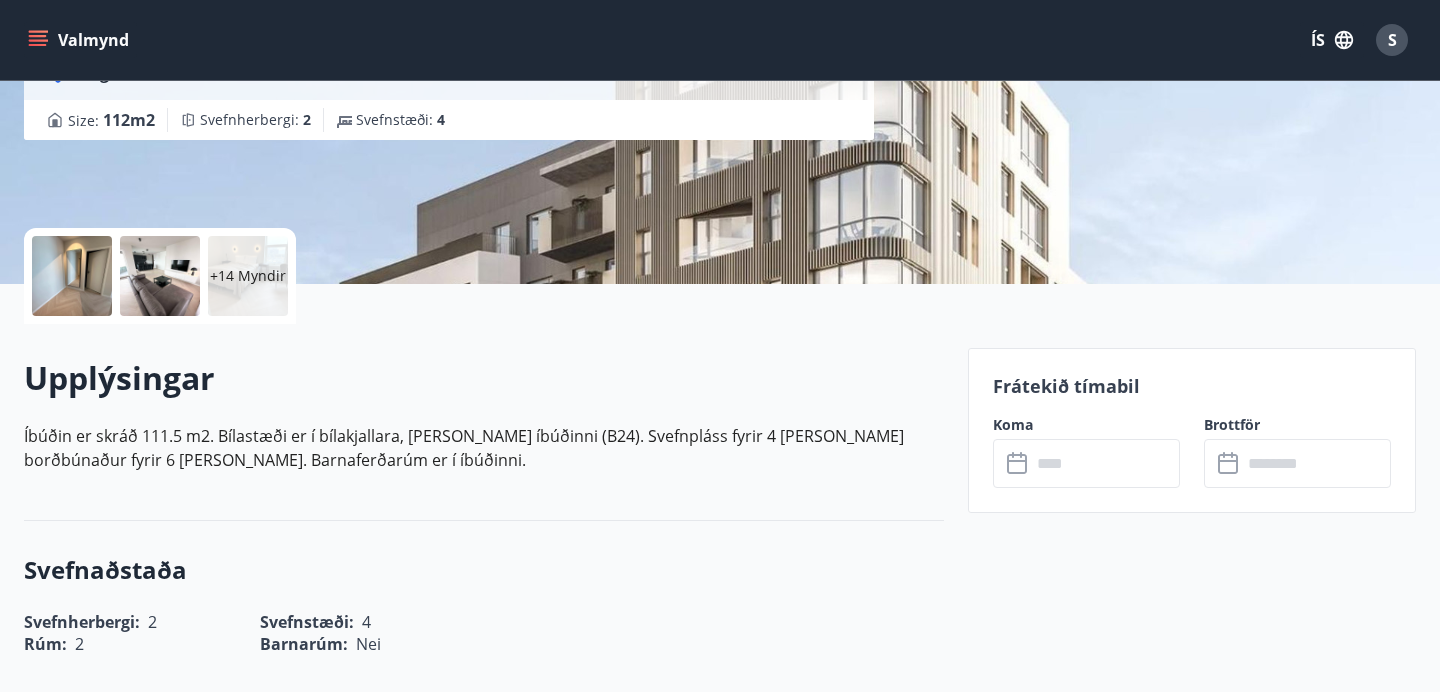 scroll, scrollTop: 0, scrollLeft: 0, axis: both 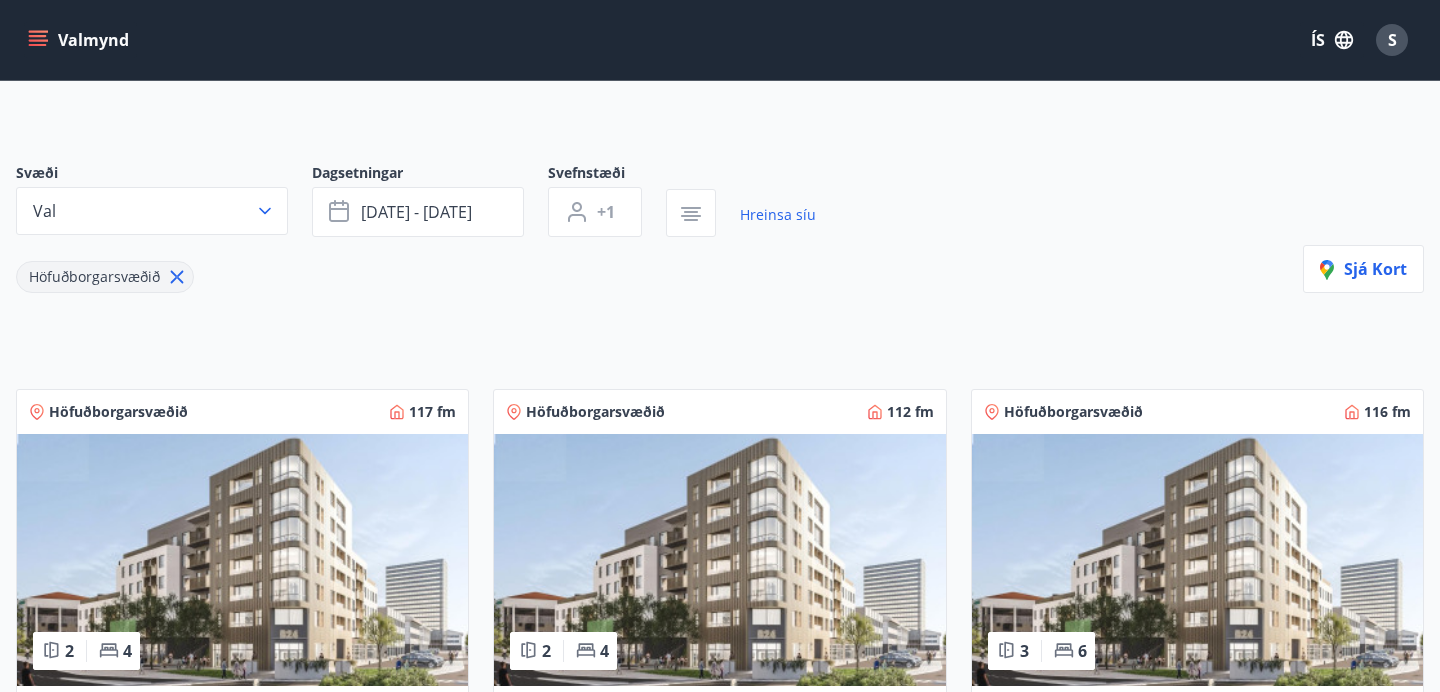 click at bounding box center (1197, 560) 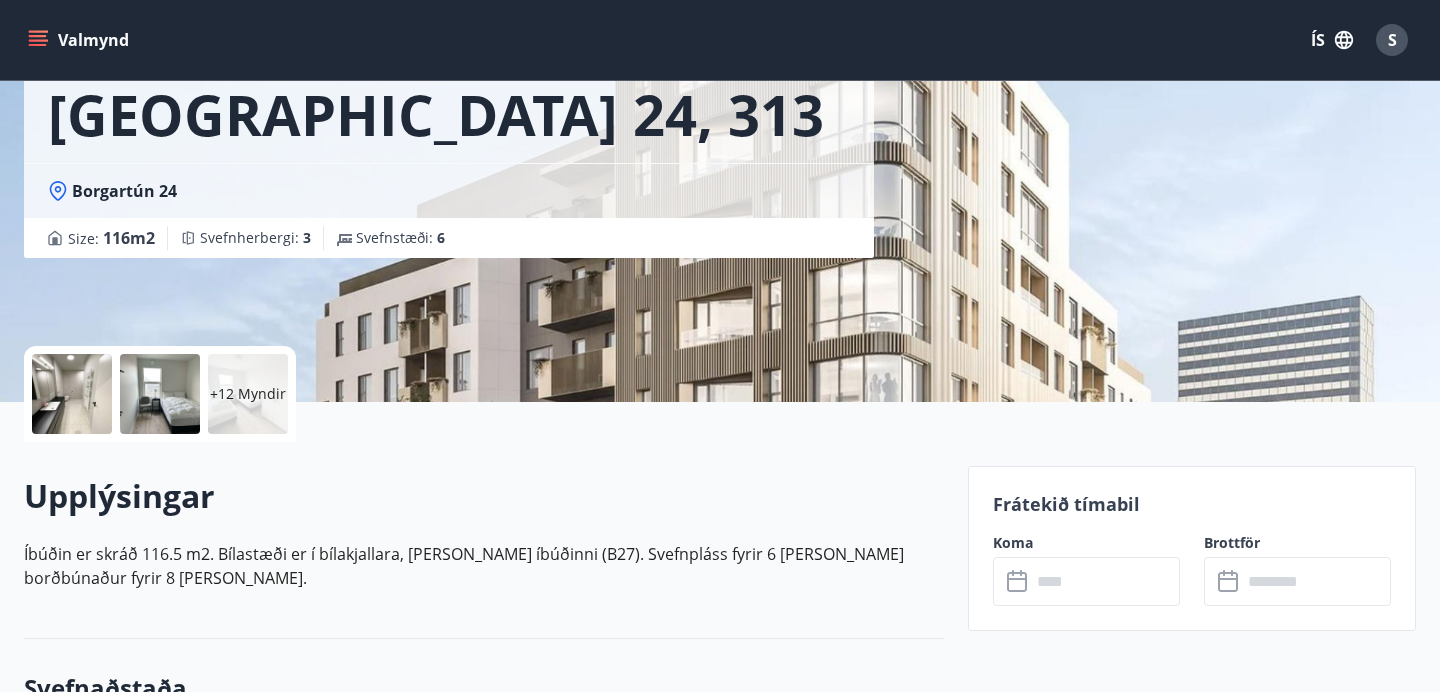 scroll, scrollTop: 199, scrollLeft: 0, axis: vertical 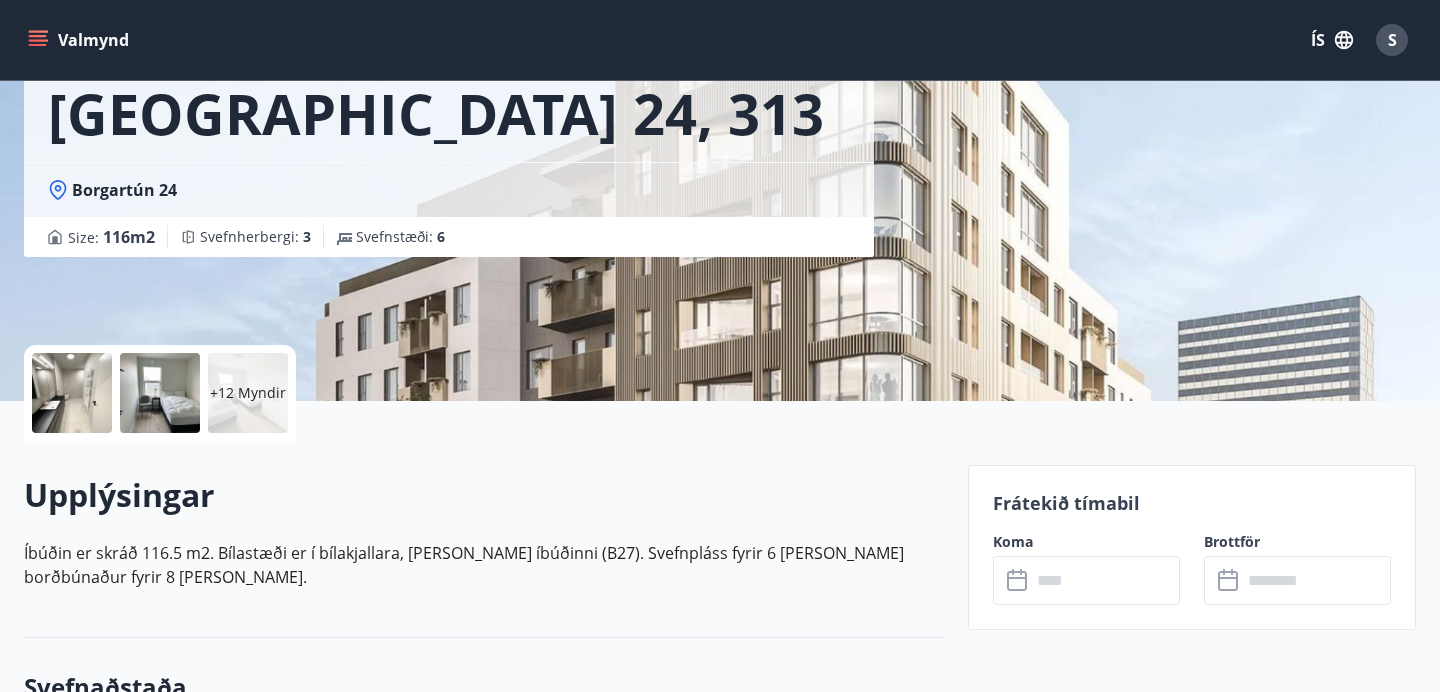 click 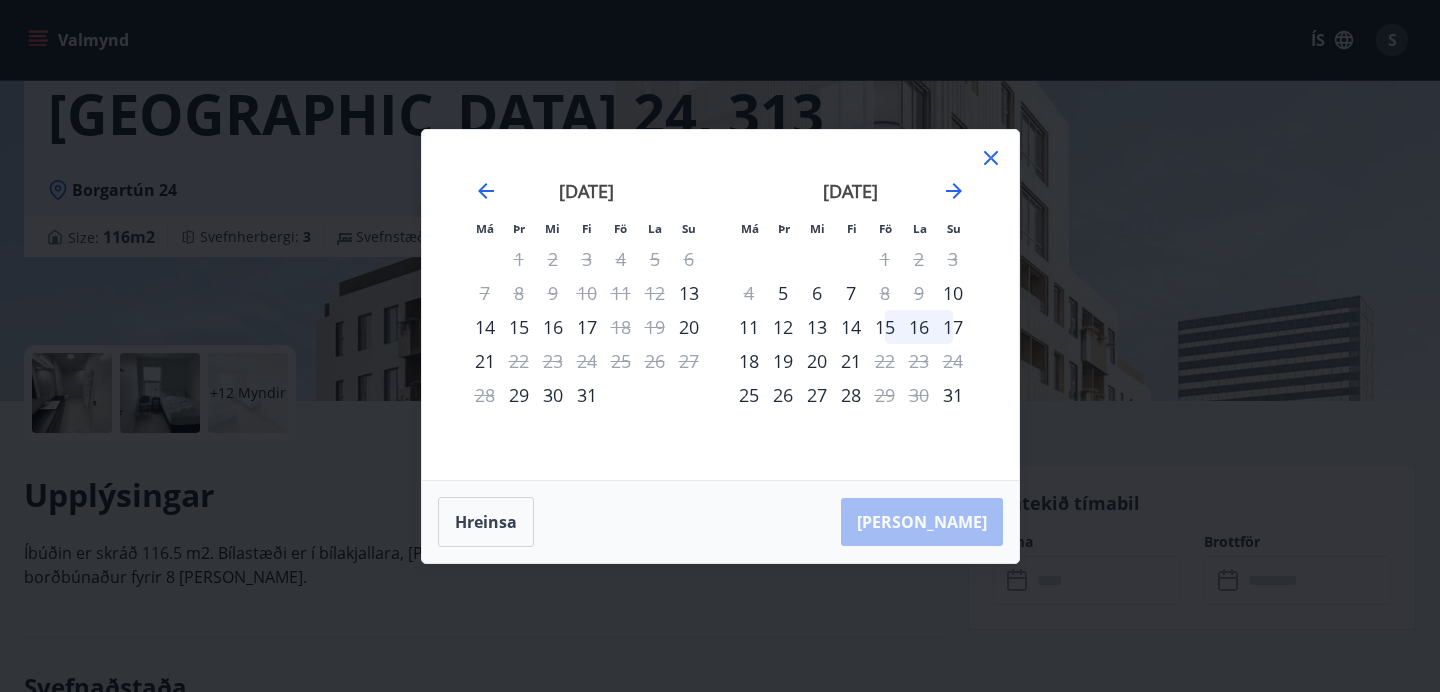 click 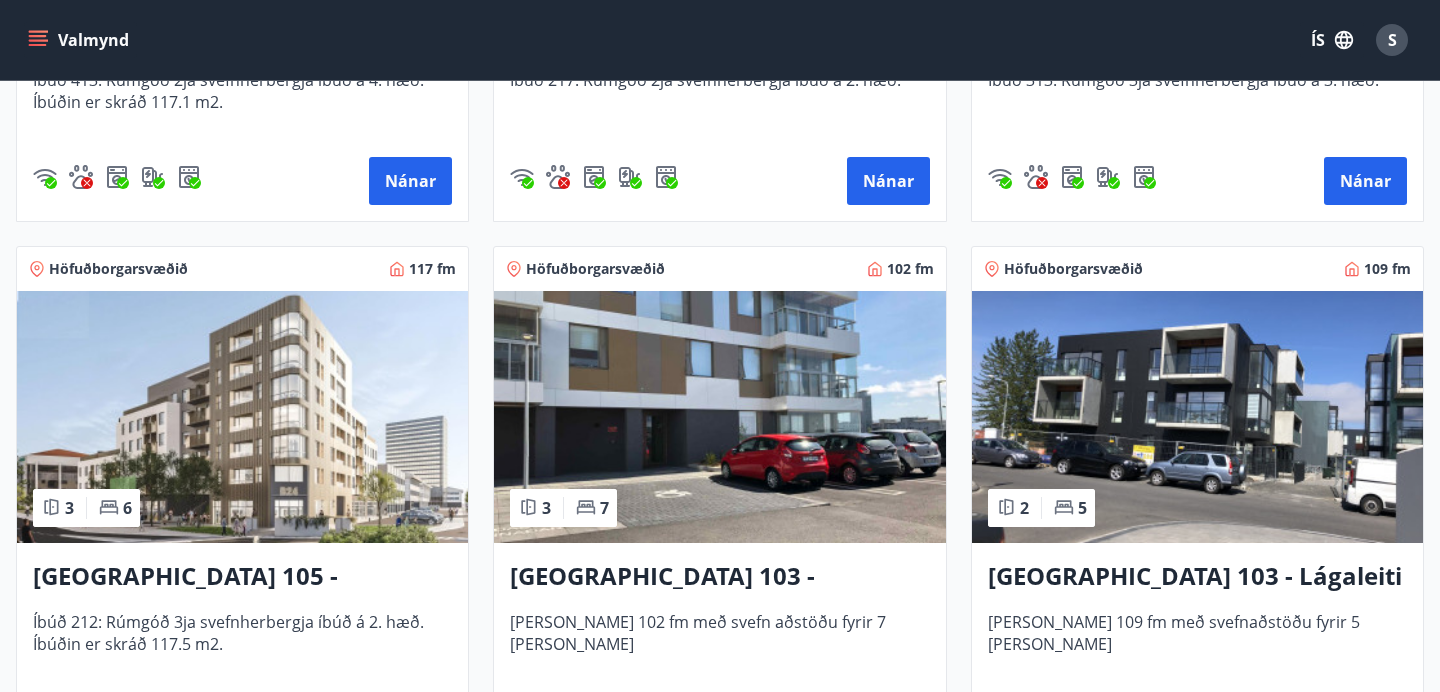 scroll, scrollTop: 911, scrollLeft: 0, axis: vertical 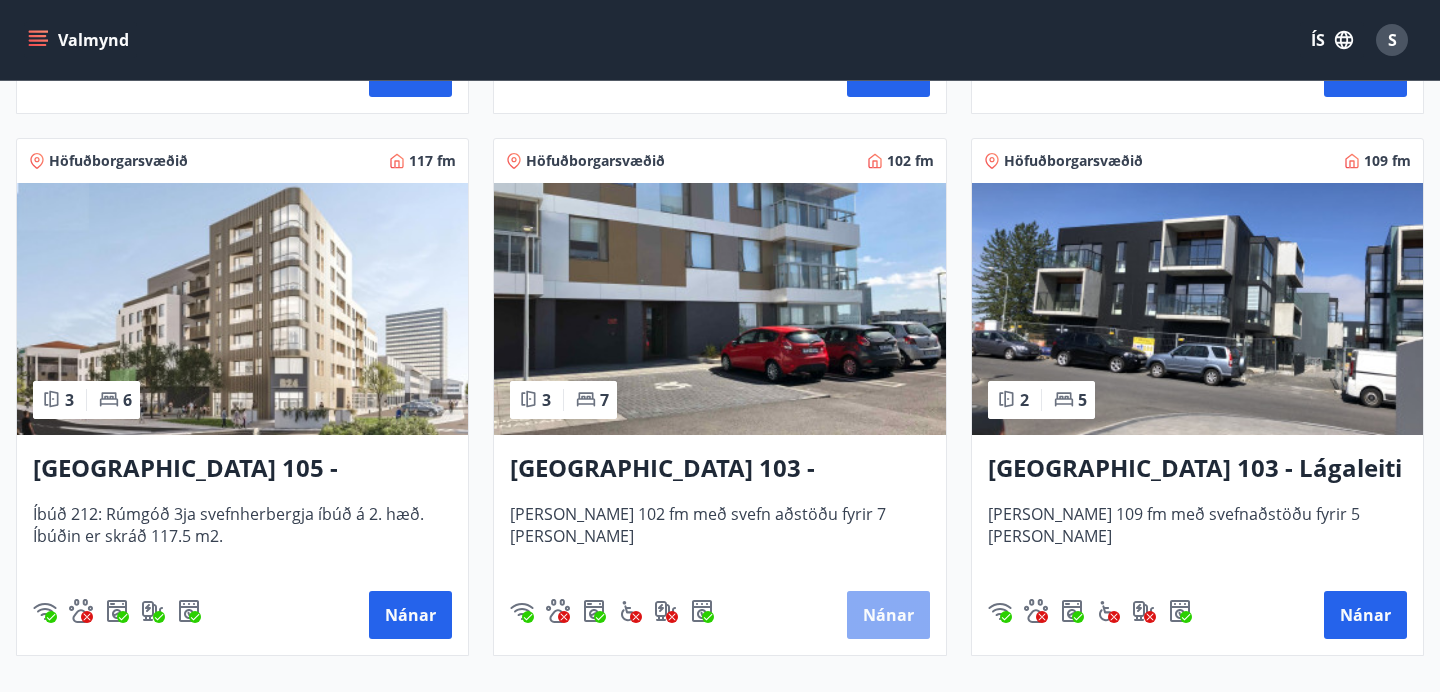 click on "Nánar" at bounding box center [888, 615] 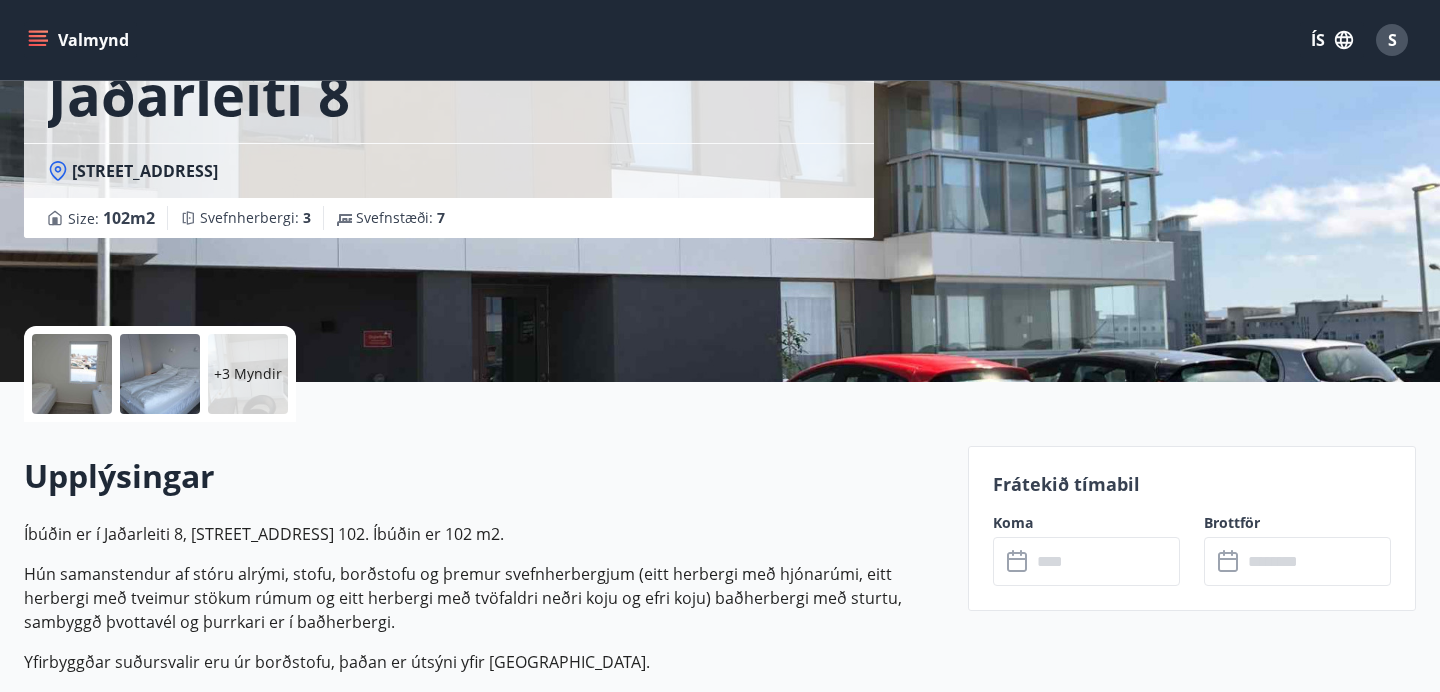 scroll, scrollTop: 221, scrollLeft: 0, axis: vertical 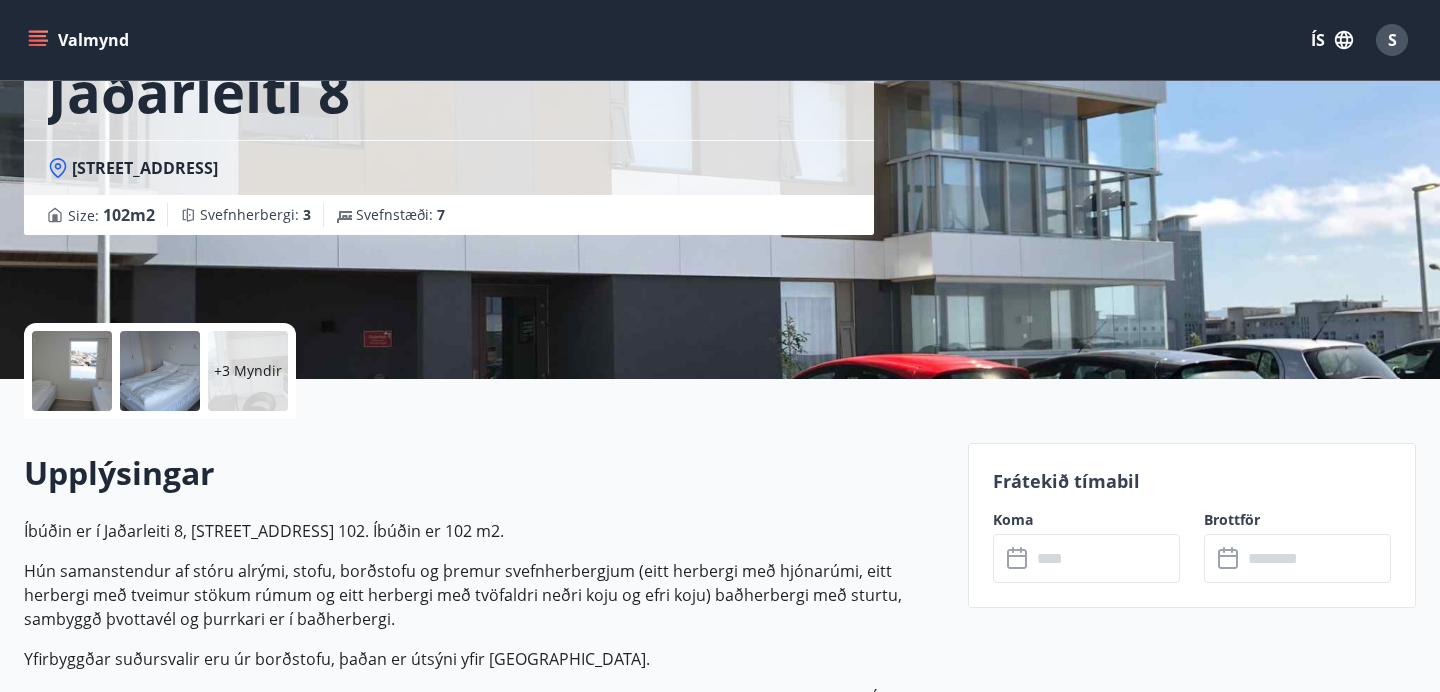 click 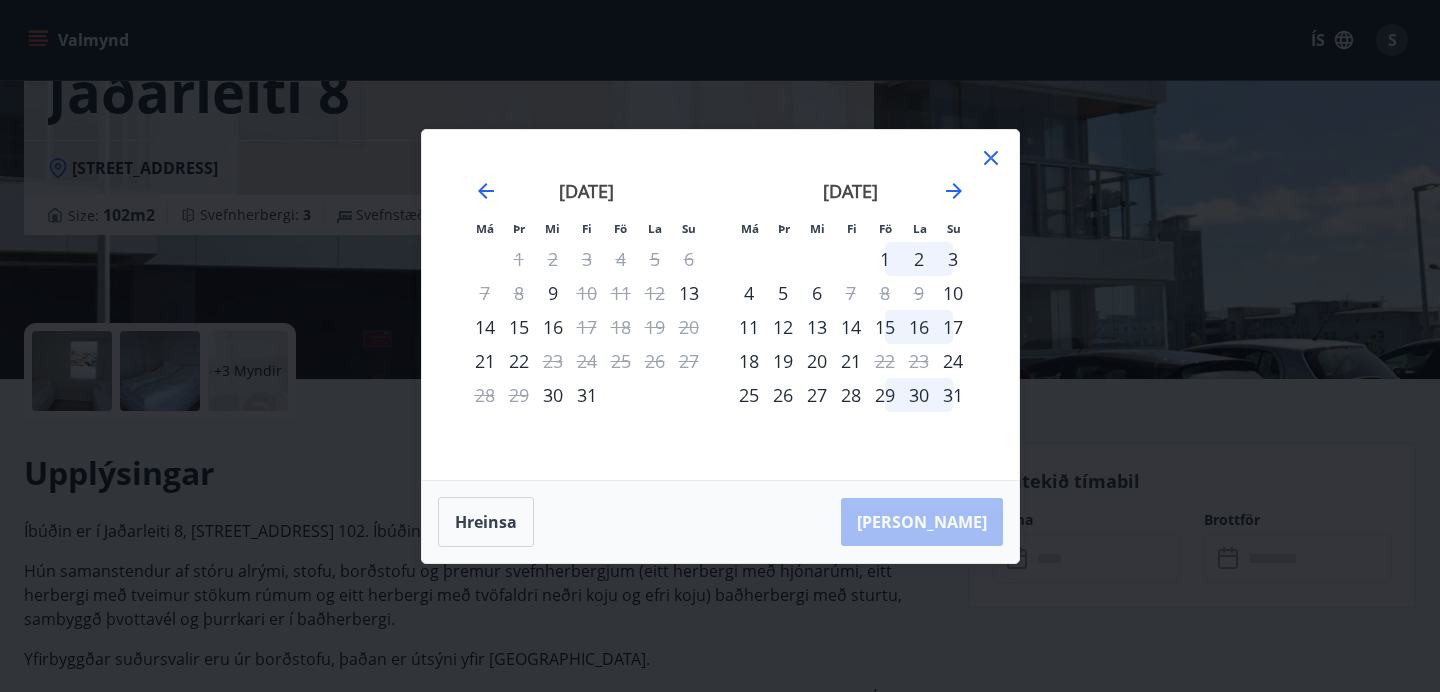 click 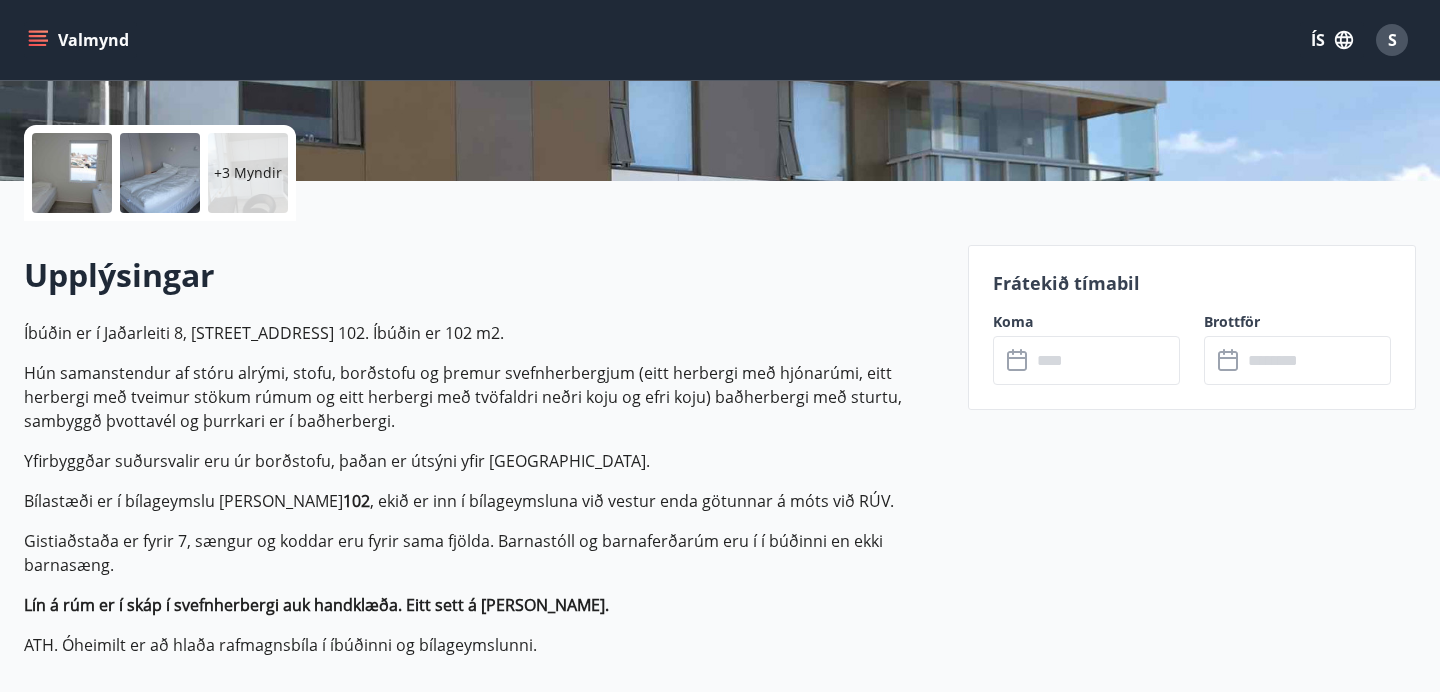 scroll, scrollTop: 420, scrollLeft: 0, axis: vertical 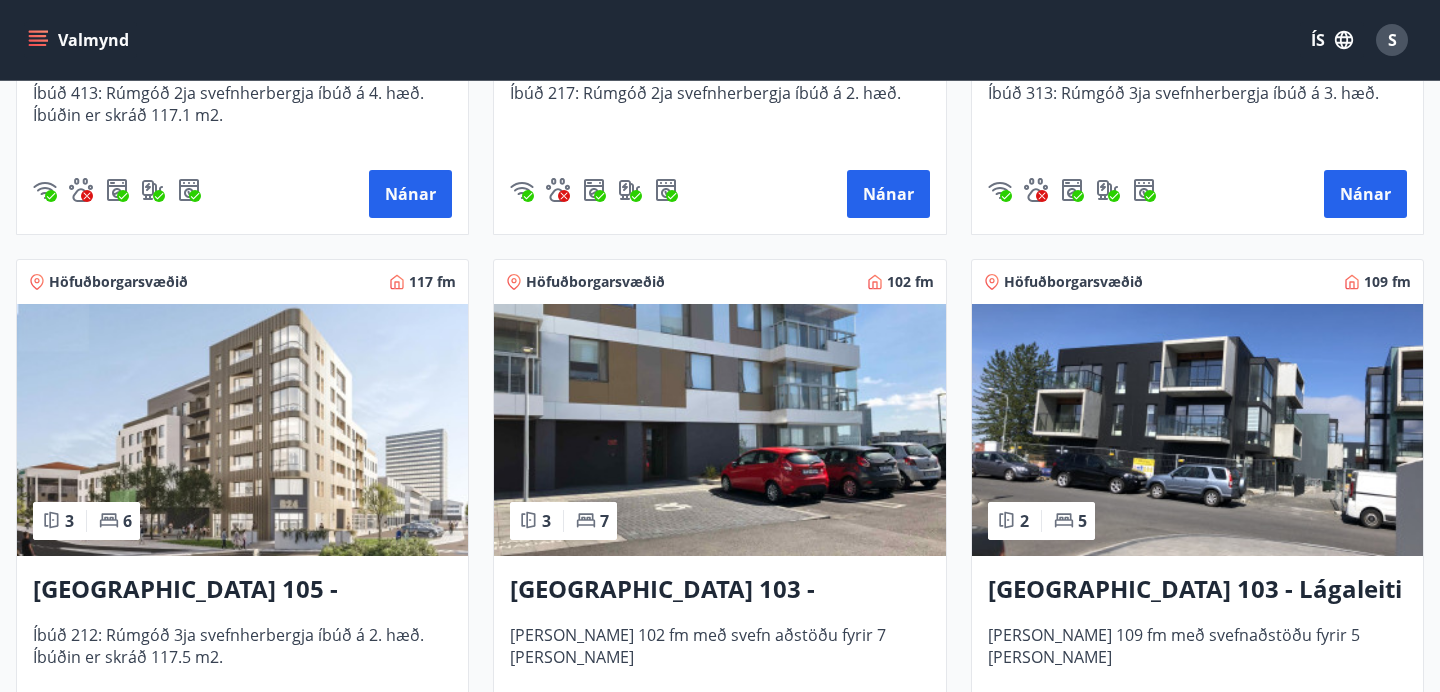 click on "[GEOGRAPHIC_DATA] 103 - Lágaleiti 3, 308" at bounding box center (1197, 590) 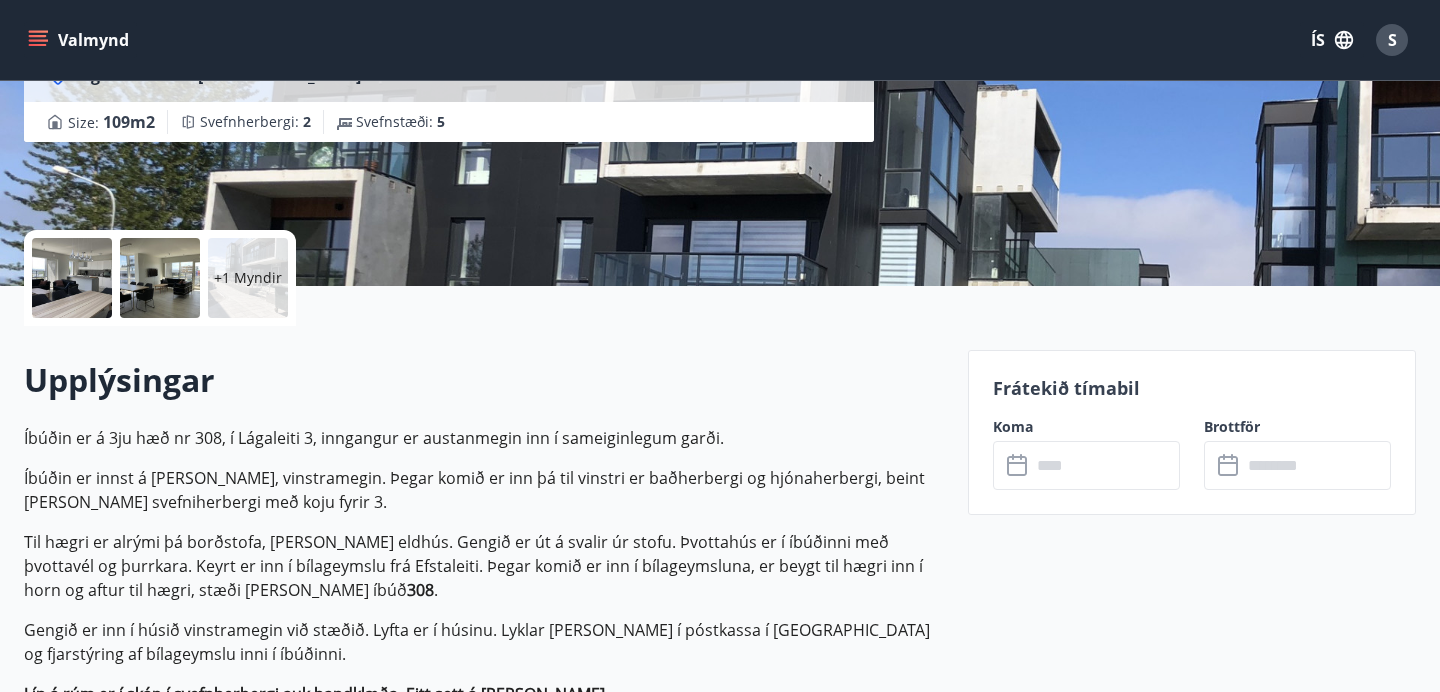 scroll, scrollTop: 319, scrollLeft: 0, axis: vertical 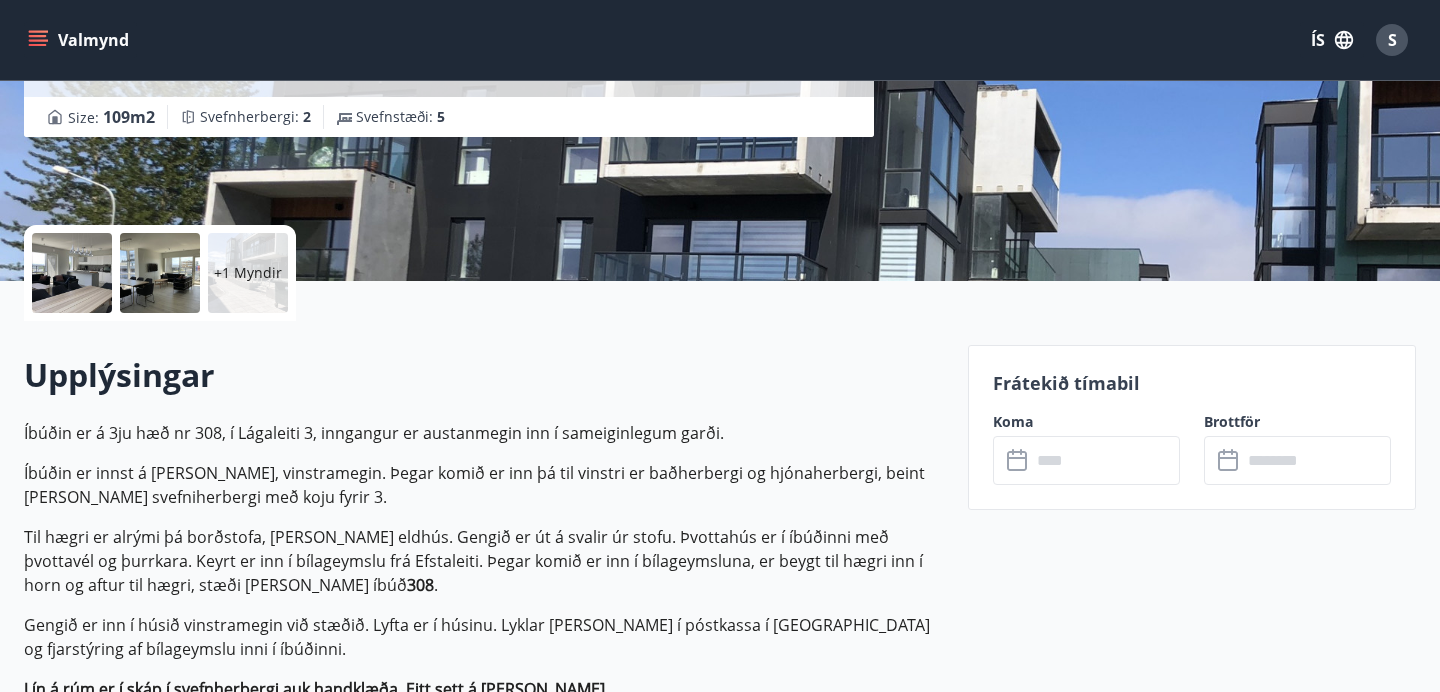 click 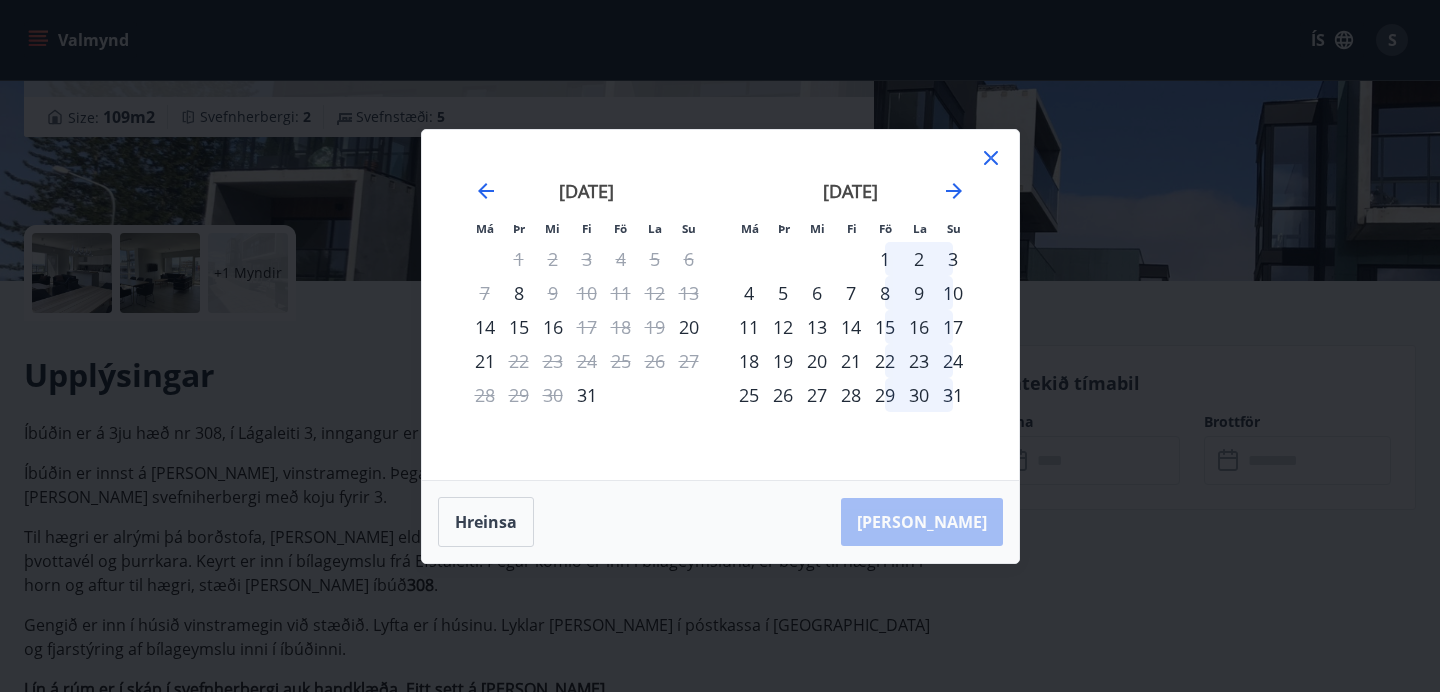 click 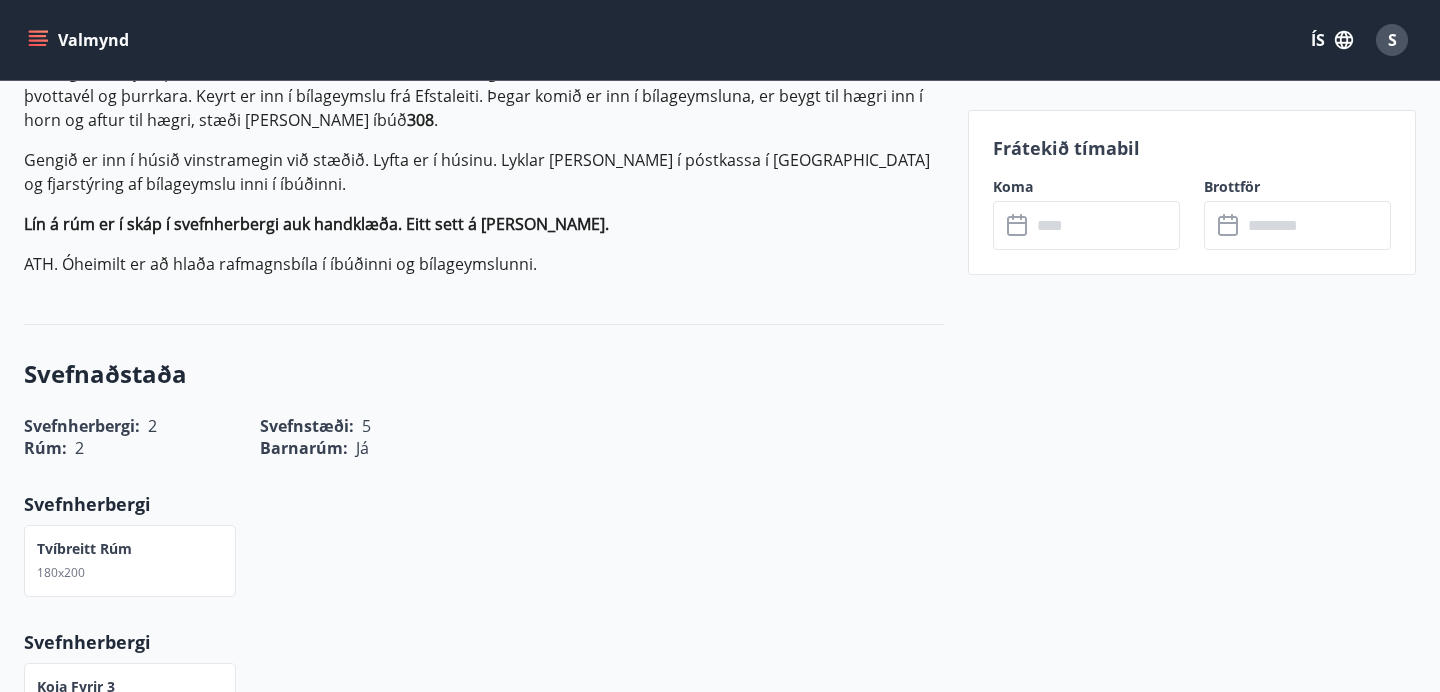 scroll, scrollTop: 802, scrollLeft: 0, axis: vertical 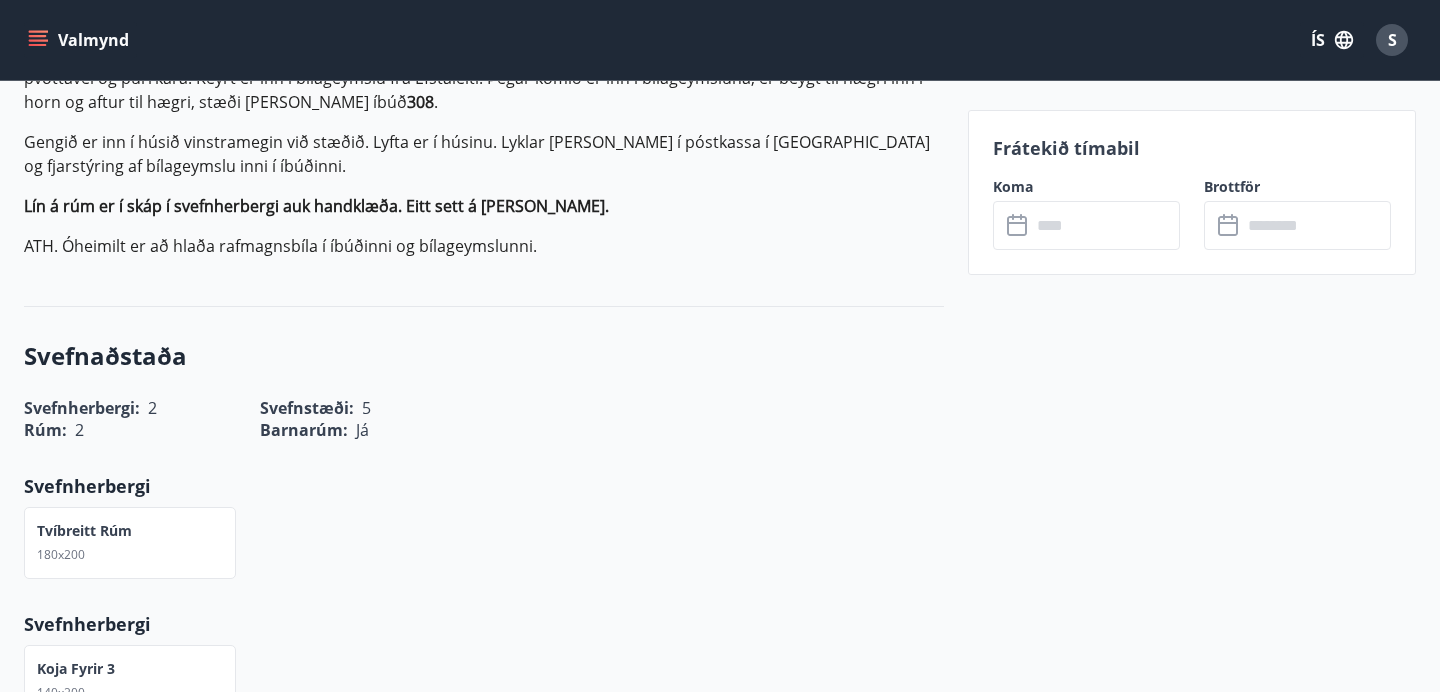 click 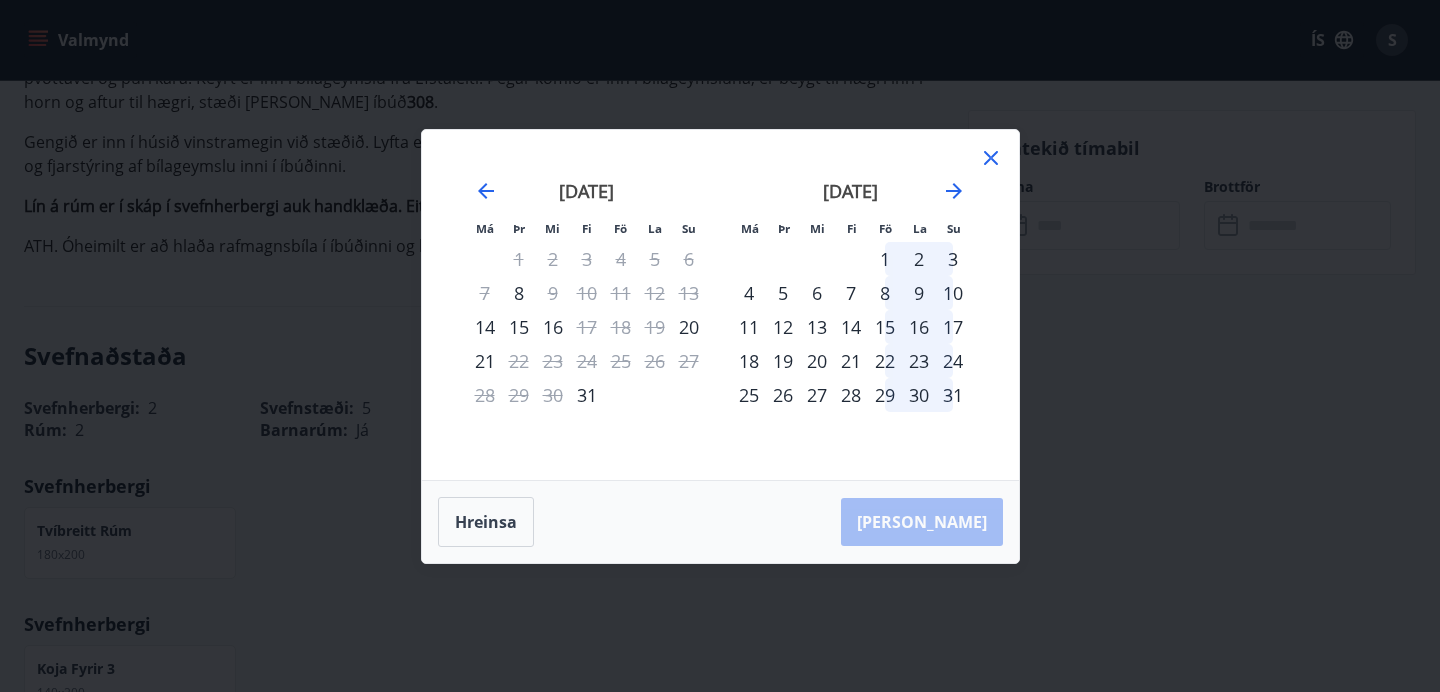 click 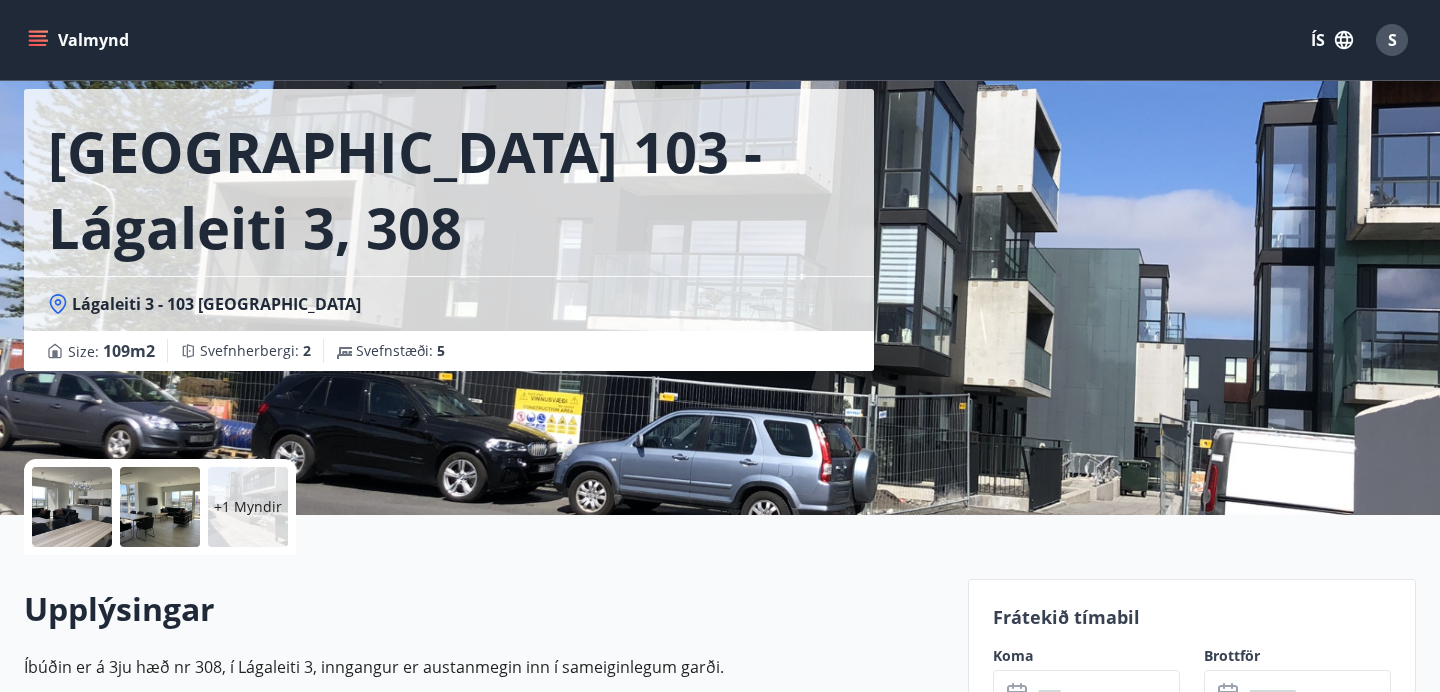scroll, scrollTop: 80, scrollLeft: 0, axis: vertical 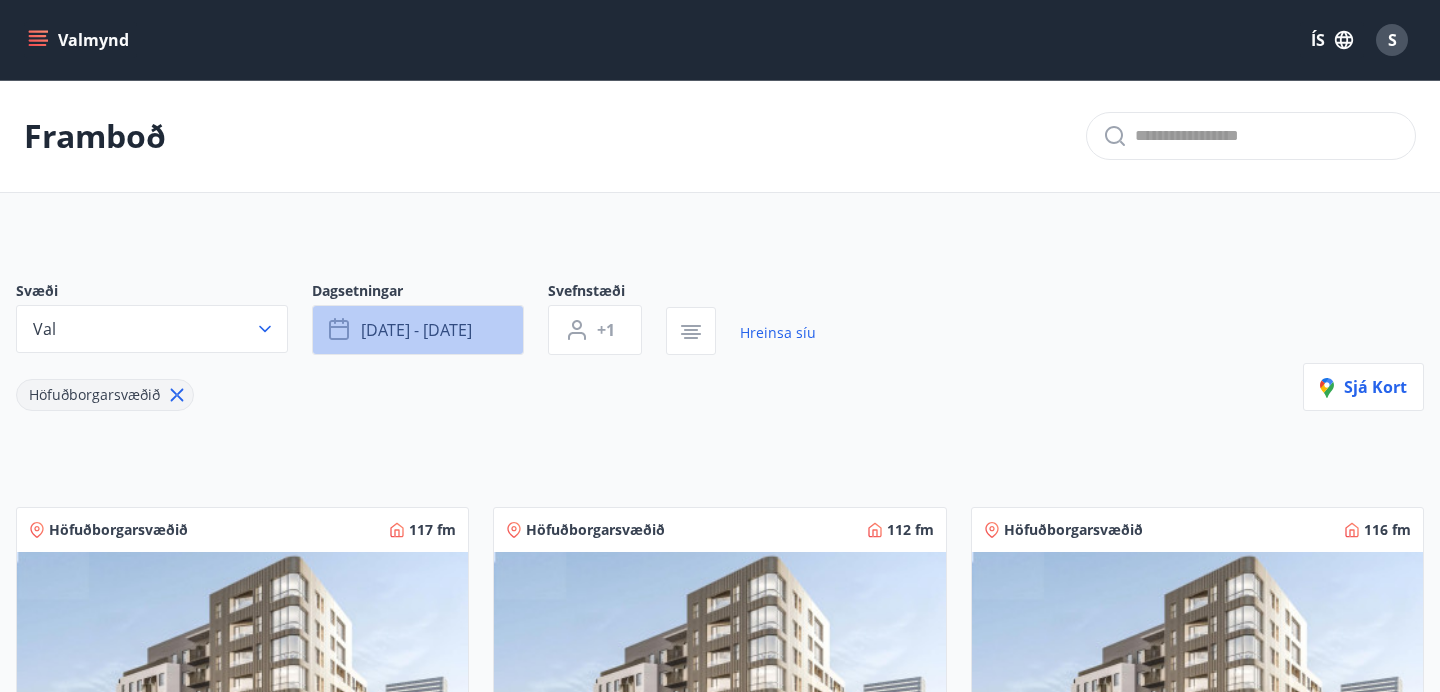 click on "júl 14 - júl 19" at bounding box center (416, 330) 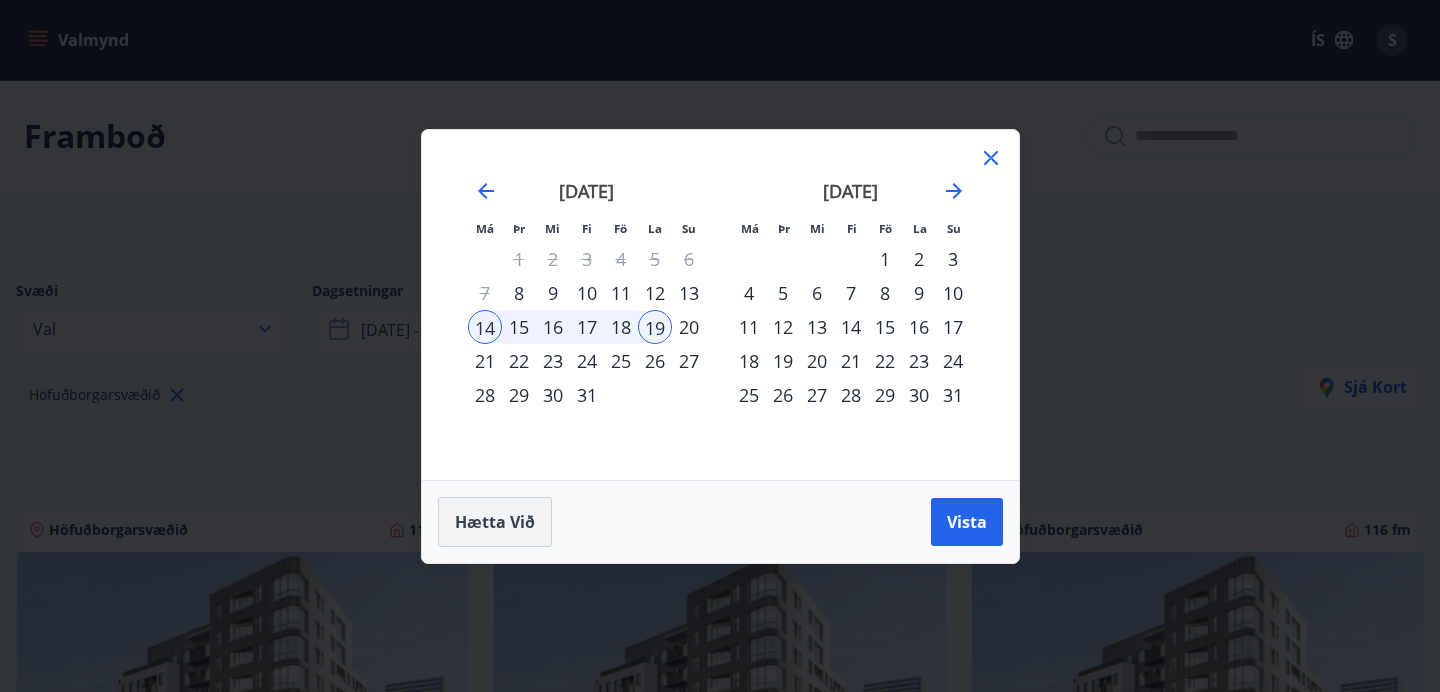 click on "Hætta við" at bounding box center (495, 522) 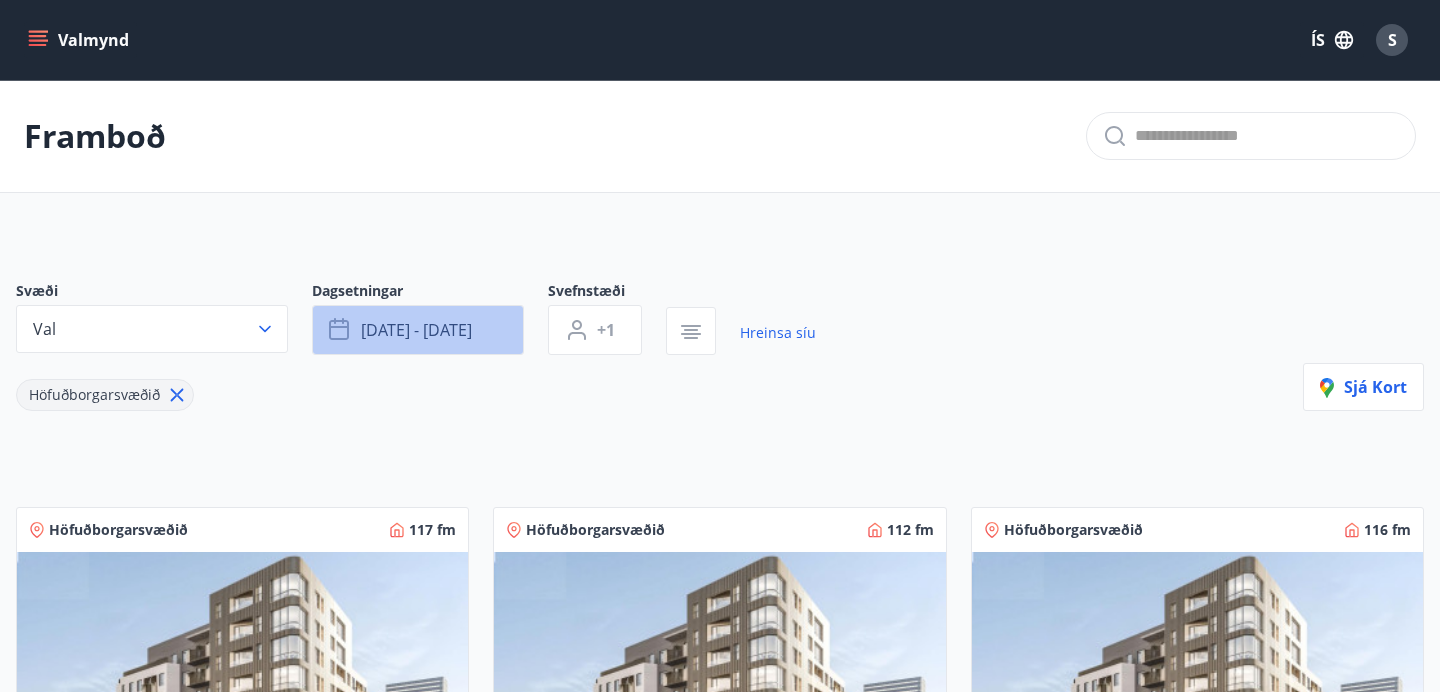 click on "júl 14 - júl 19" at bounding box center (416, 330) 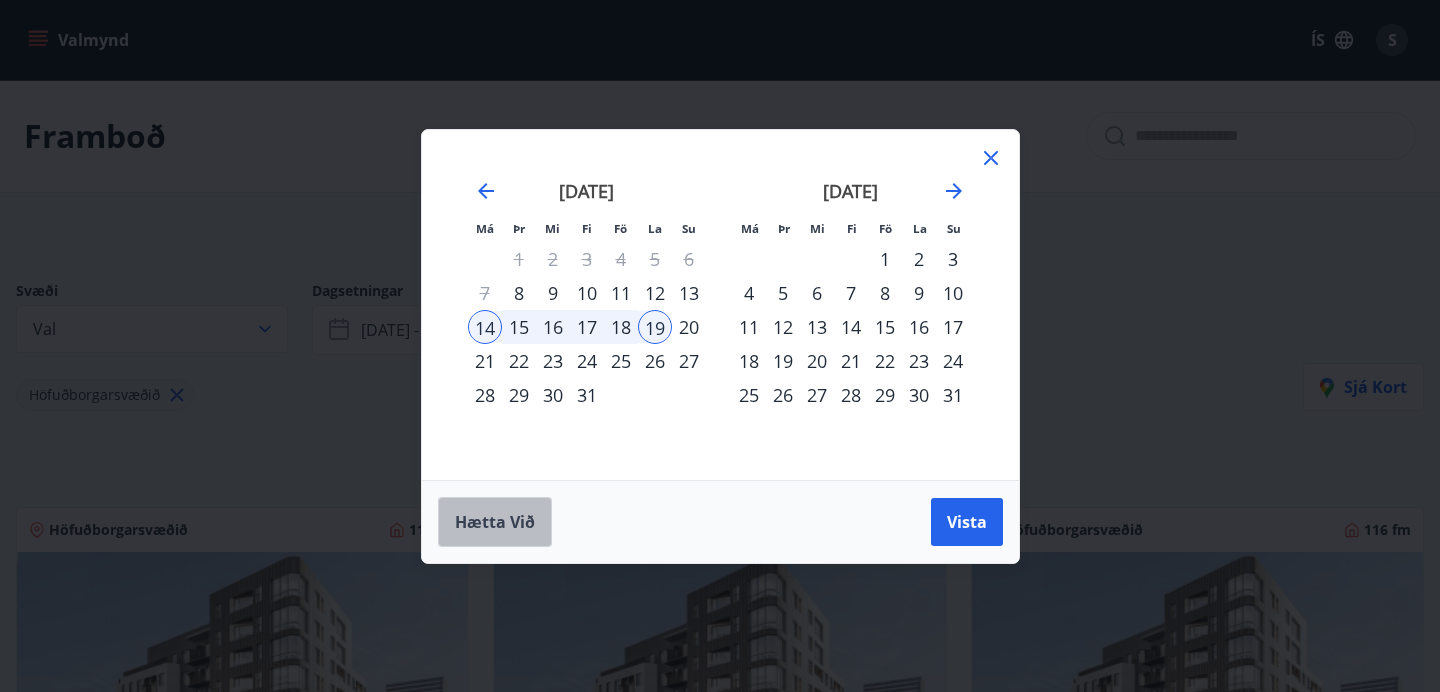 click on "Hætta við" at bounding box center (495, 522) 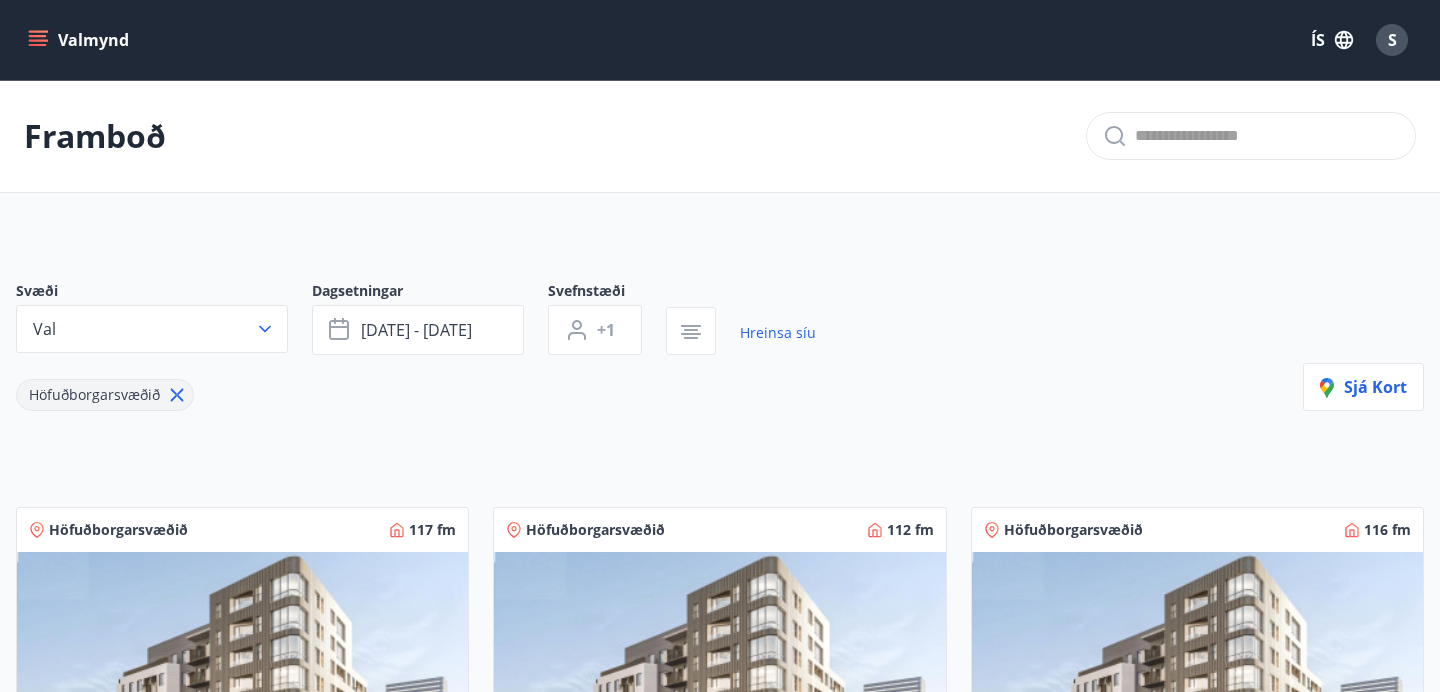 scroll, scrollTop: 21, scrollLeft: 0, axis: vertical 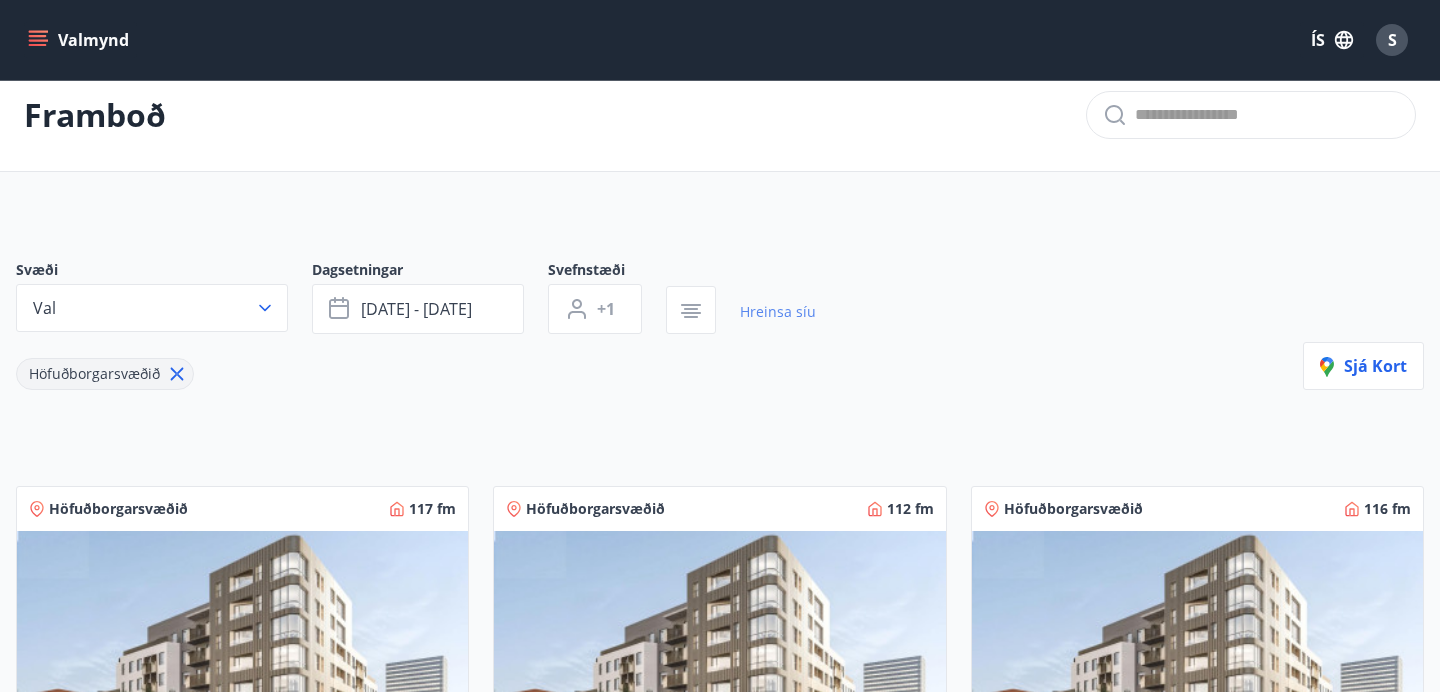 click on "Hreinsa síu" at bounding box center [778, 312] 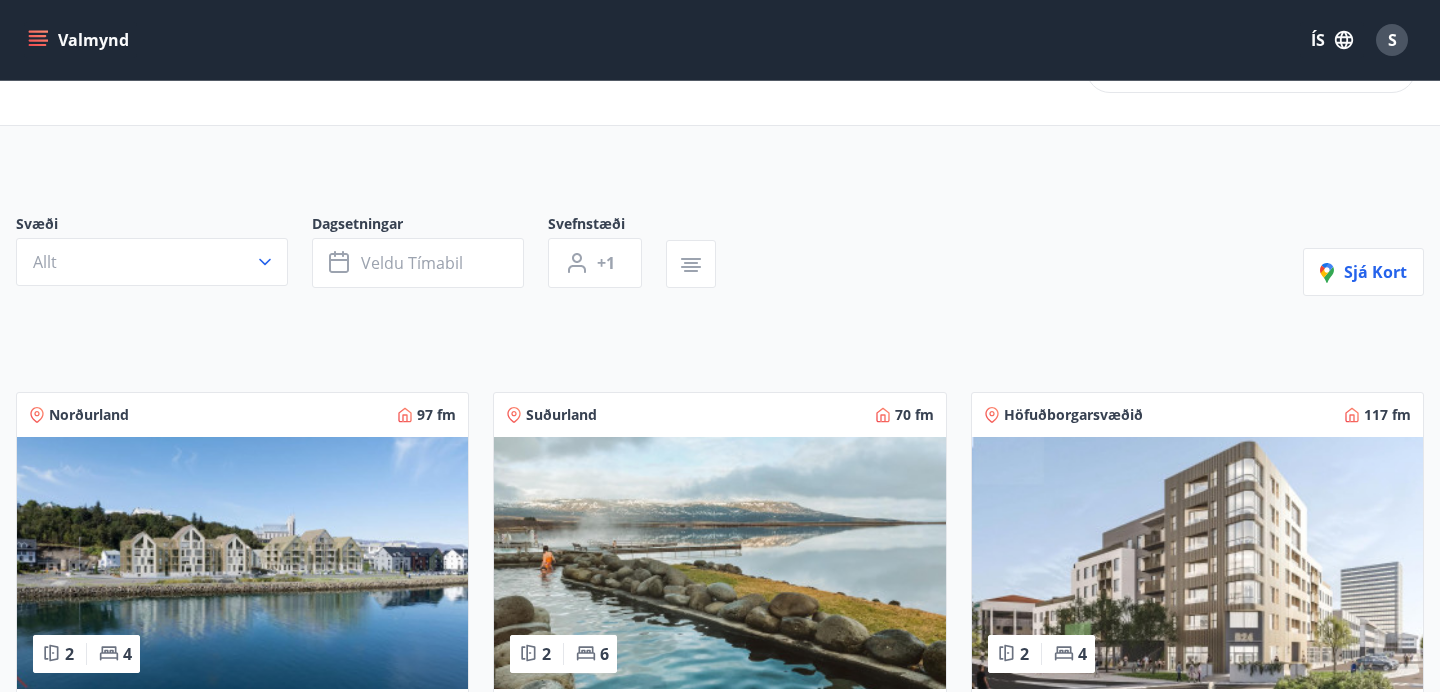 scroll, scrollTop: 72, scrollLeft: 0, axis: vertical 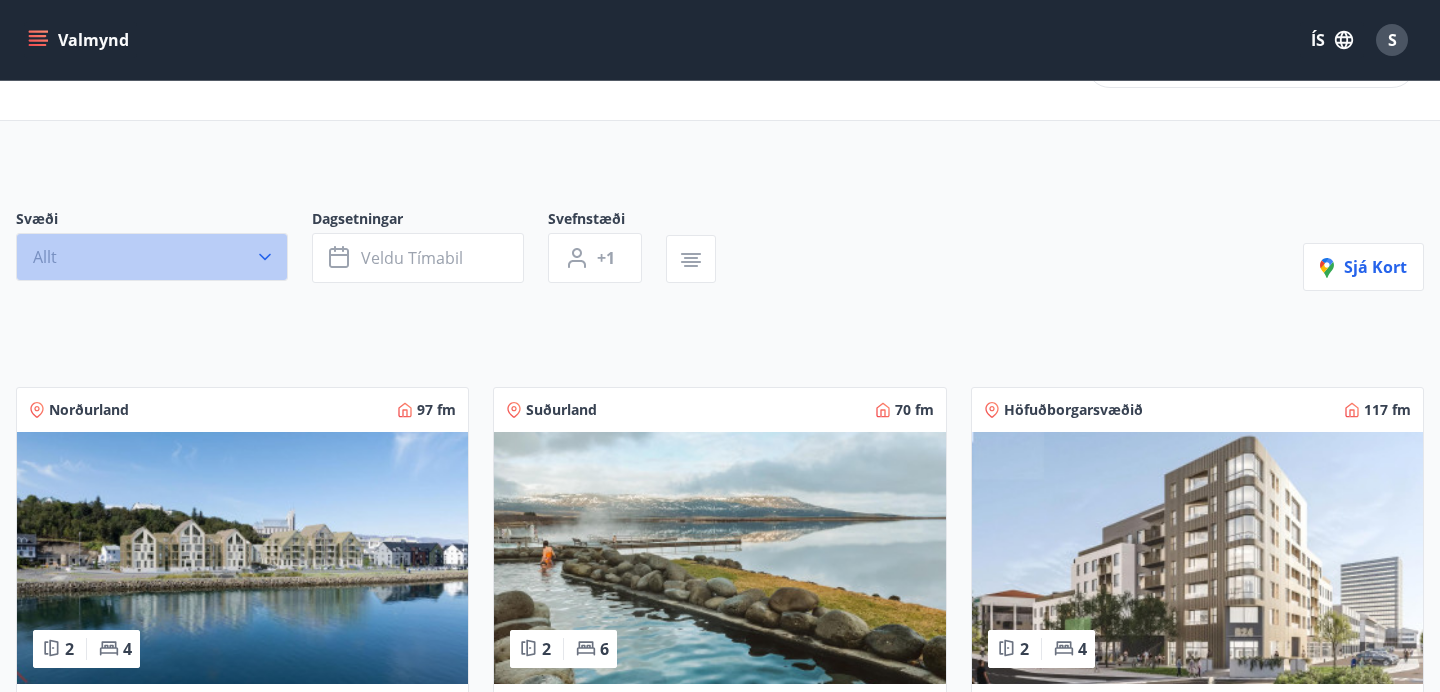 click 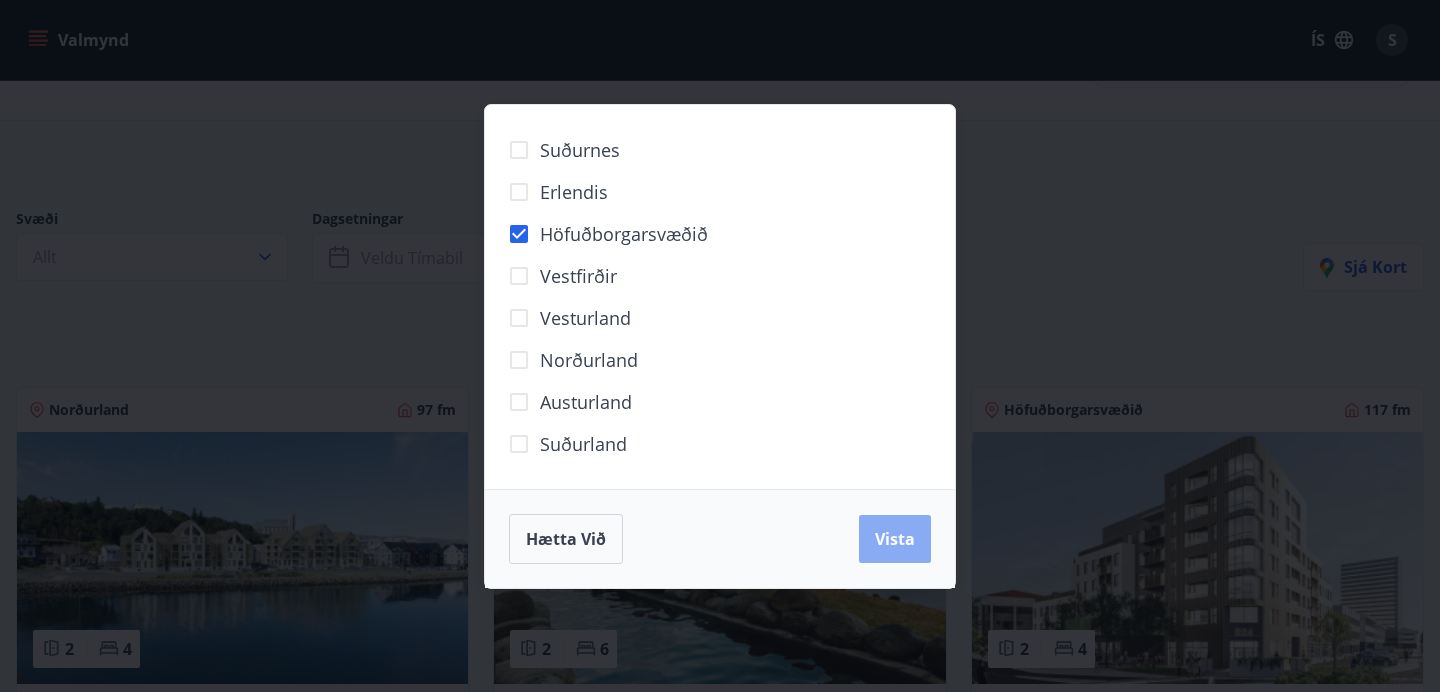 click on "Vista" at bounding box center (895, 539) 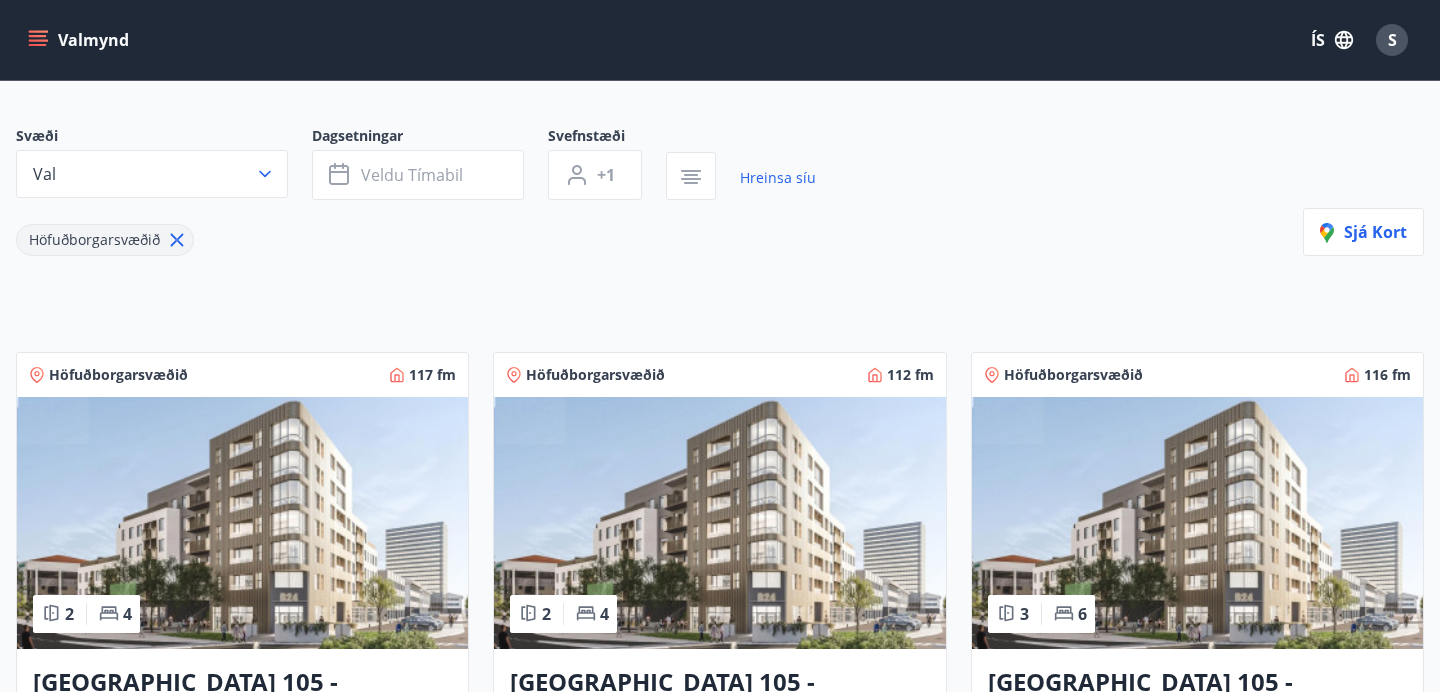 scroll, scrollTop: 158, scrollLeft: 0, axis: vertical 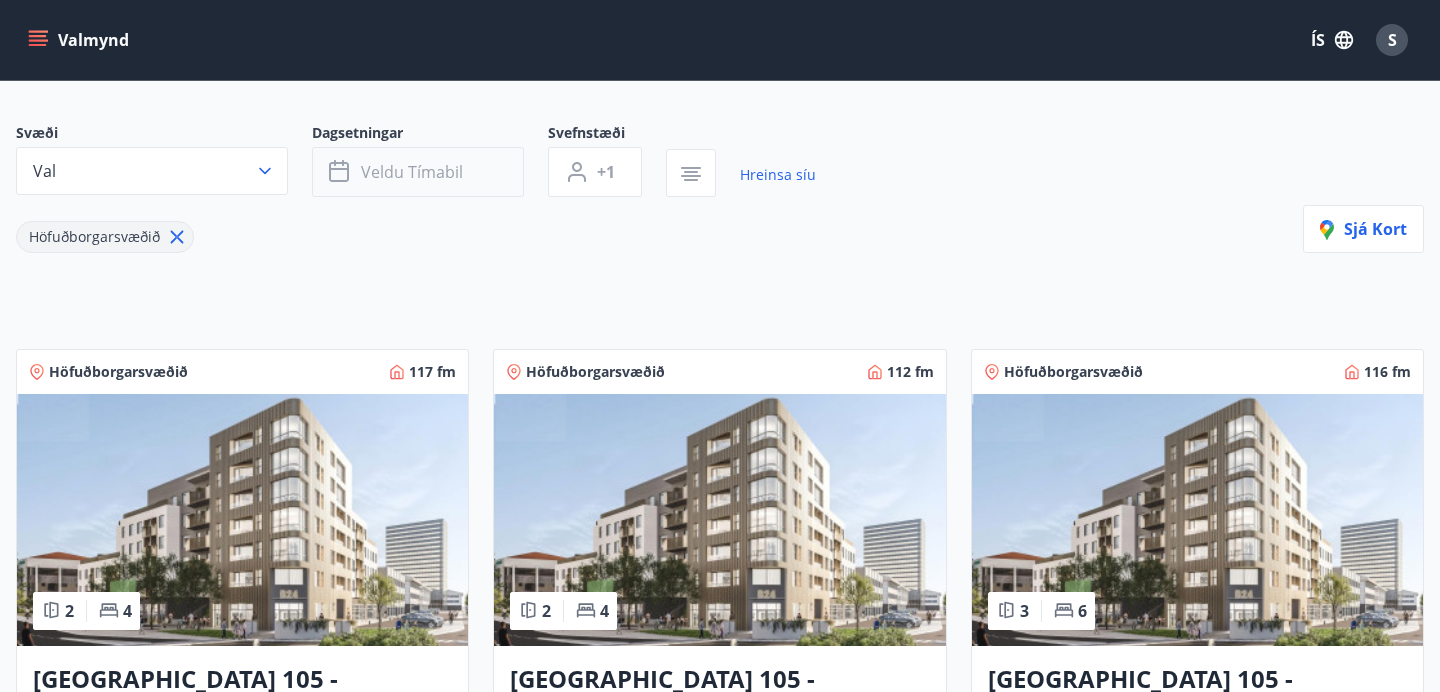 click on "Veldu tímabil" at bounding box center (418, 172) 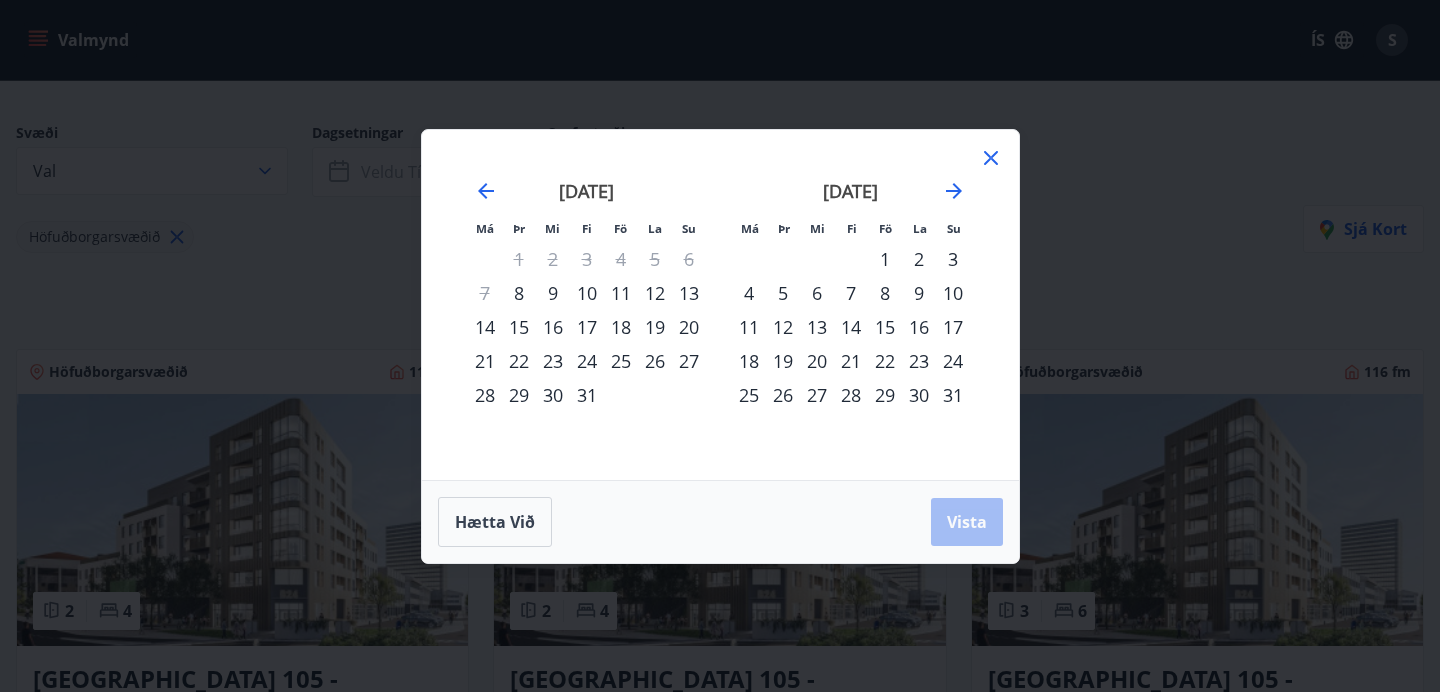 click on "10" at bounding box center (587, 293) 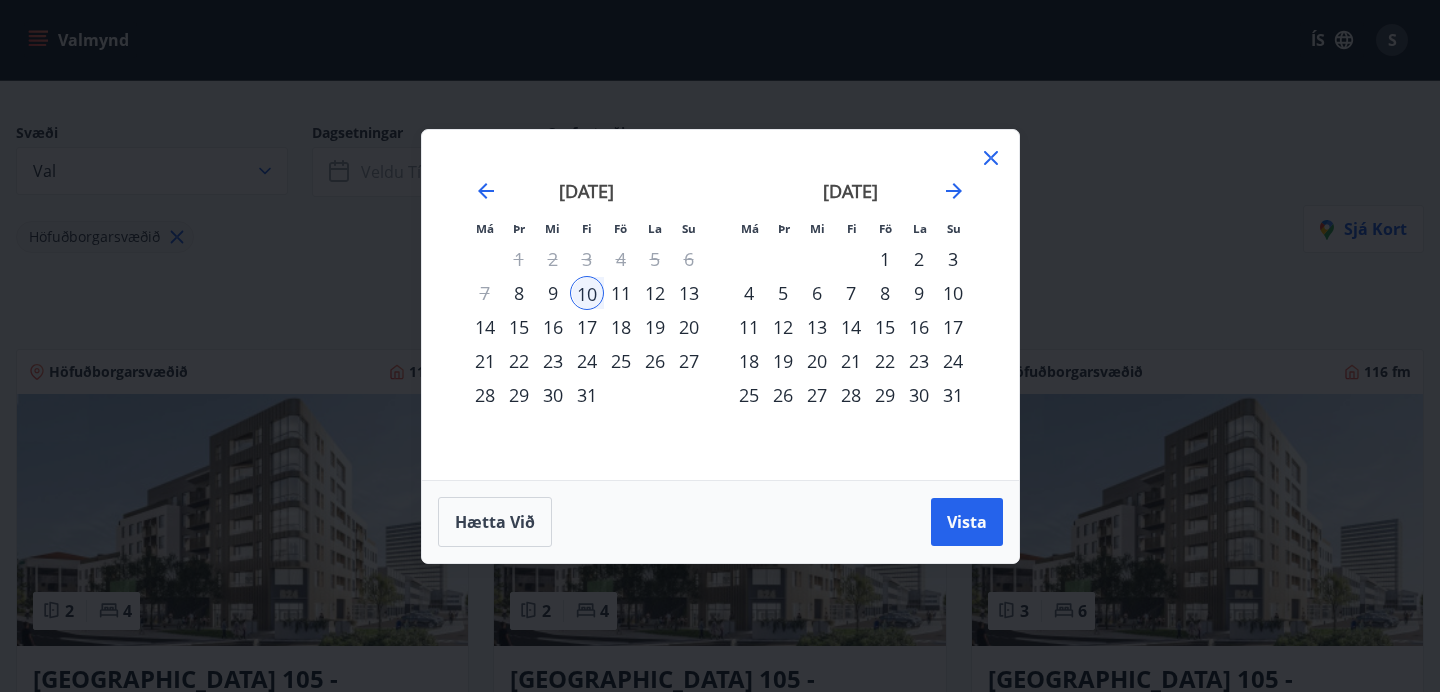 click on "13" at bounding box center (689, 293) 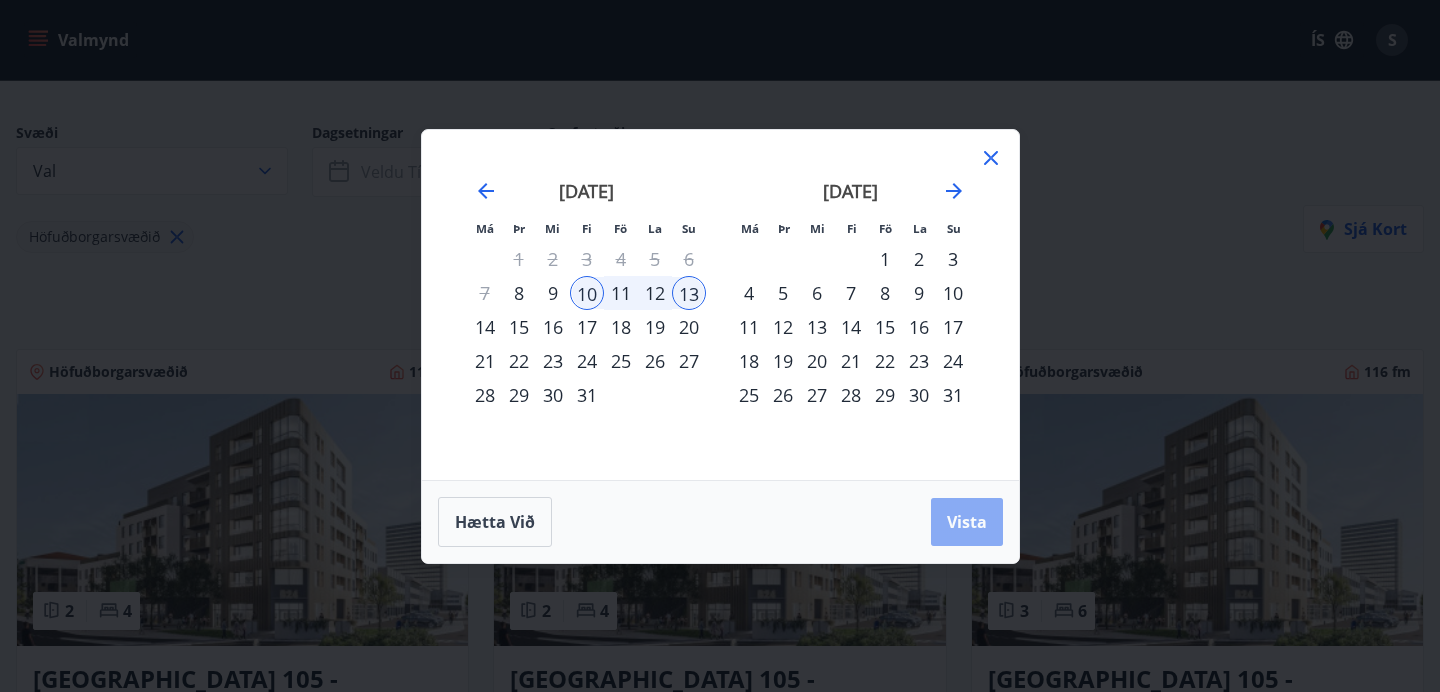 click on "Vista" at bounding box center (967, 522) 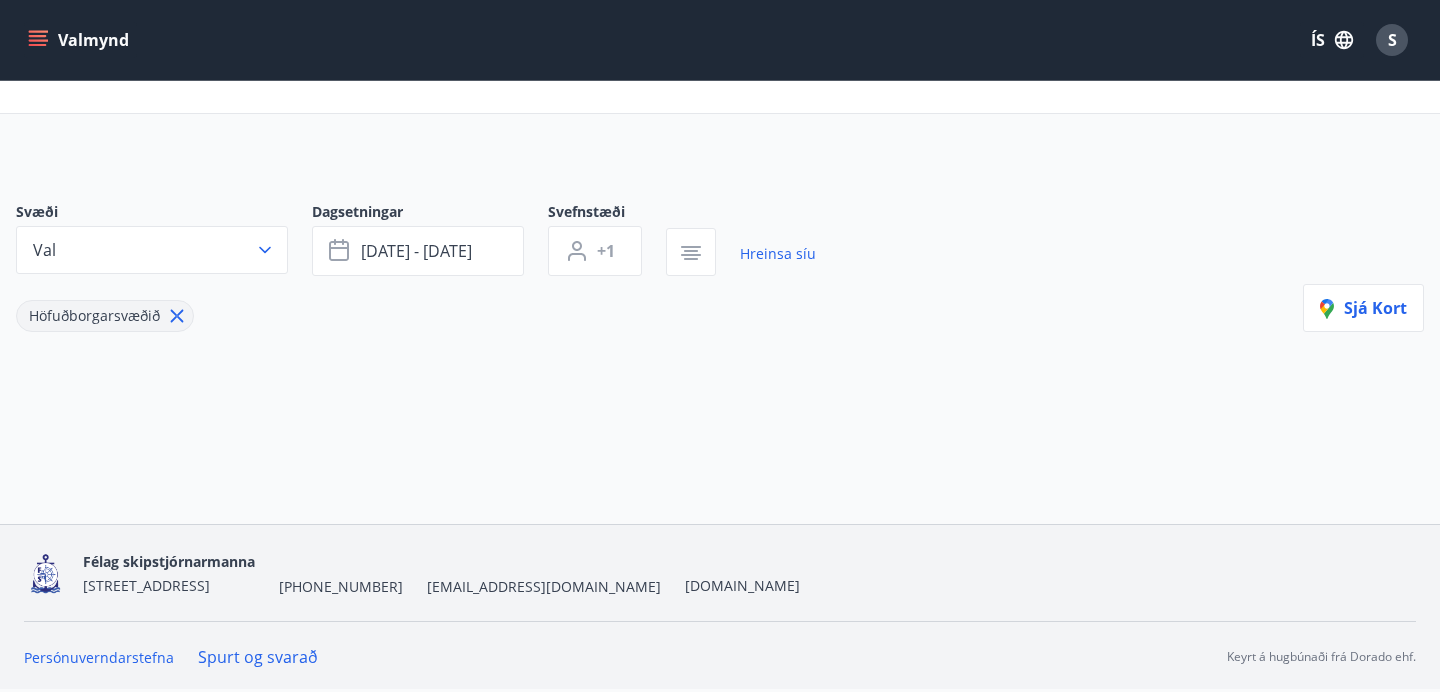 scroll, scrollTop: 0, scrollLeft: 0, axis: both 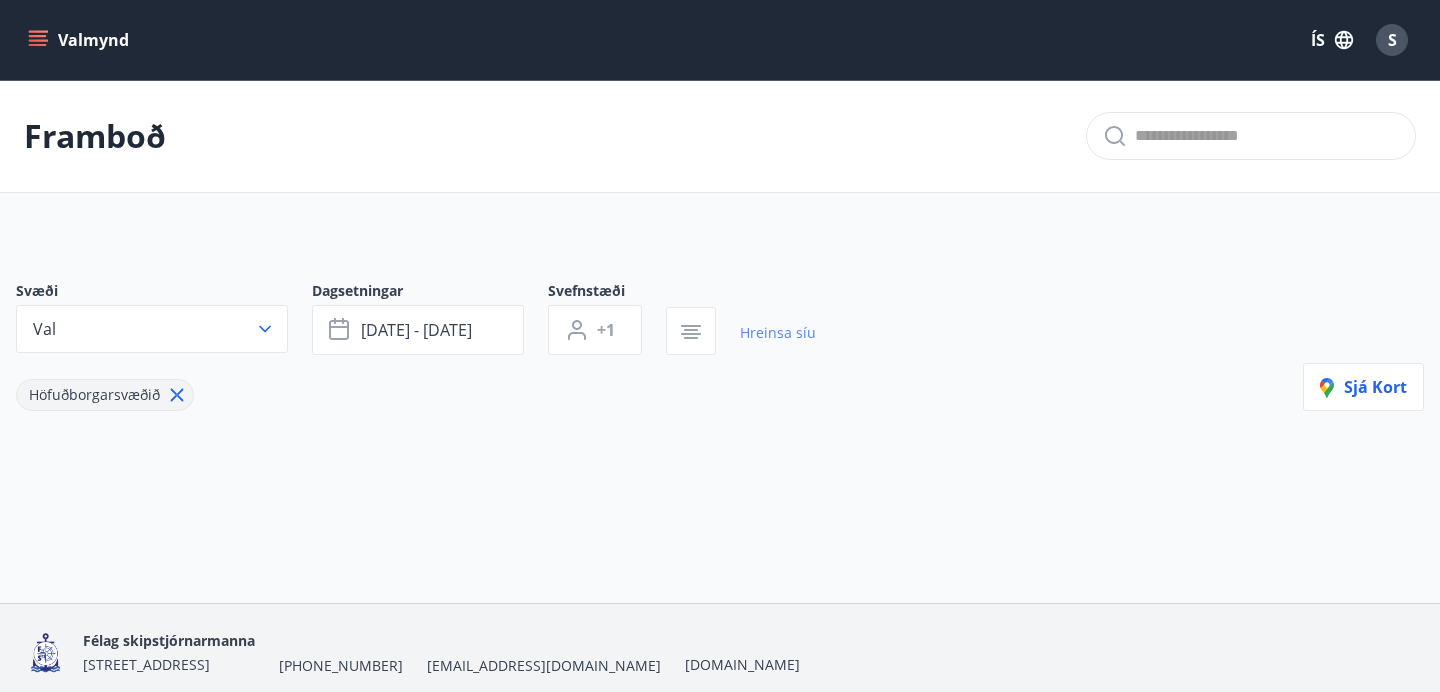 click on "Hreinsa síu" at bounding box center [778, 333] 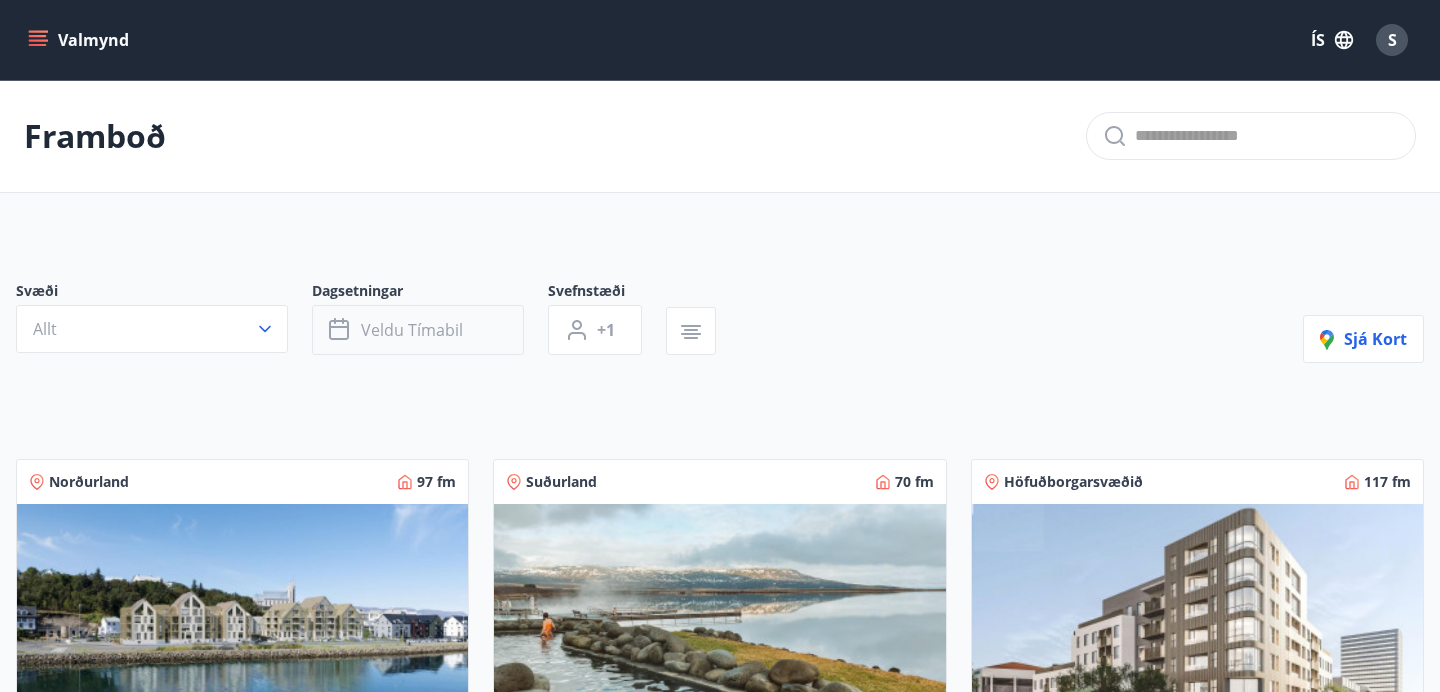 click 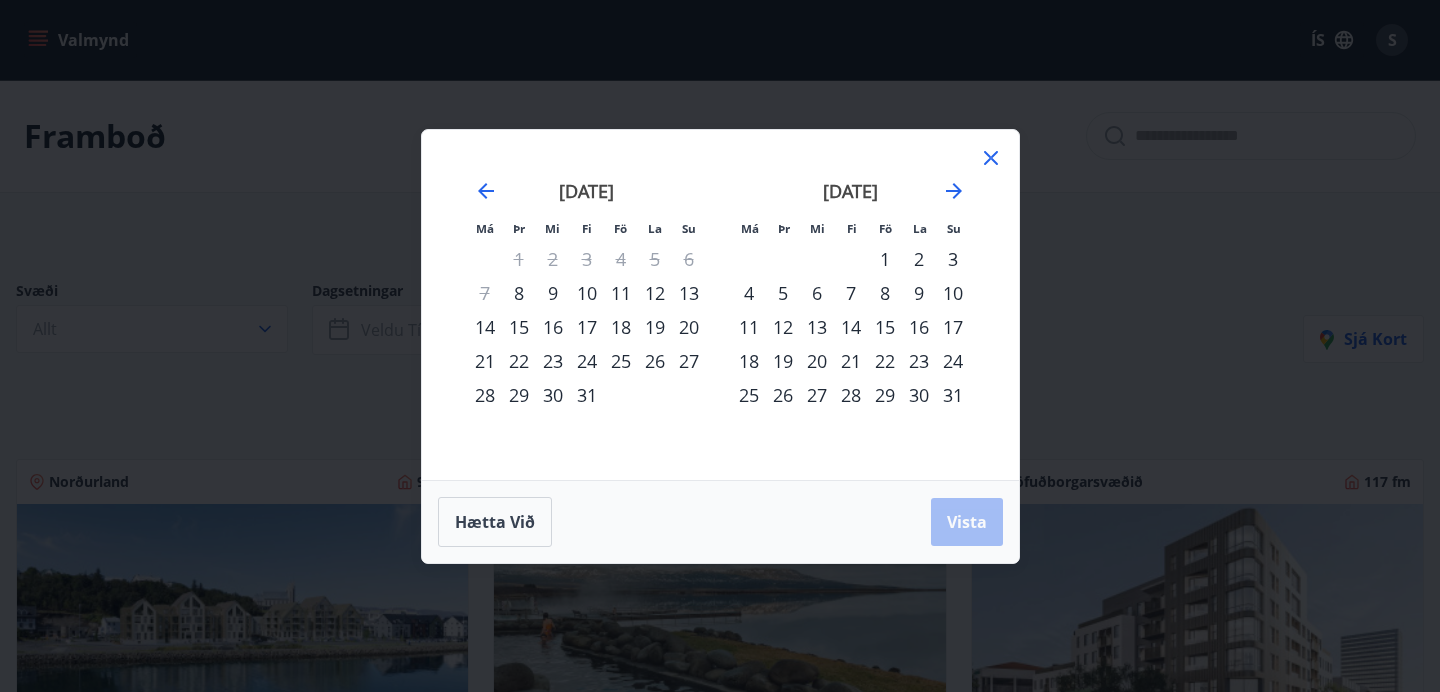 click on "13" at bounding box center (689, 293) 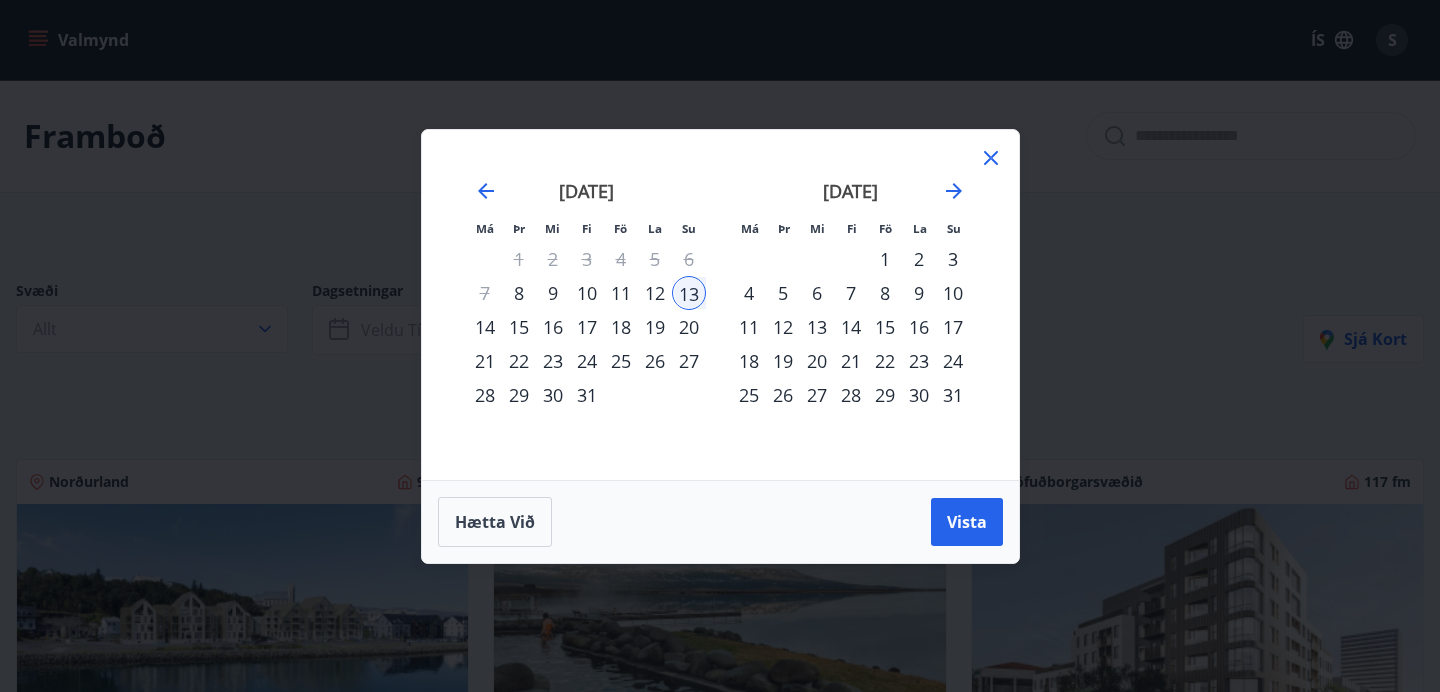 click on "16" at bounding box center (553, 327) 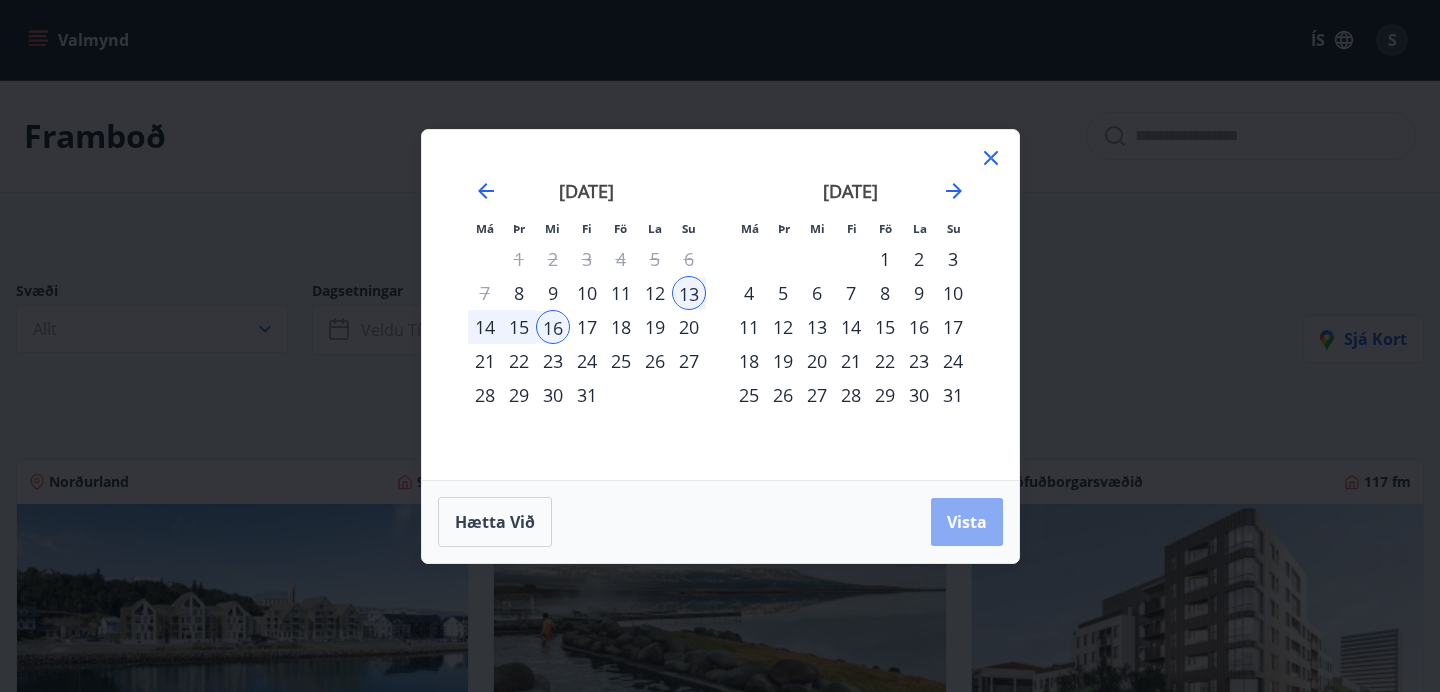 click on "Vista" at bounding box center [967, 522] 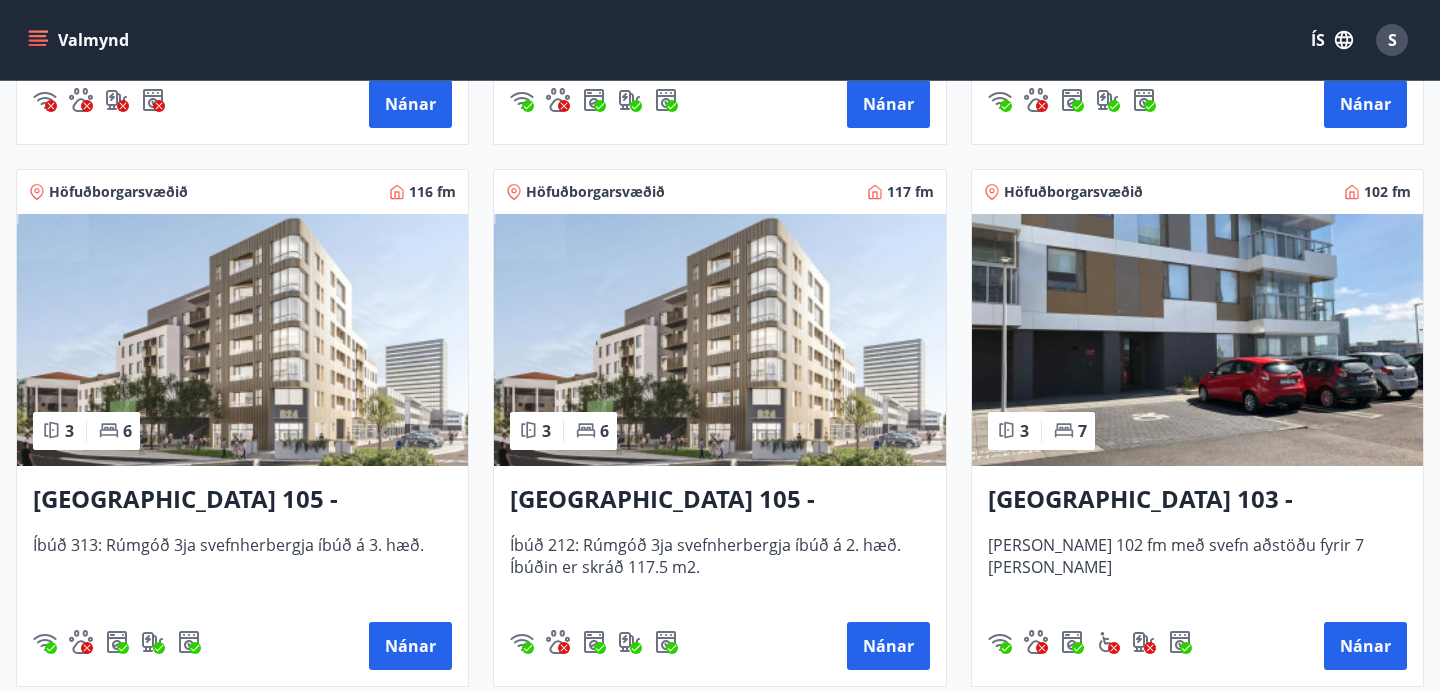 scroll, scrollTop: 830, scrollLeft: 0, axis: vertical 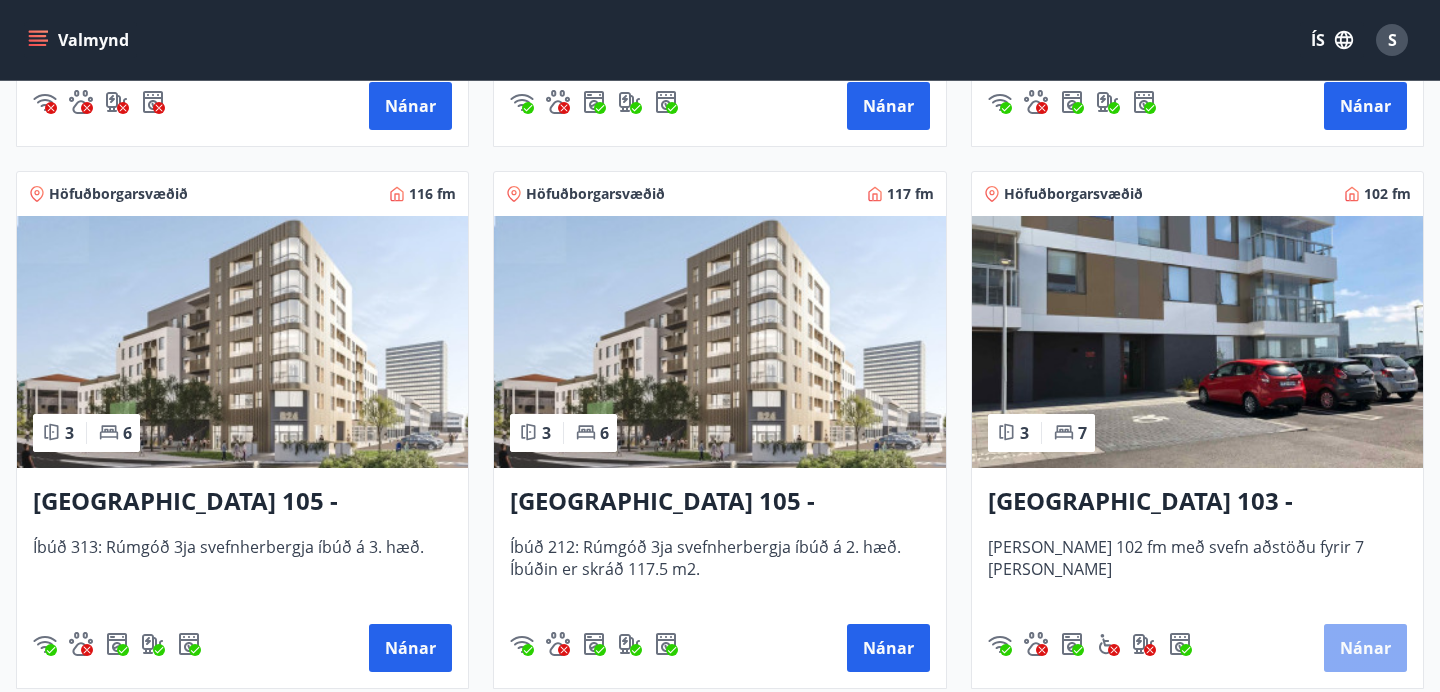 click on "Nánar" at bounding box center [1365, 648] 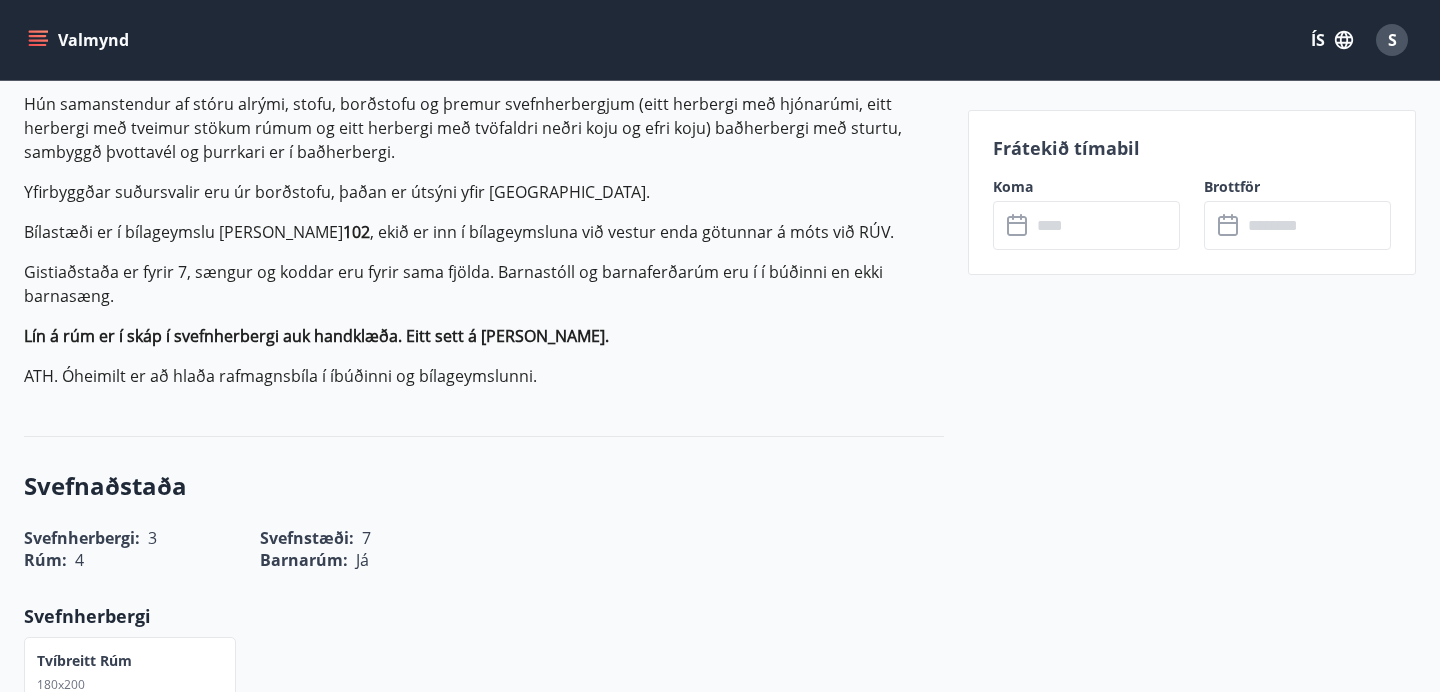 scroll, scrollTop: 641, scrollLeft: 0, axis: vertical 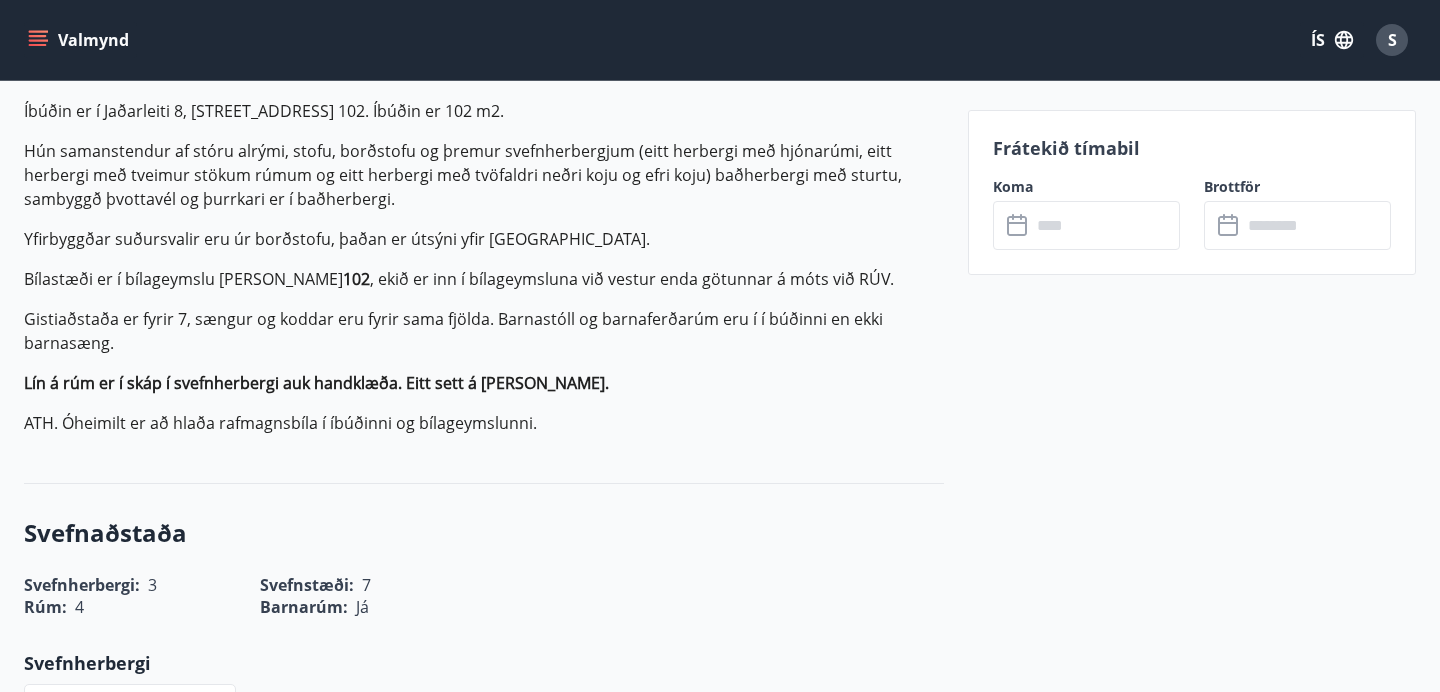 click 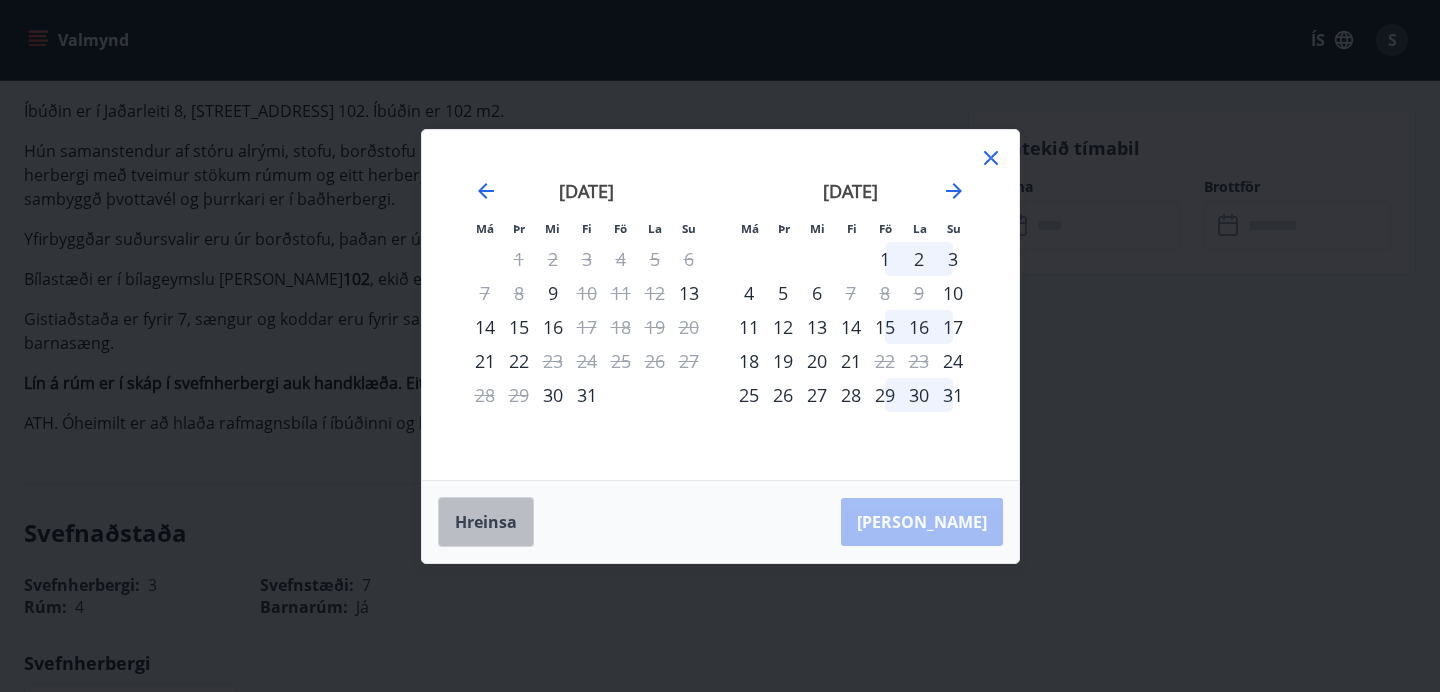 click on "Hreinsa" at bounding box center [486, 522] 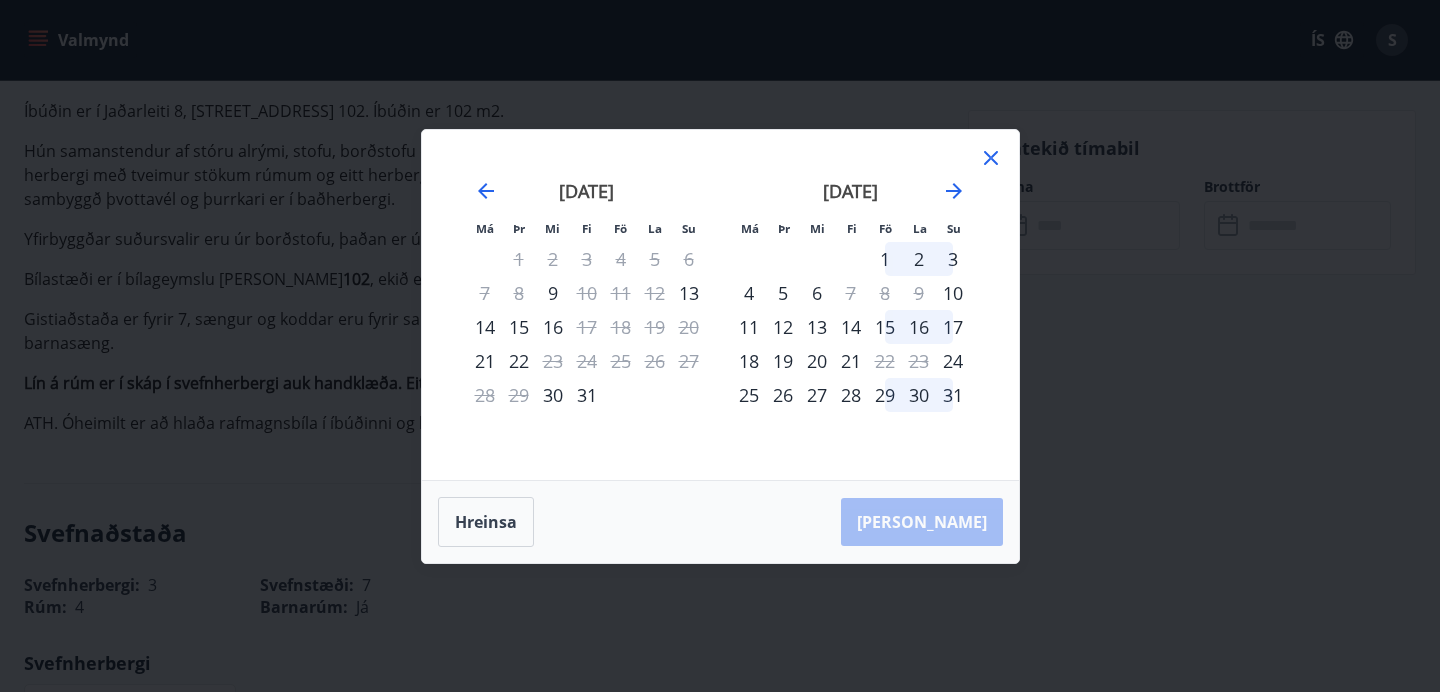 click 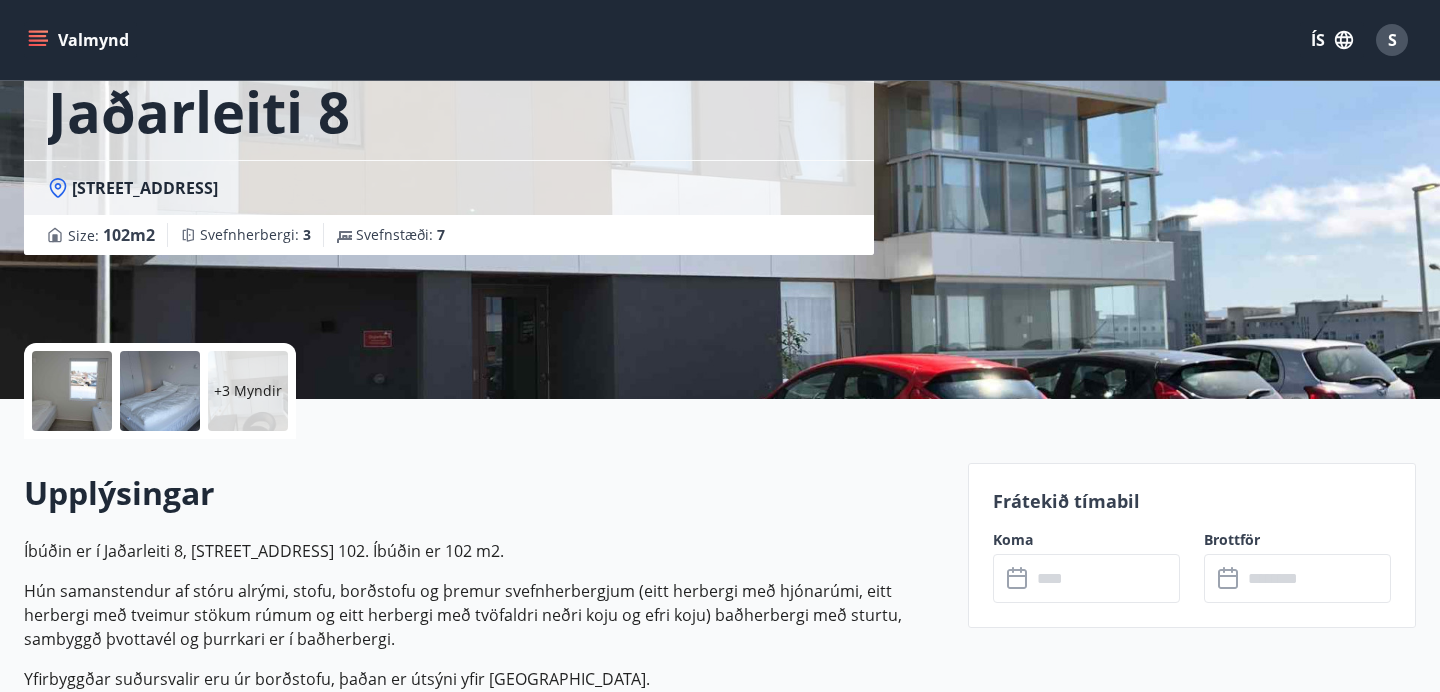 scroll, scrollTop: 0, scrollLeft: 0, axis: both 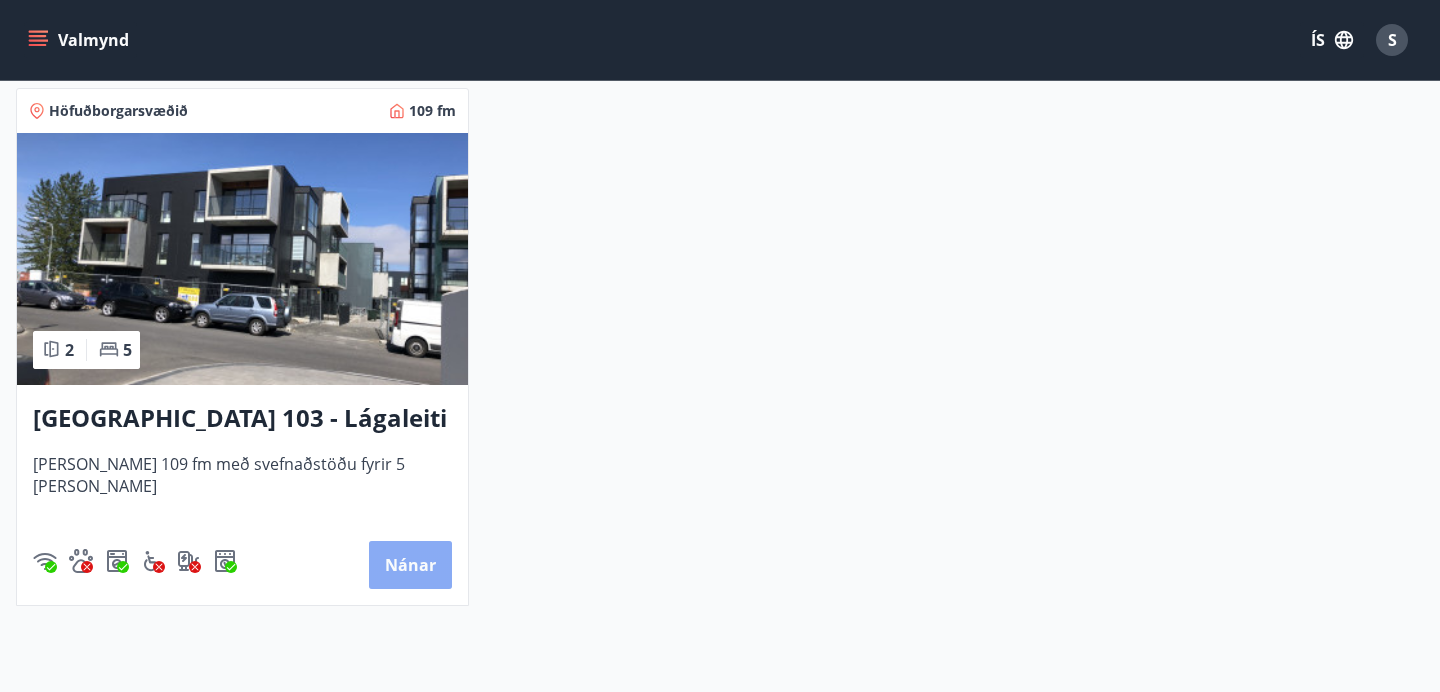 click on "Nánar" at bounding box center (410, 565) 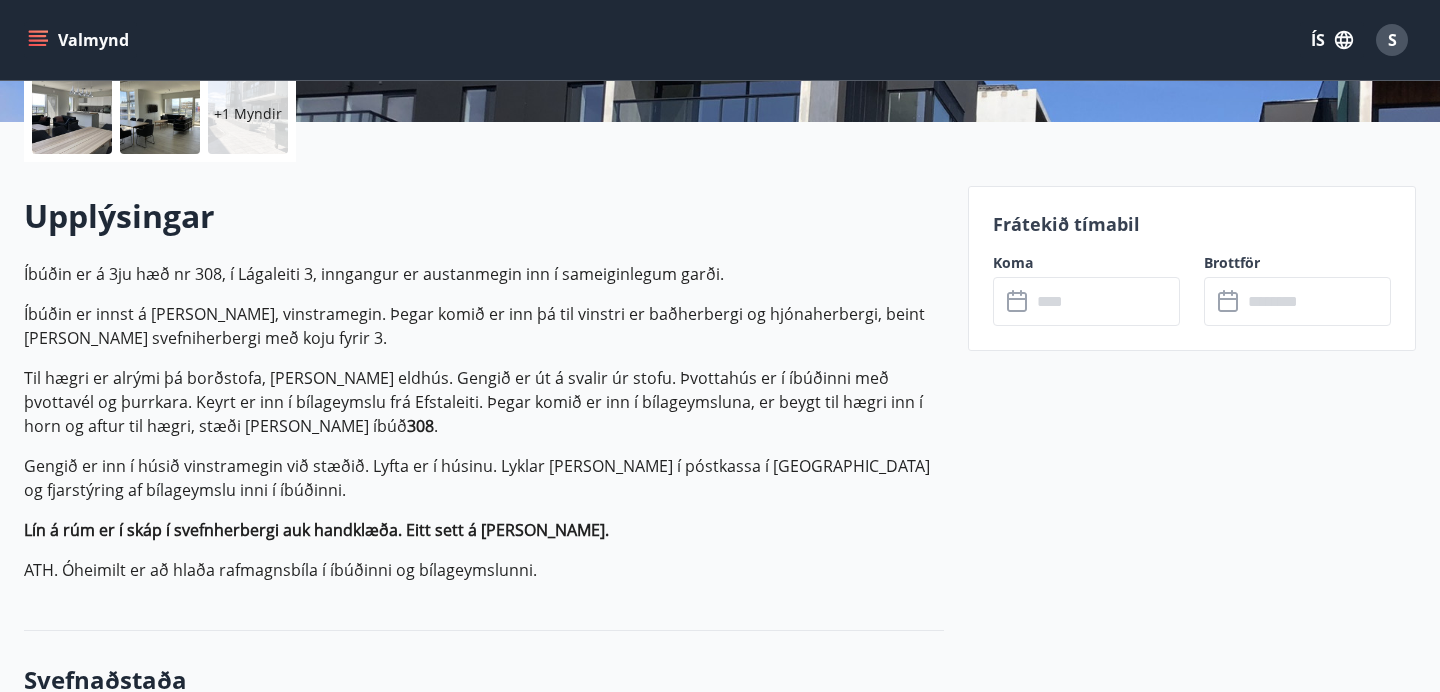scroll, scrollTop: 402, scrollLeft: 0, axis: vertical 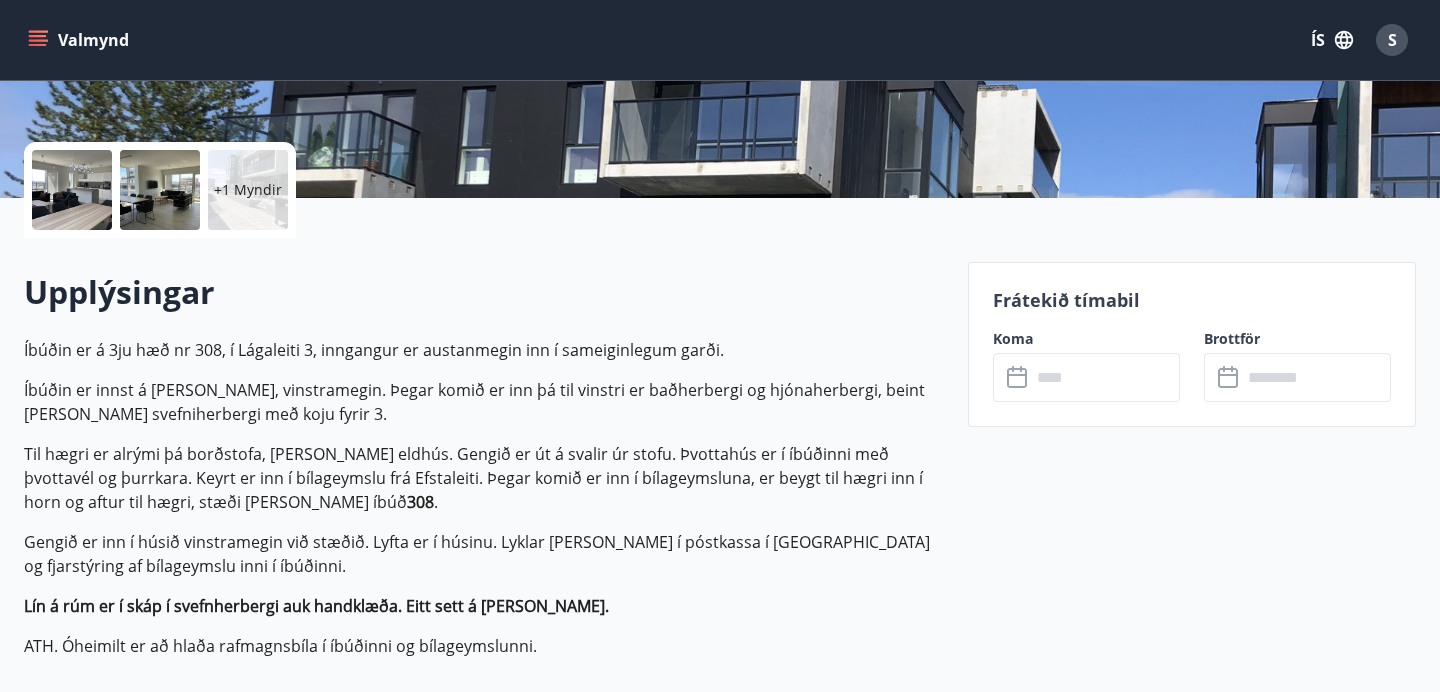 click 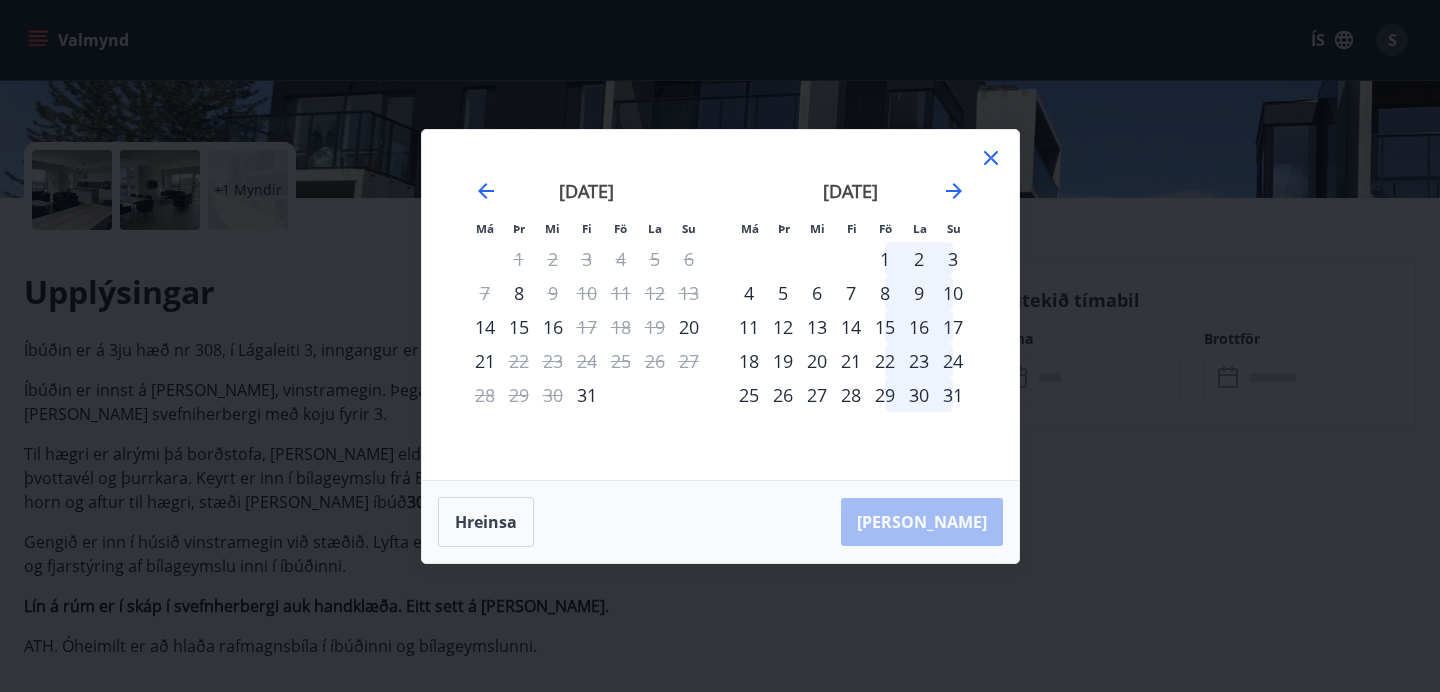 click 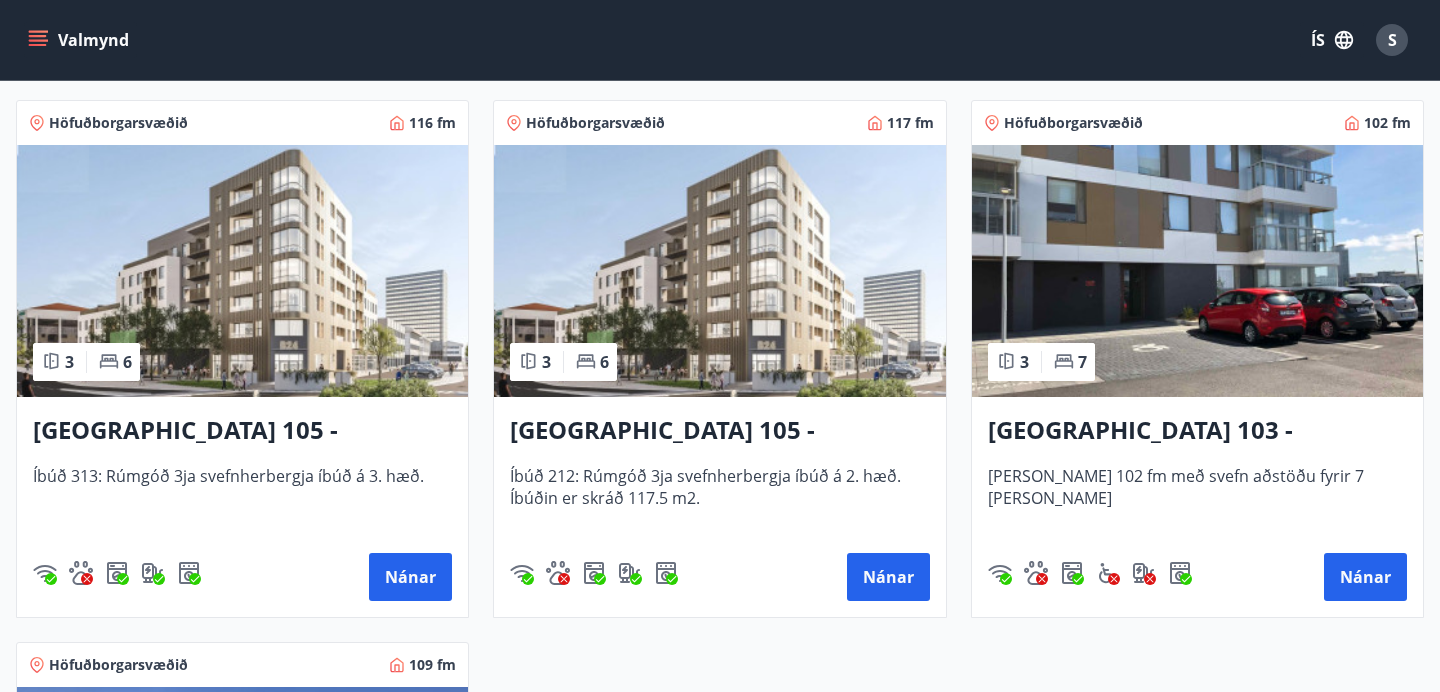 scroll, scrollTop: 893, scrollLeft: 0, axis: vertical 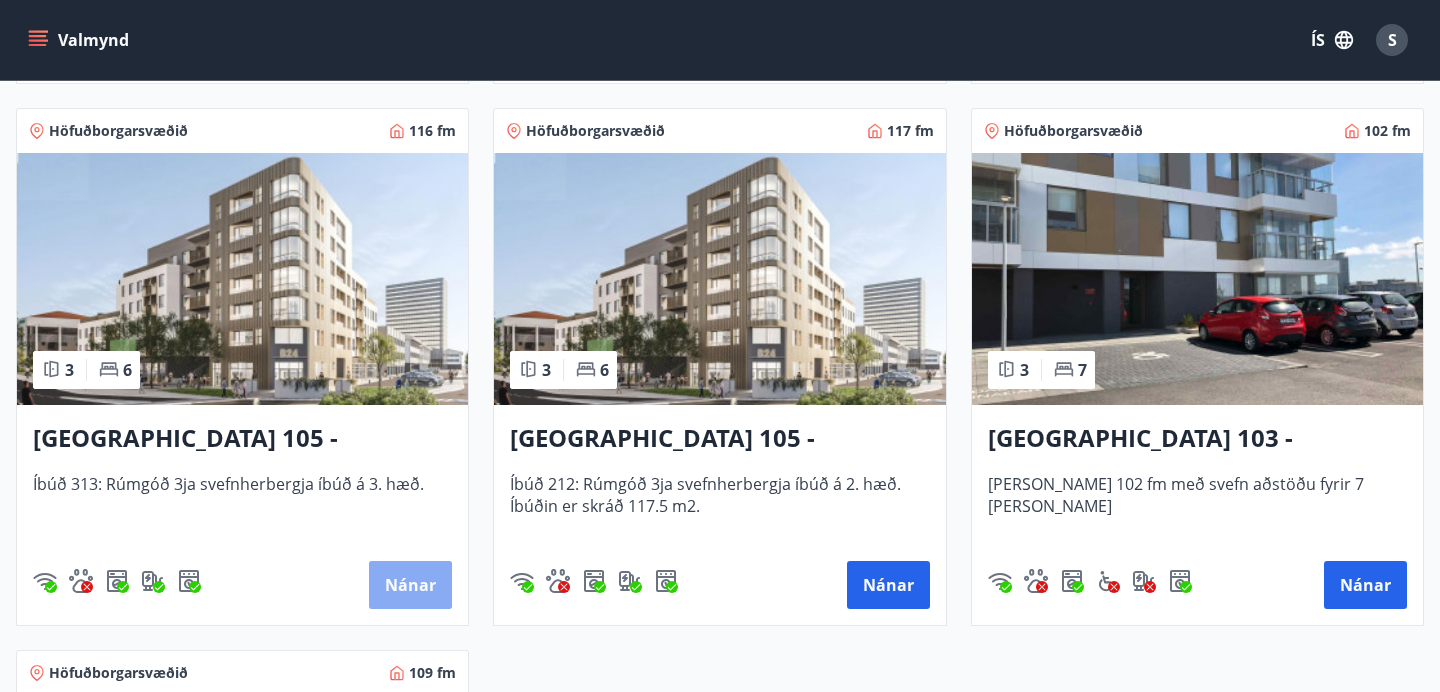 click on "Nánar" at bounding box center [410, 585] 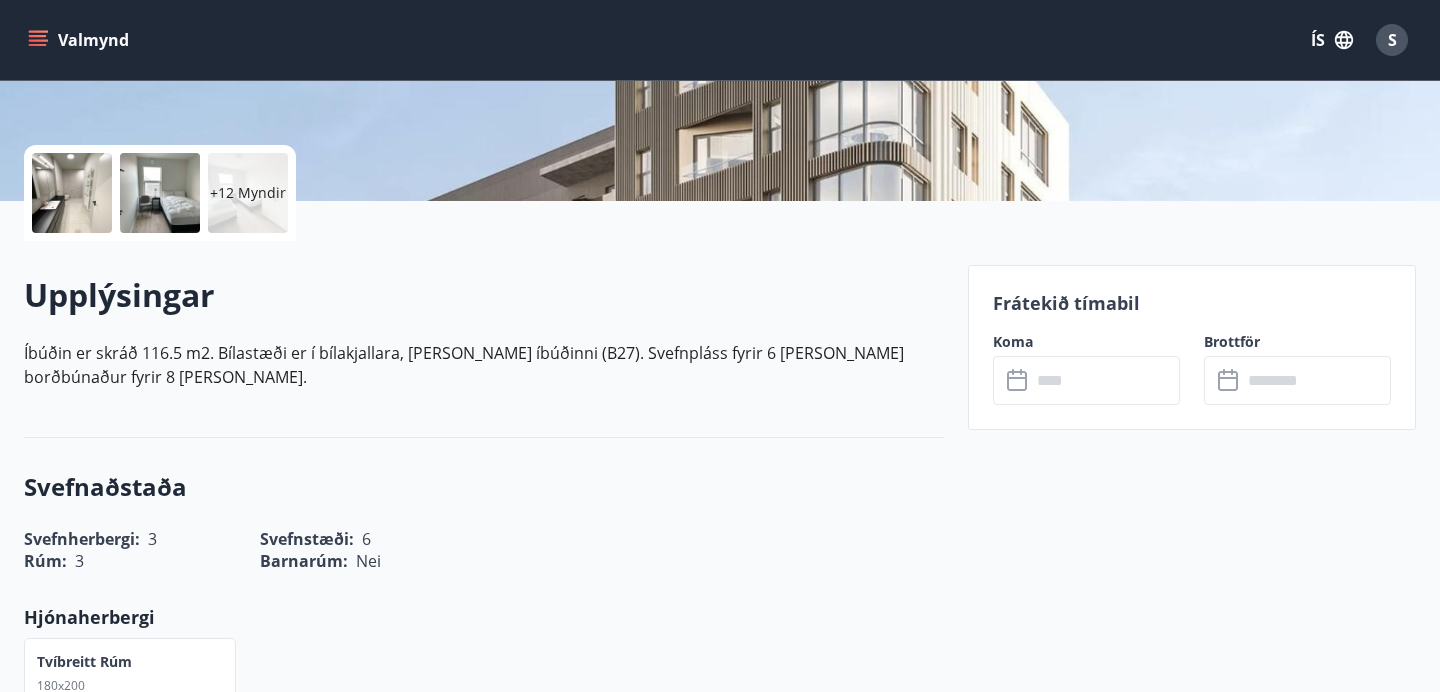 scroll, scrollTop: 402, scrollLeft: 0, axis: vertical 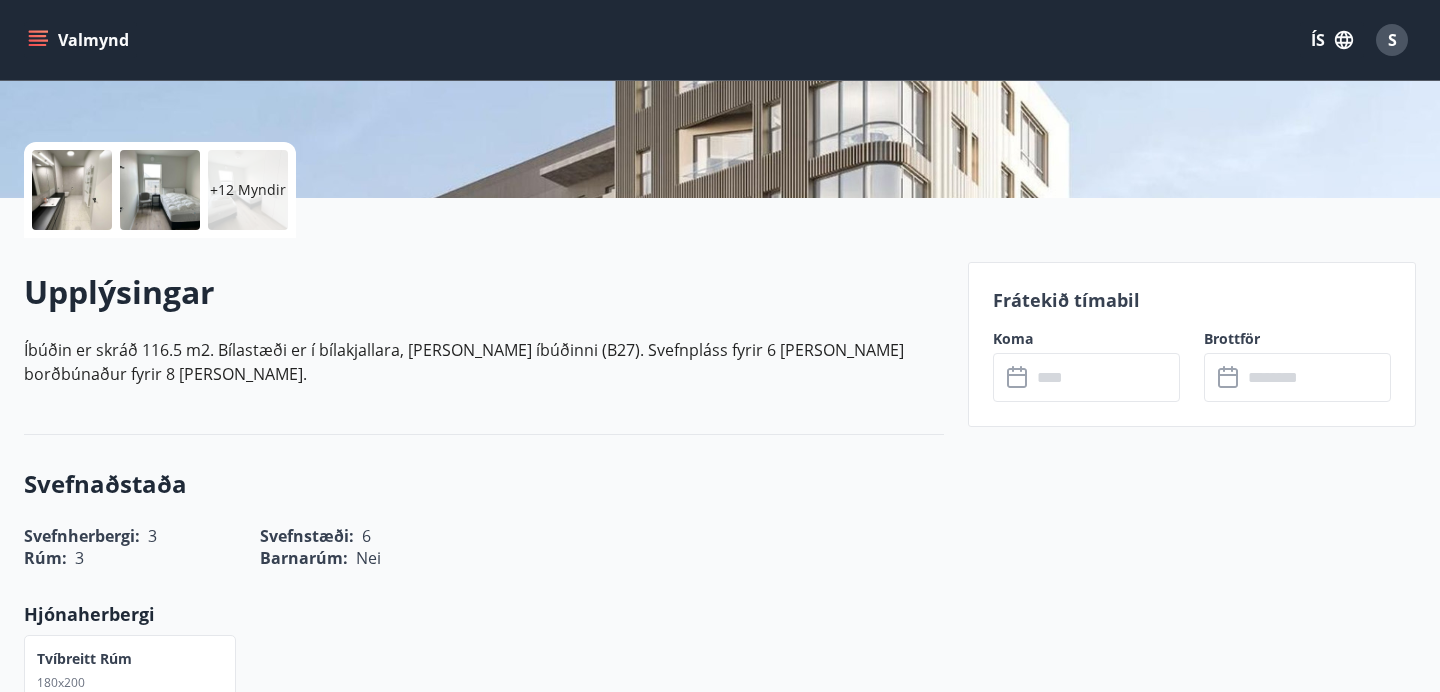 click 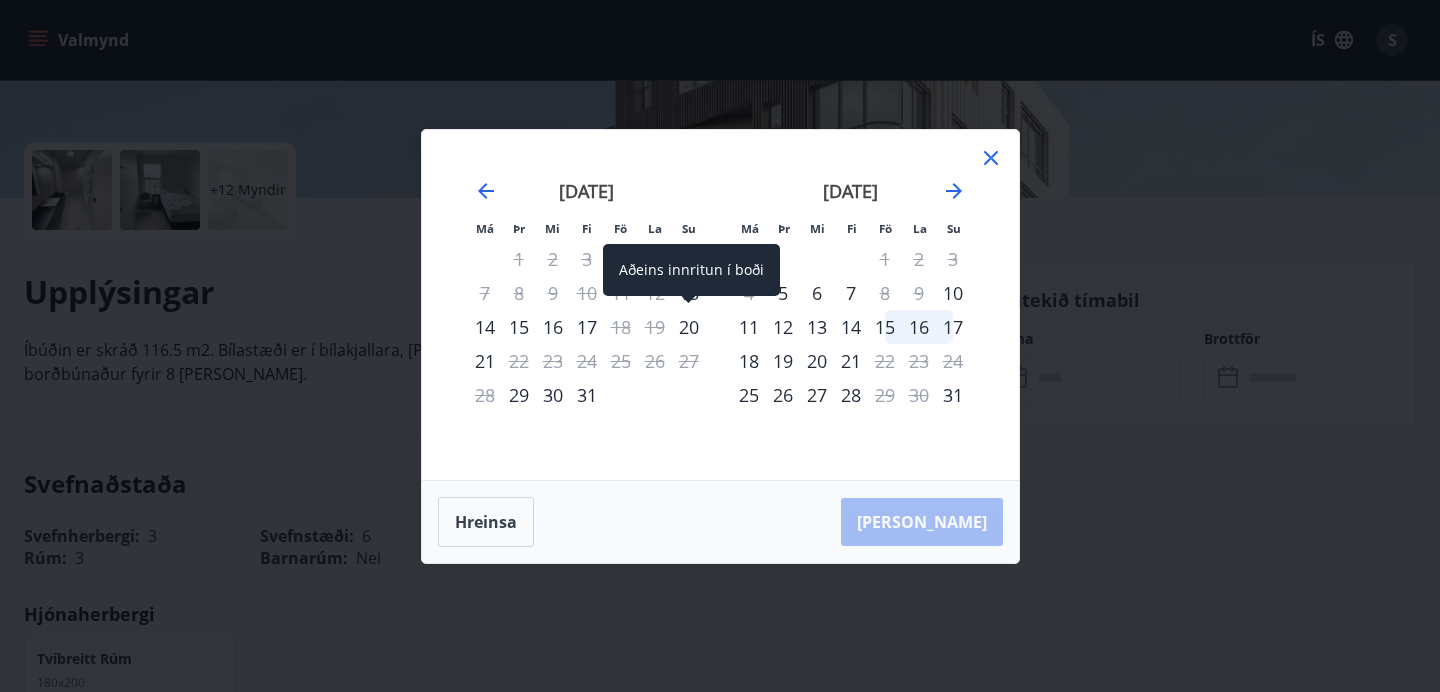 click at bounding box center (689, 301) 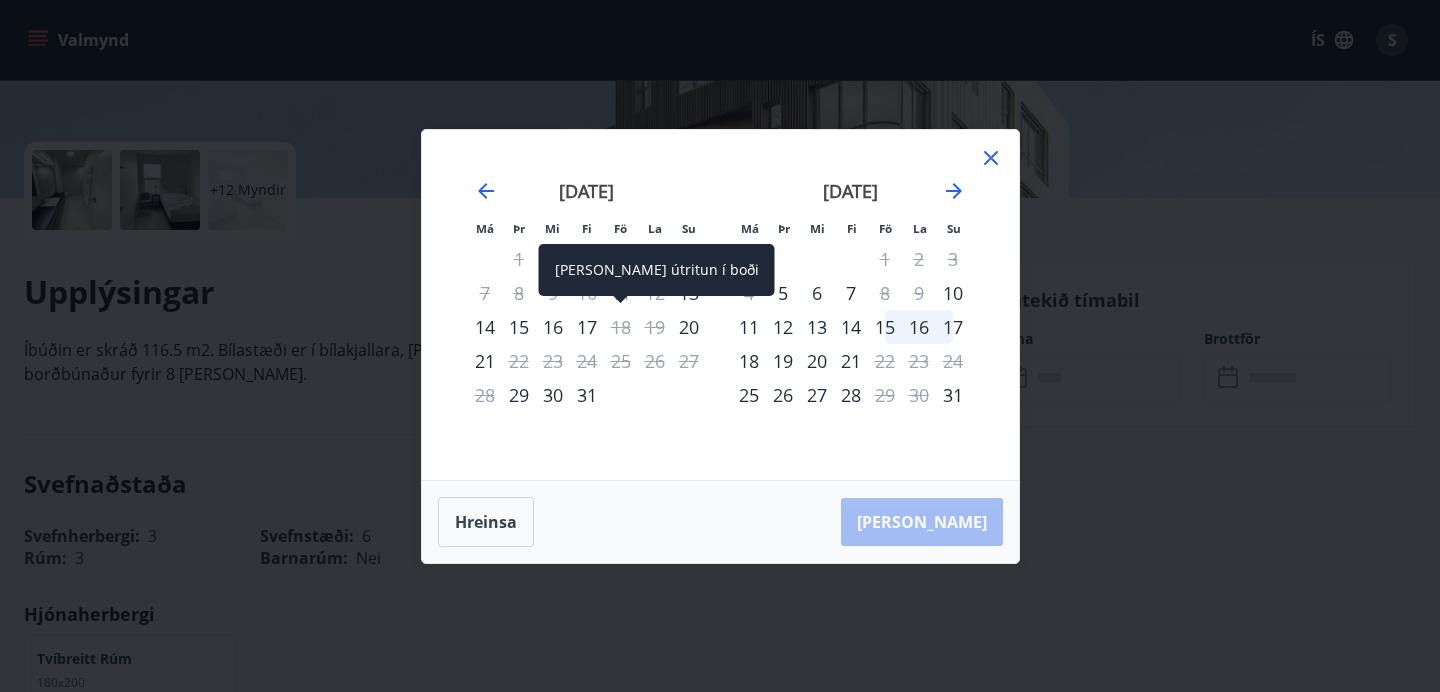 click on "[PERSON_NAME] útritun í boði" at bounding box center (657, 270) 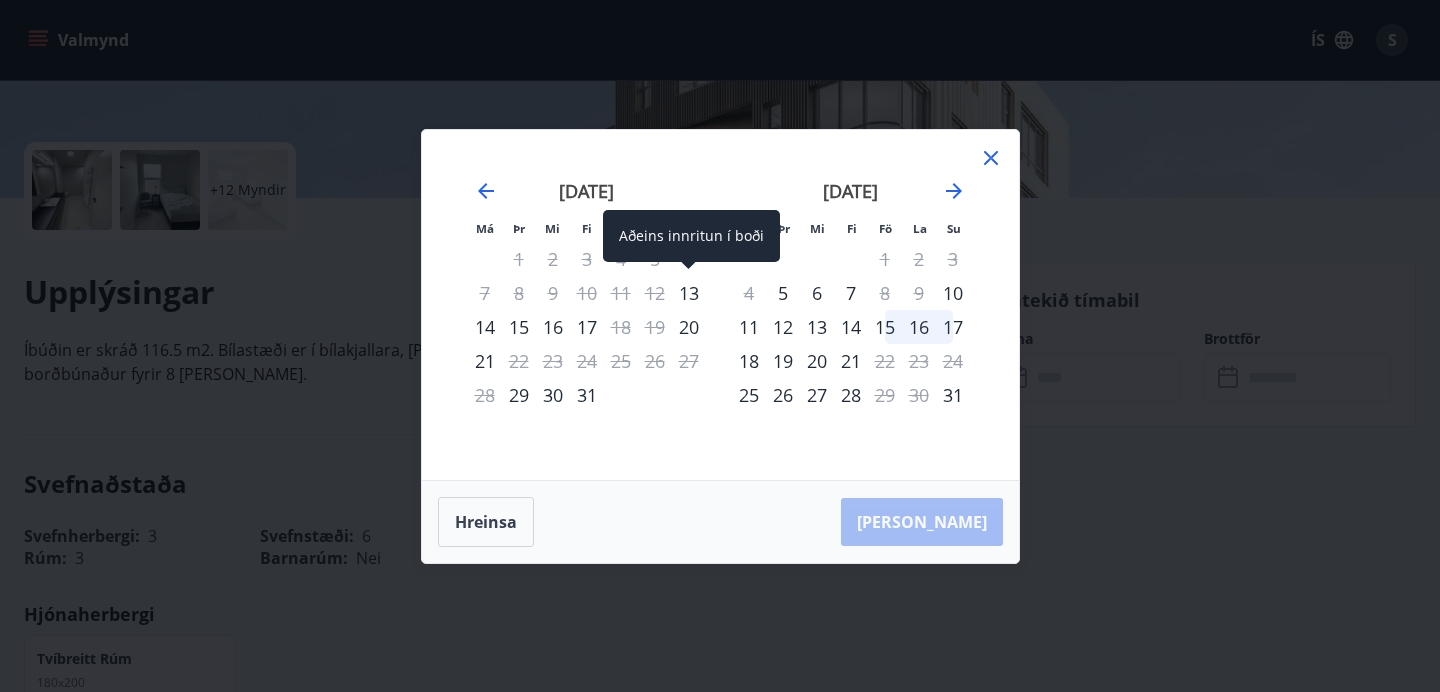 click on "13" at bounding box center (689, 293) 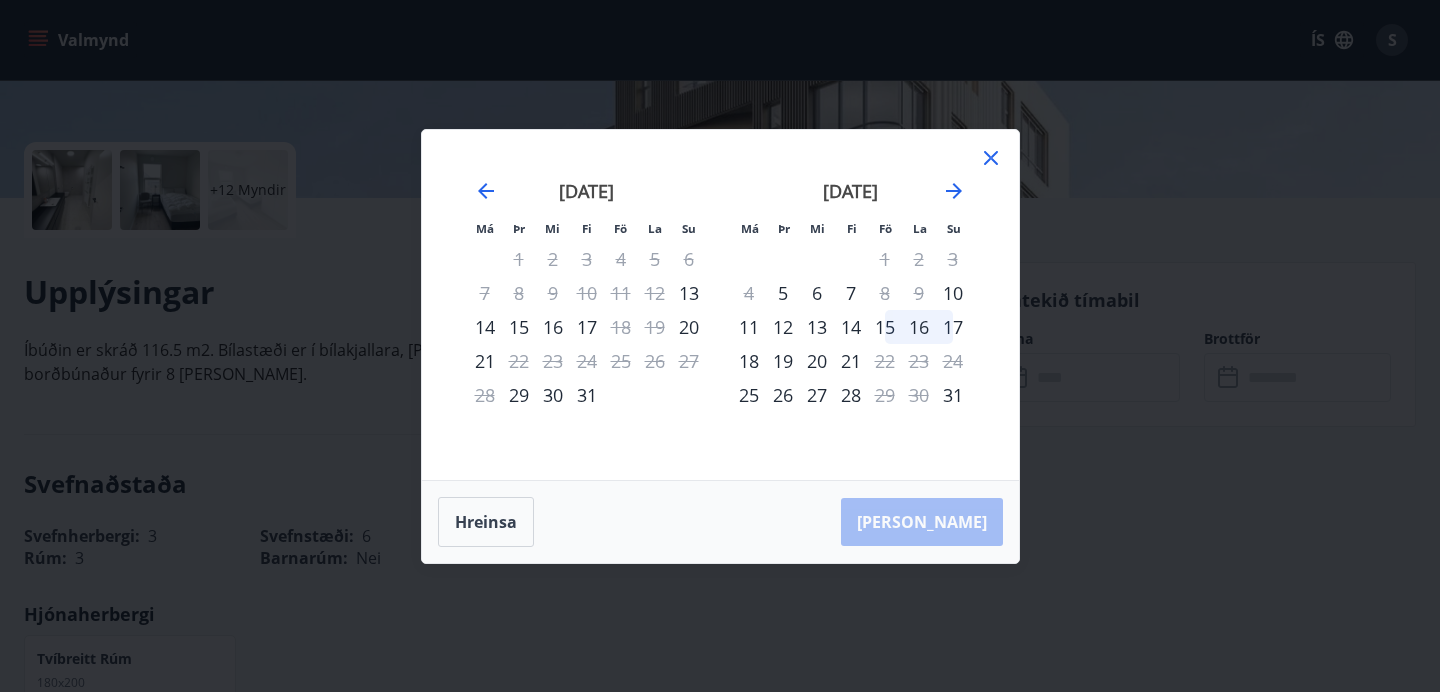 click on "14" at bounding box center [485, 327] 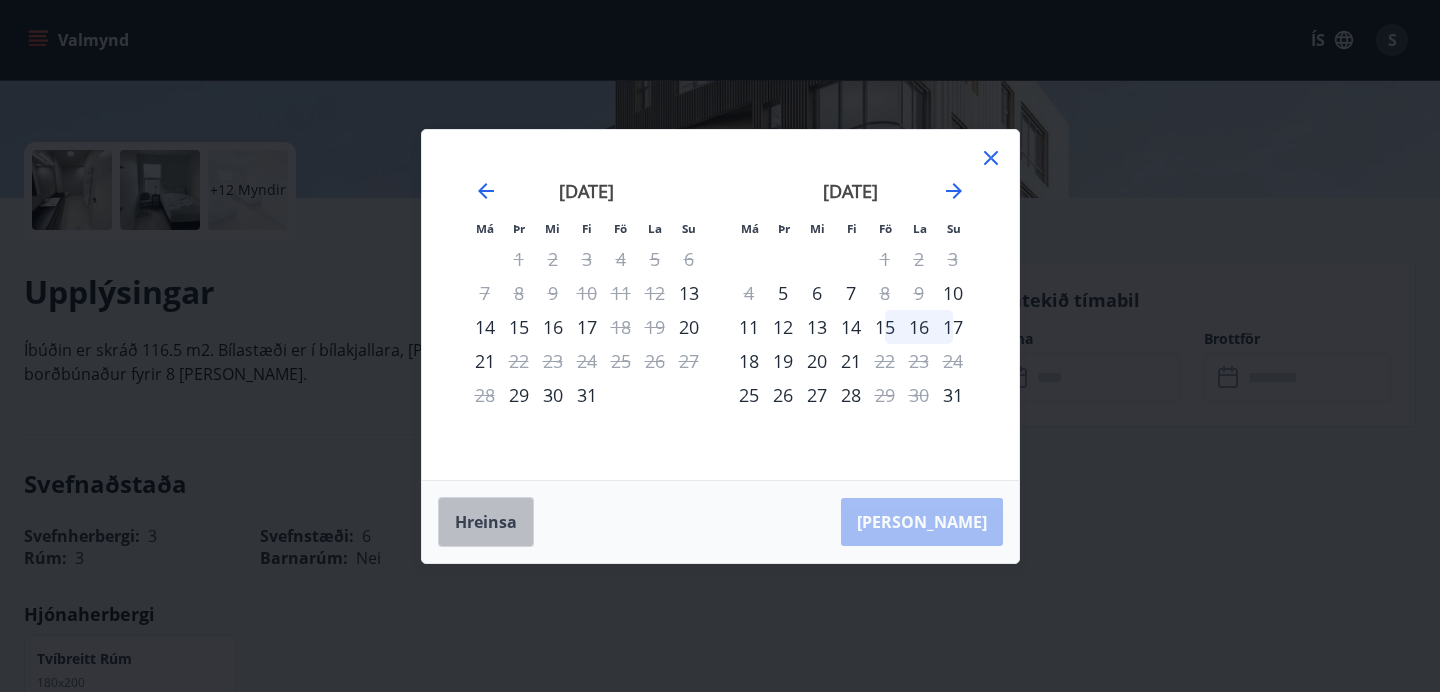 click on "Hreinsa" at bounding box center (486, 522) 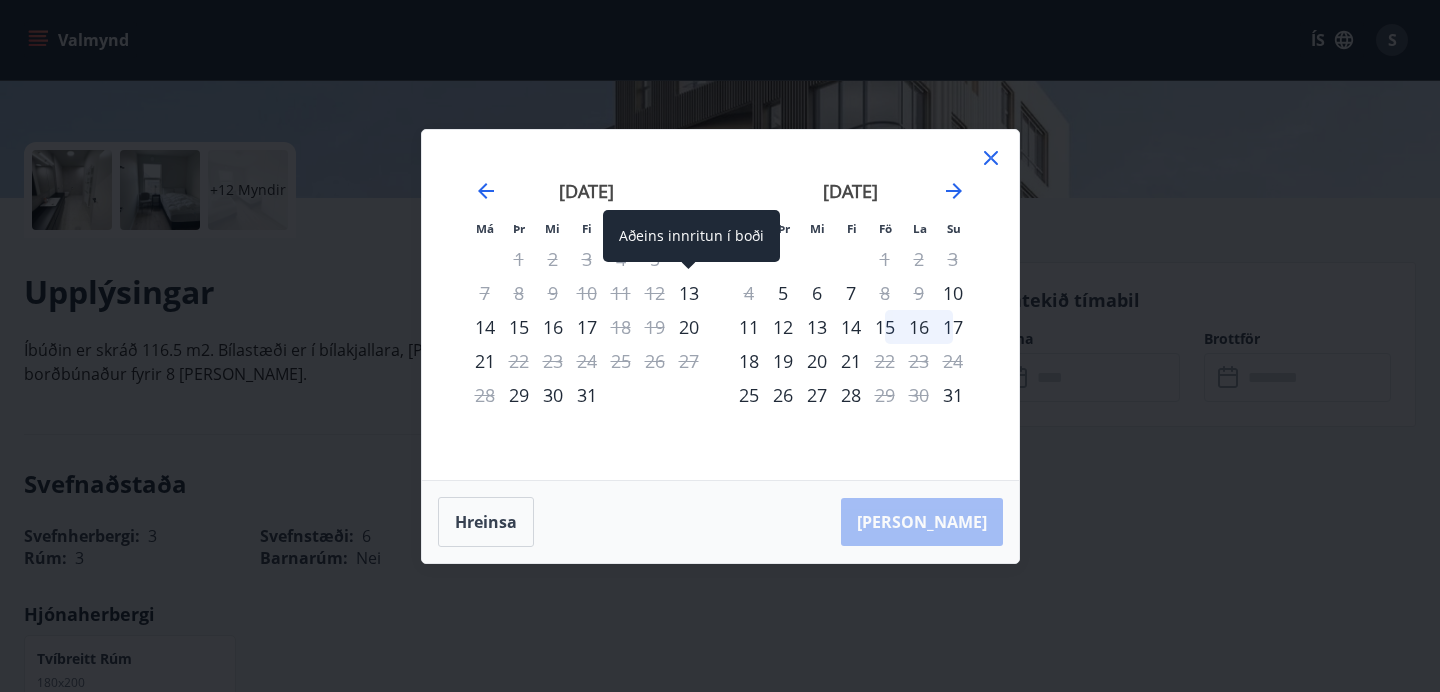 click on "13" at bounding box center [689, 293] 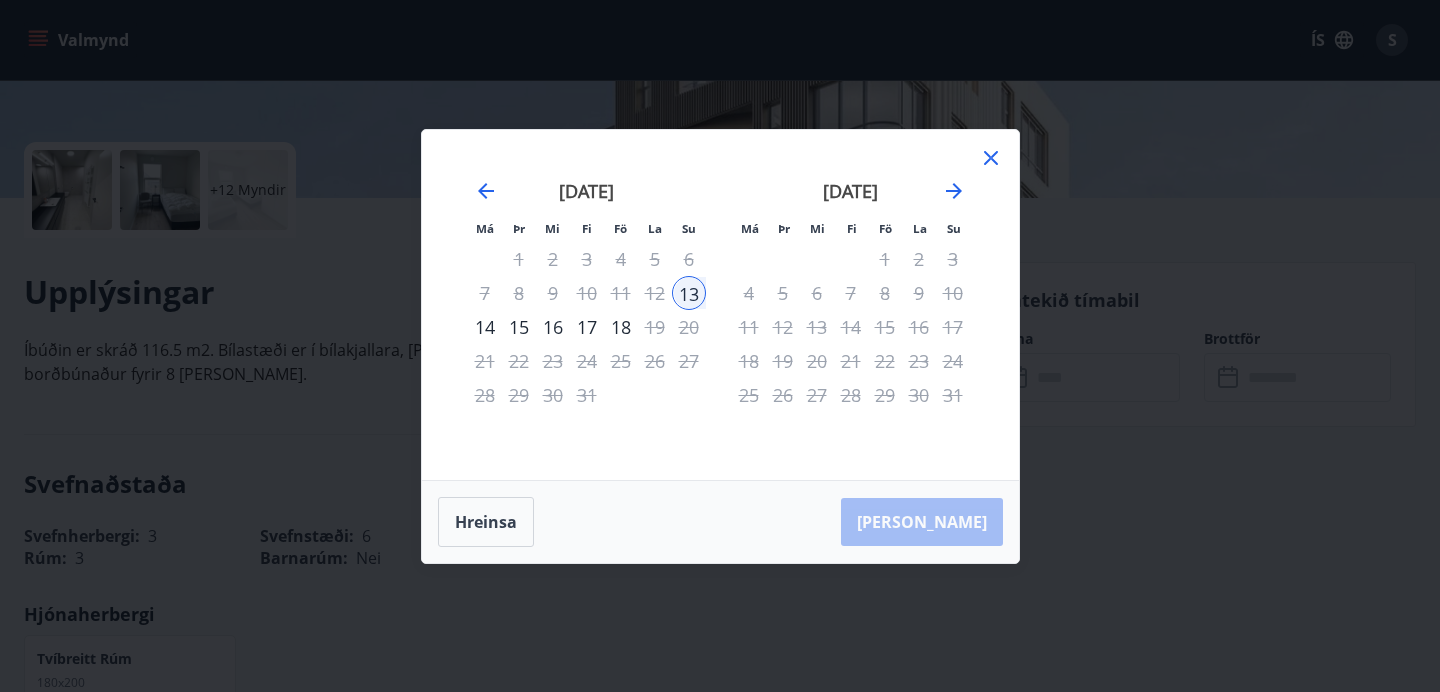 click on "16" at bounding box center [553, 327] 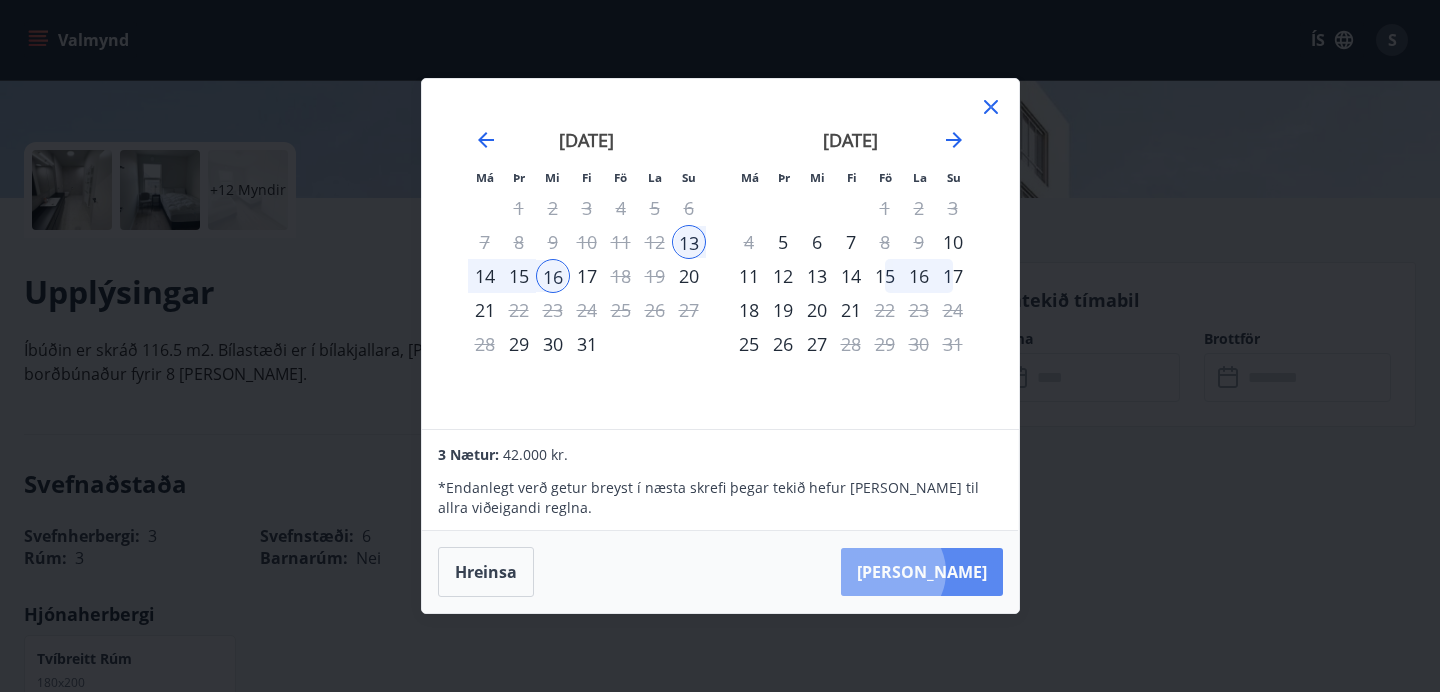 click on "[PERSON_NAME]" at bounding box center (922, 572) 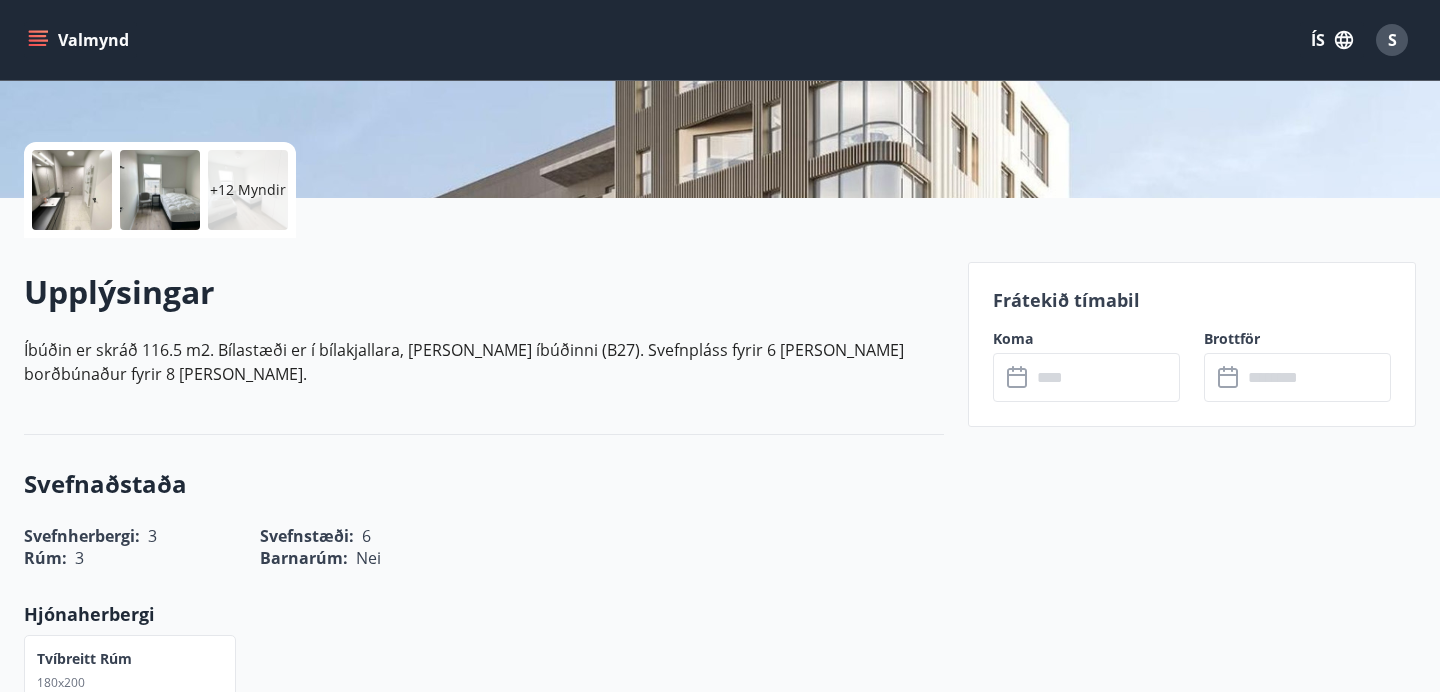 type on "******" 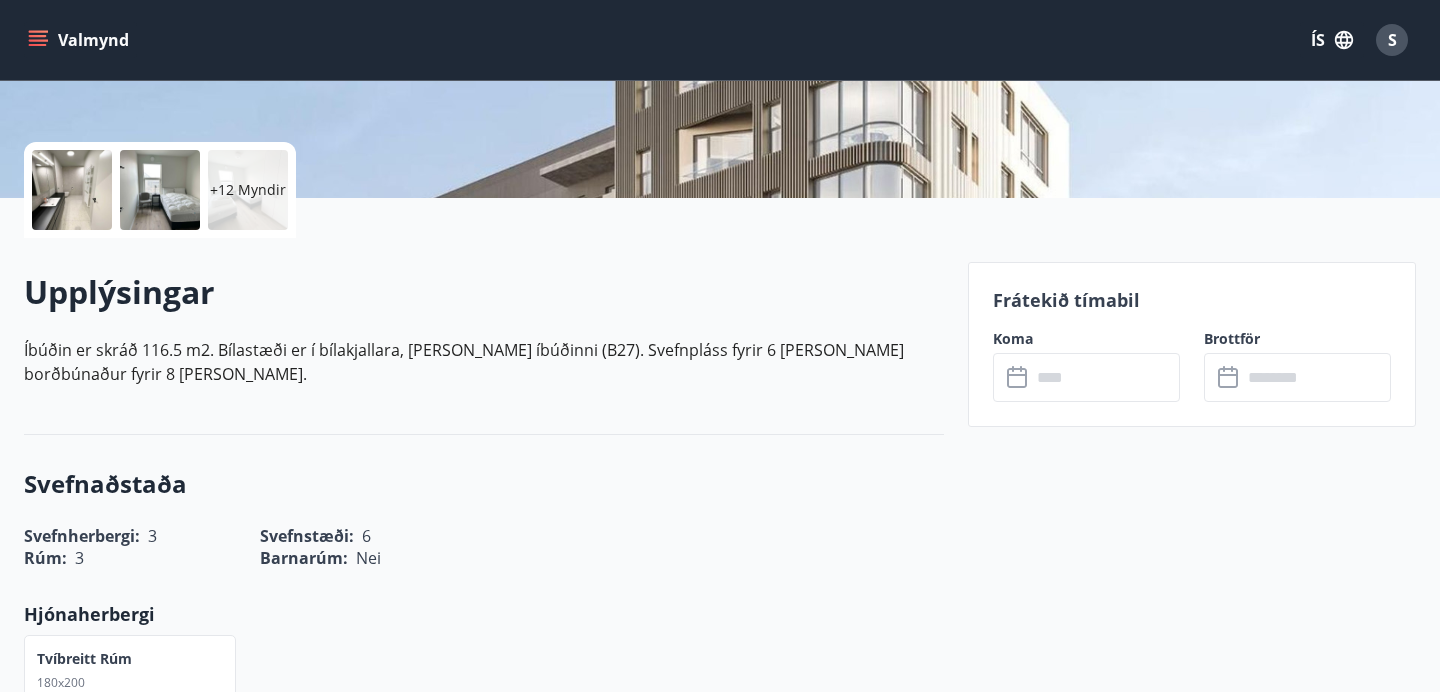 type on "******" 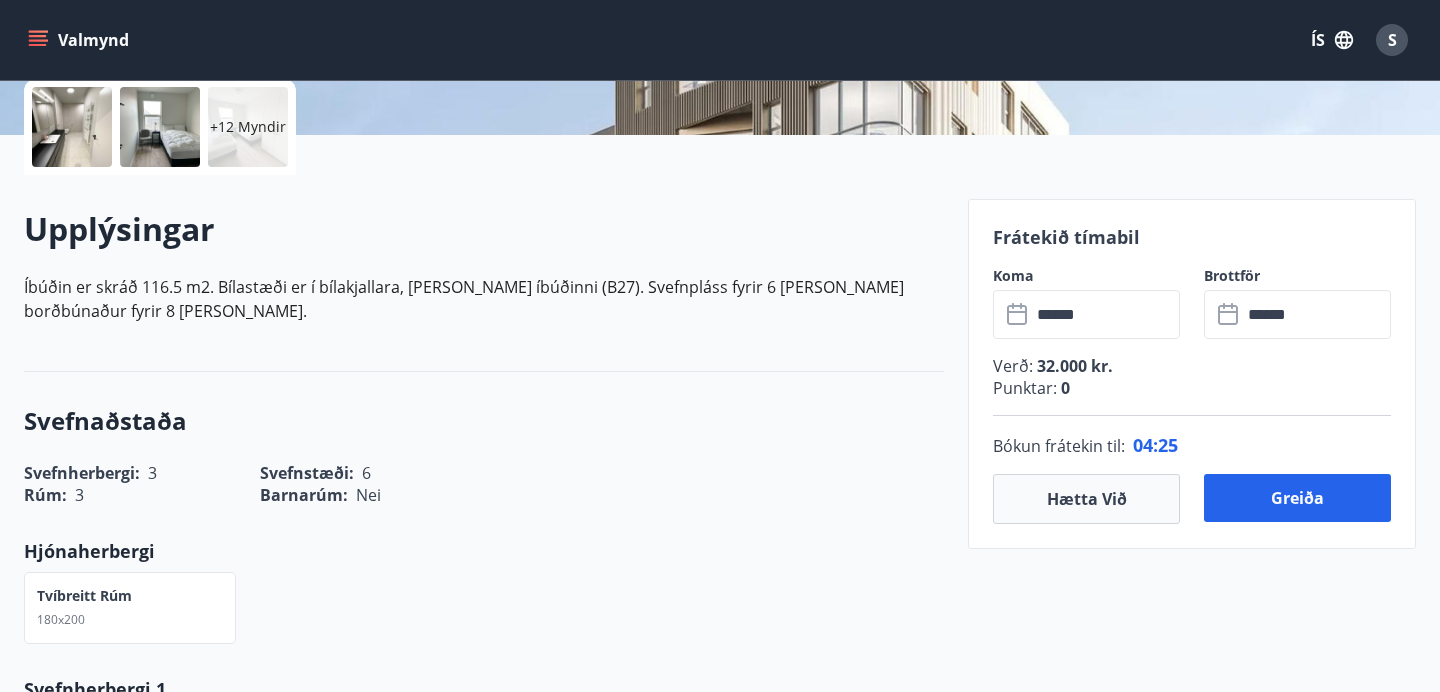 scroll, scrollTop: 448, scrollLeft: 0, axis: vertical 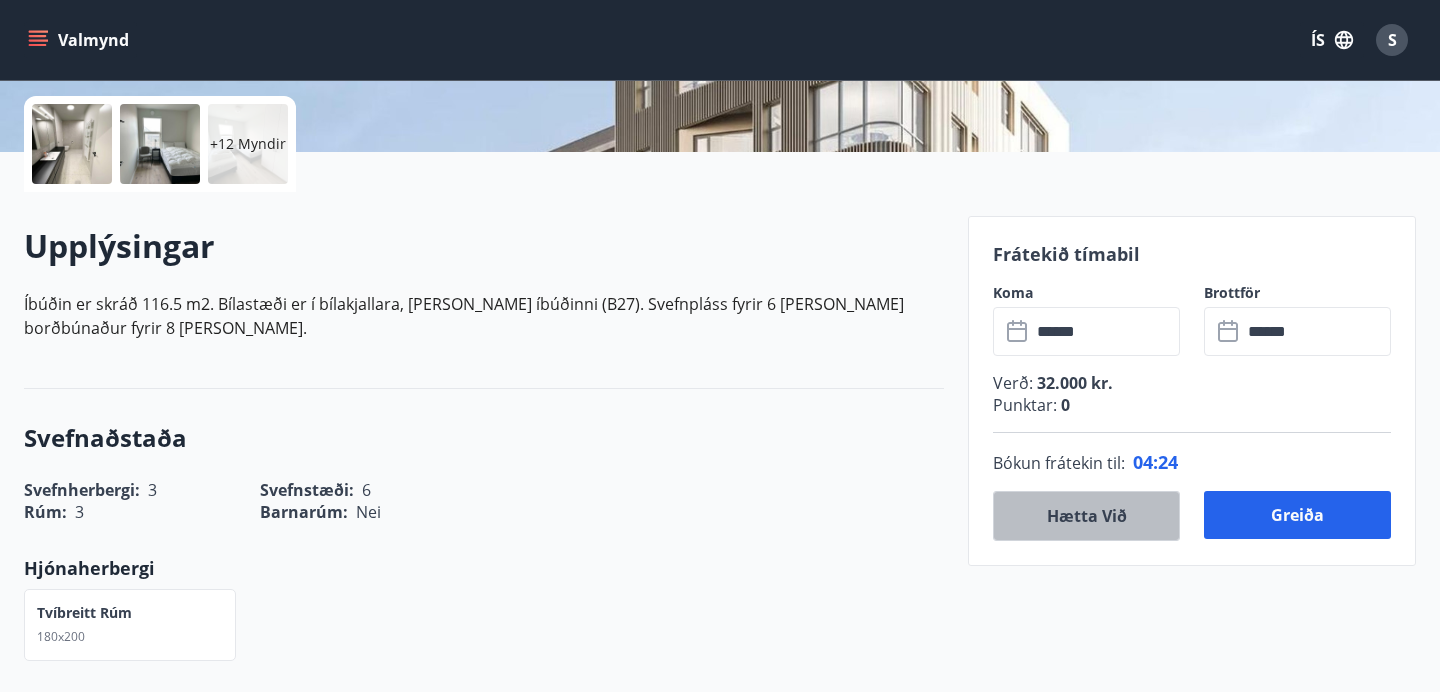 click on "Hætta við" at bounding box center [1086, 516] 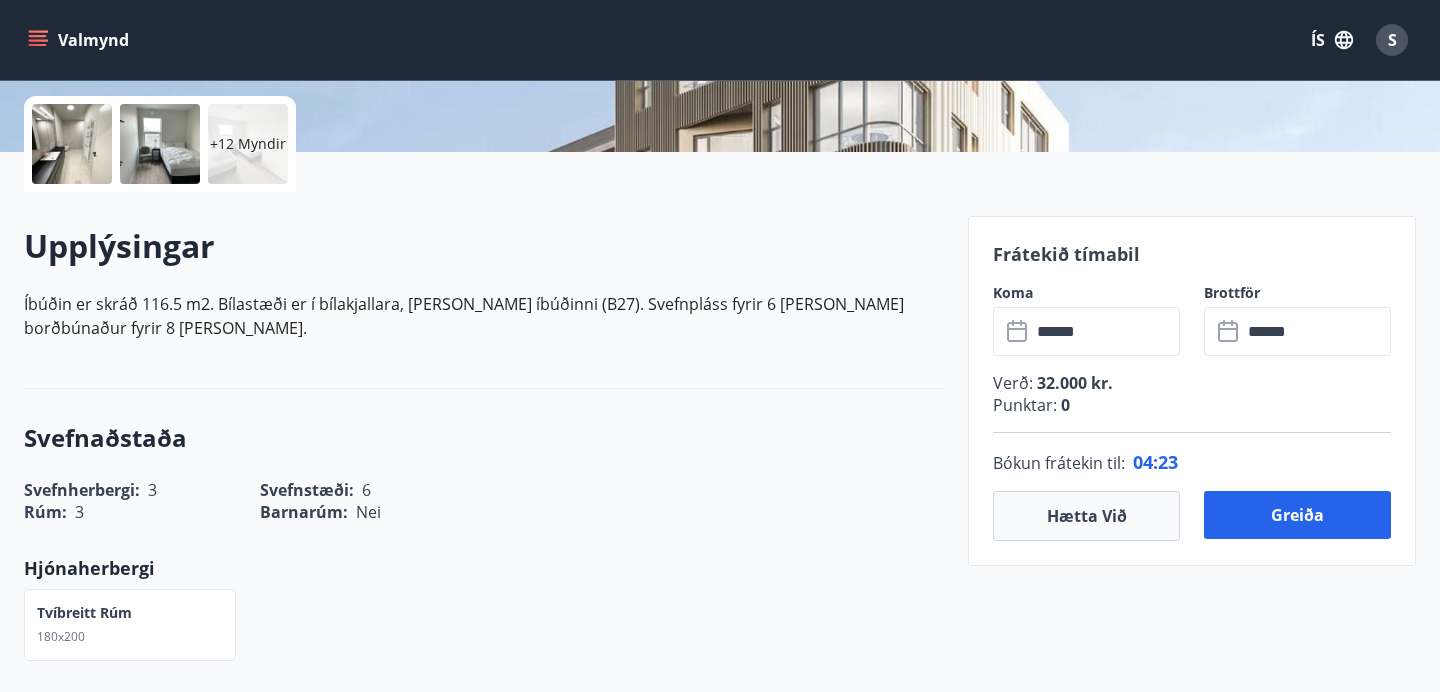 type 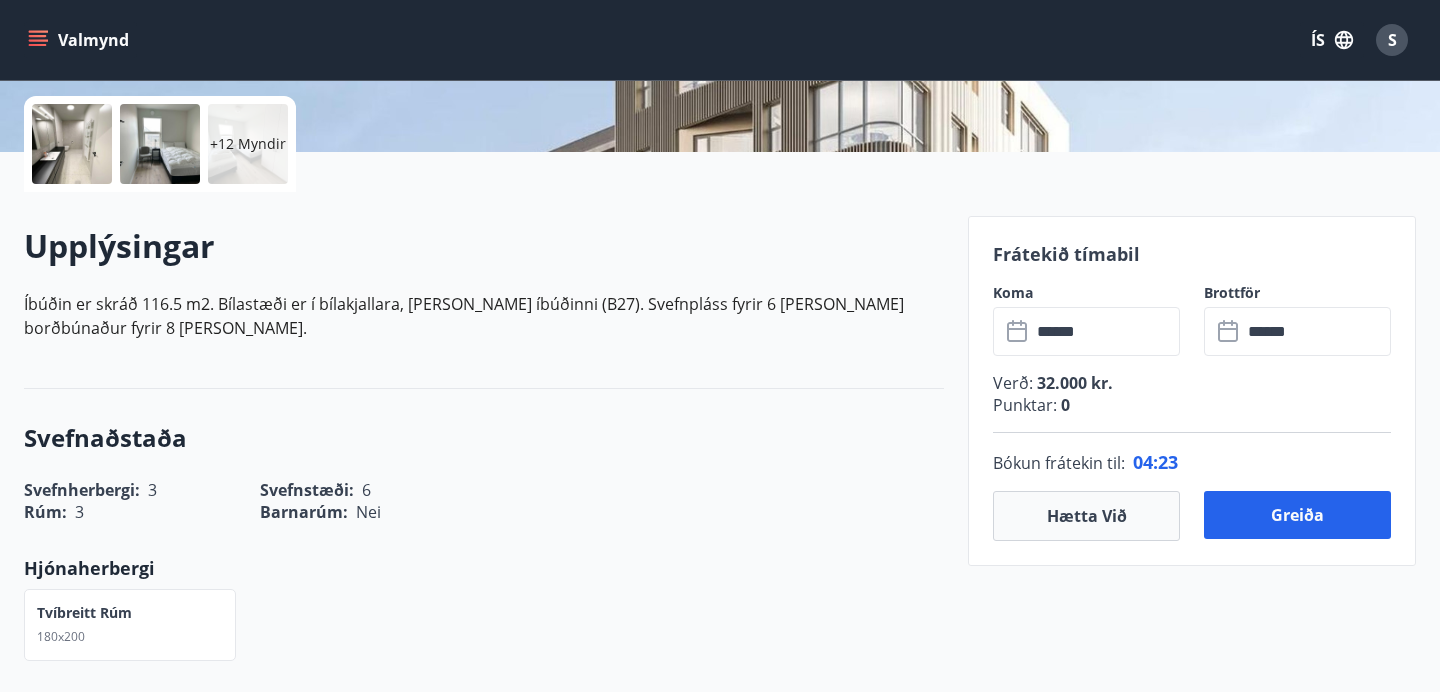 type 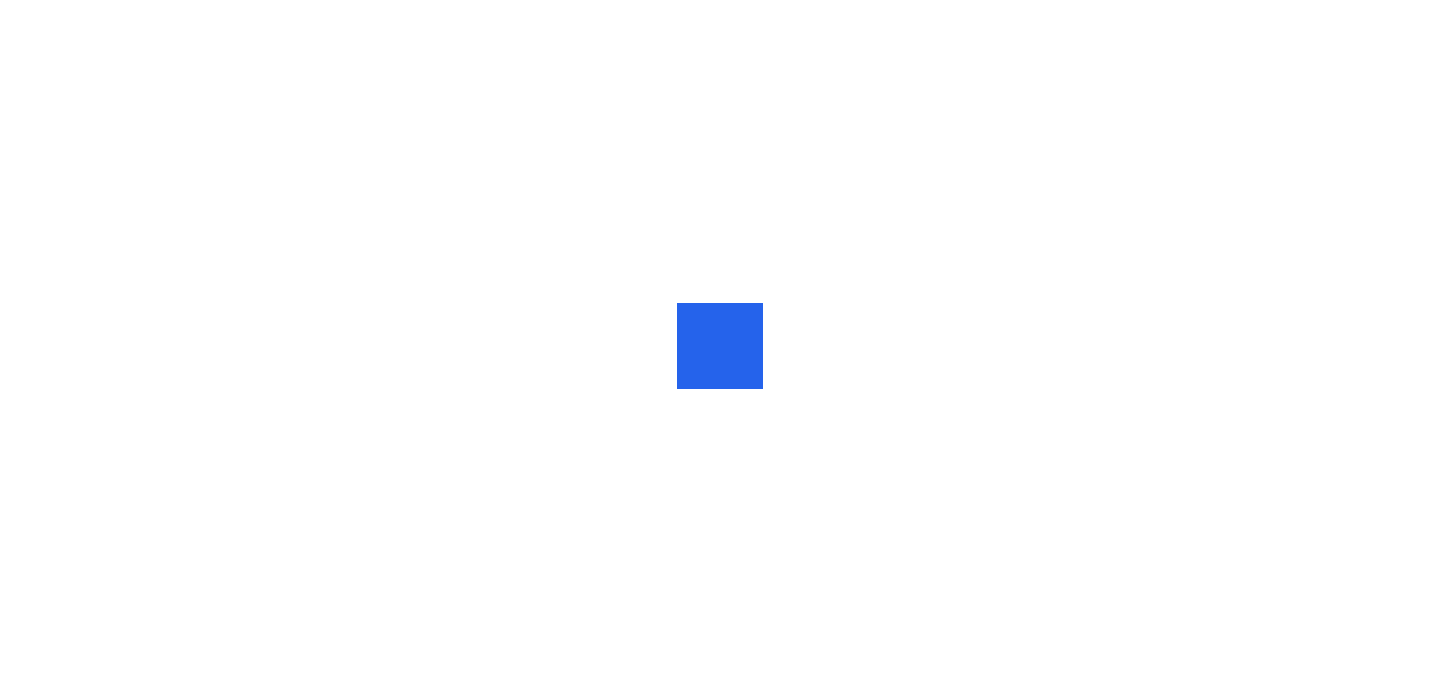 scroll, scrollTop: 0, scrollLeft: 0, axis: both 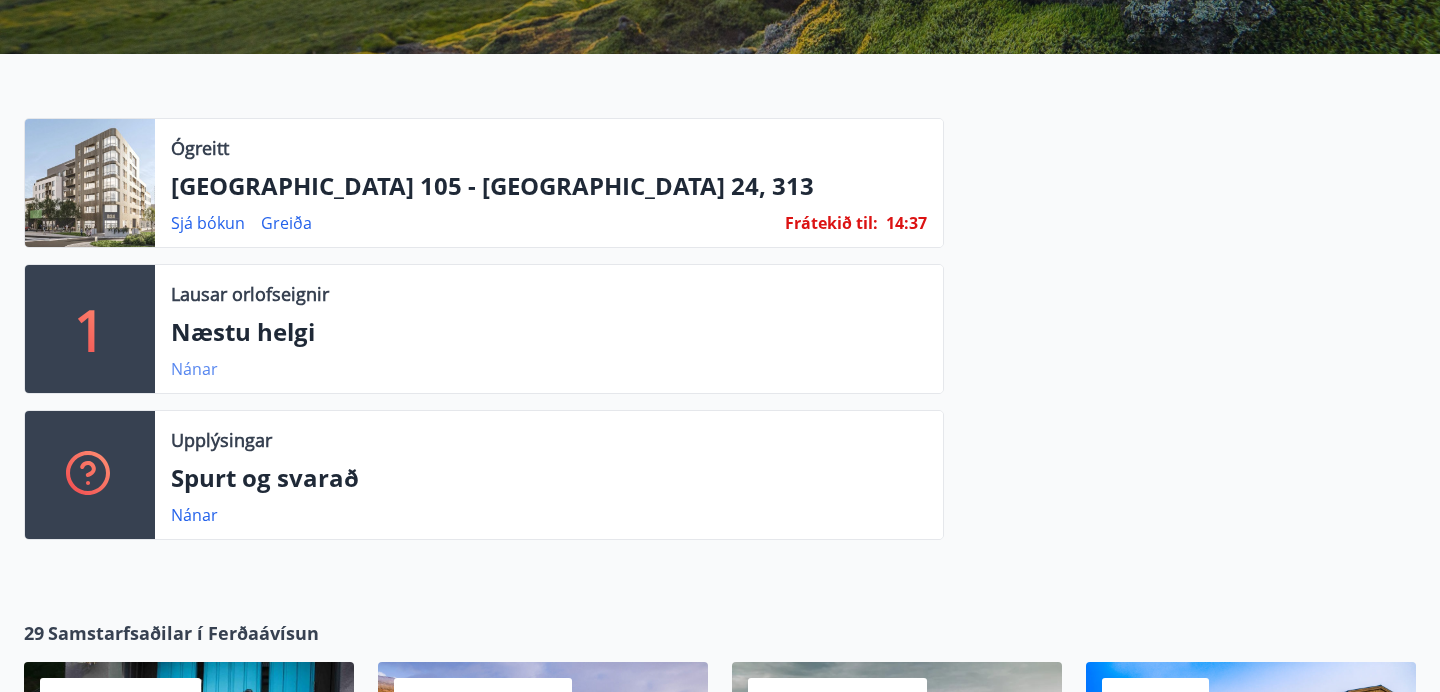 click on "Nánar" at bounding box center [194, 369] 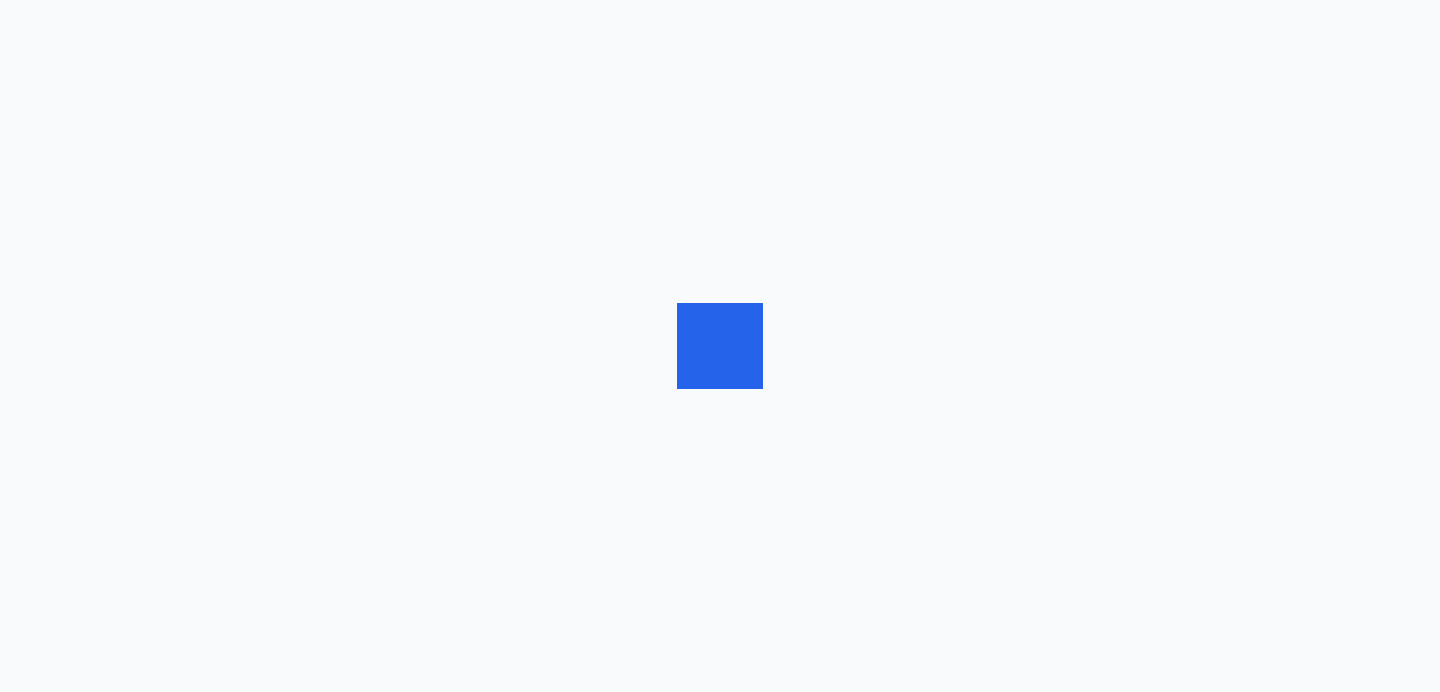 scroll, scrollTop: 0, scrollLeft: 0, axis: both 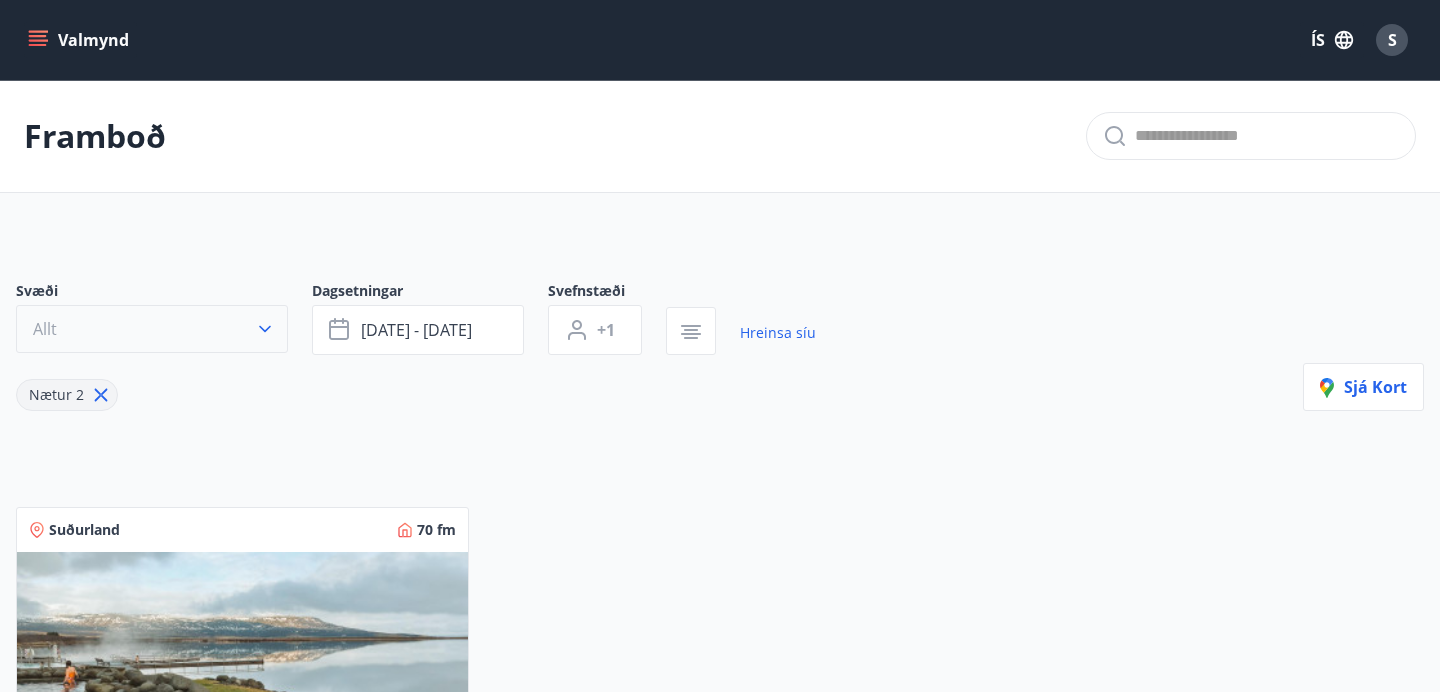 click 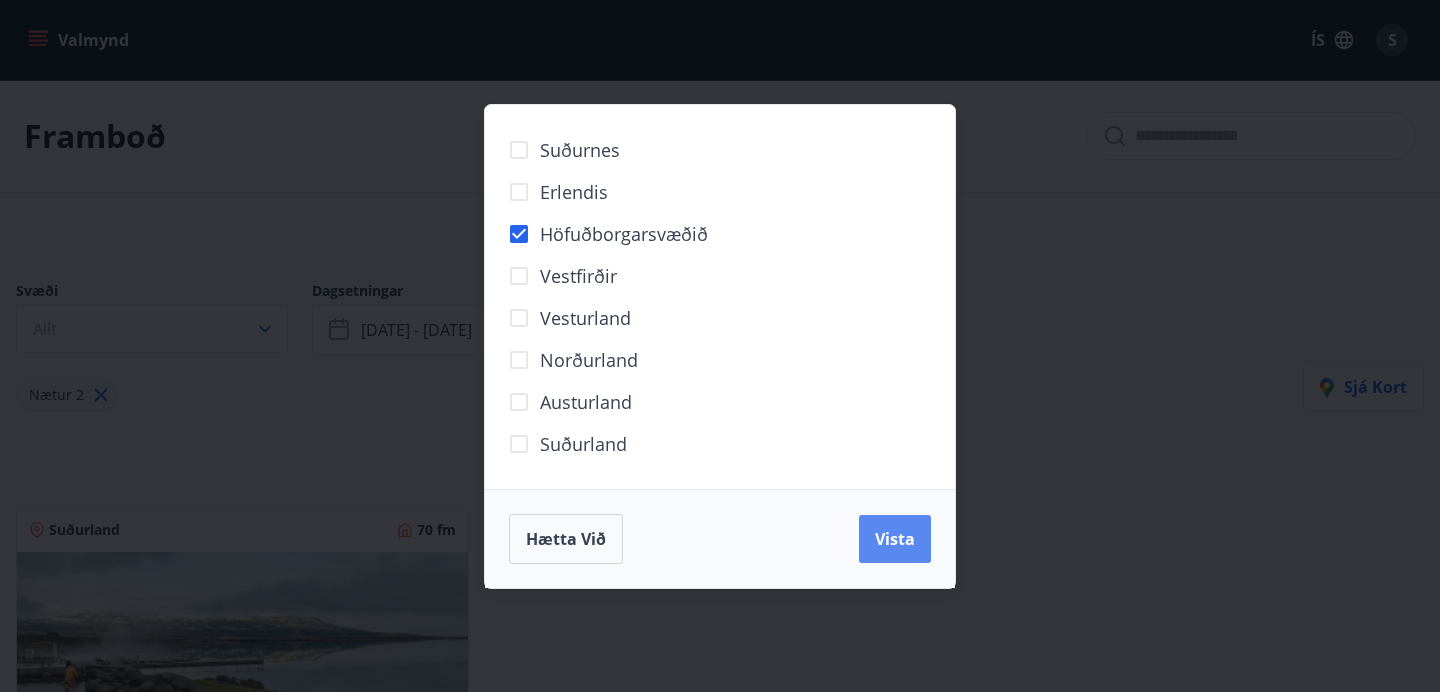 click on "Vista" at bounding box center (895, 539) 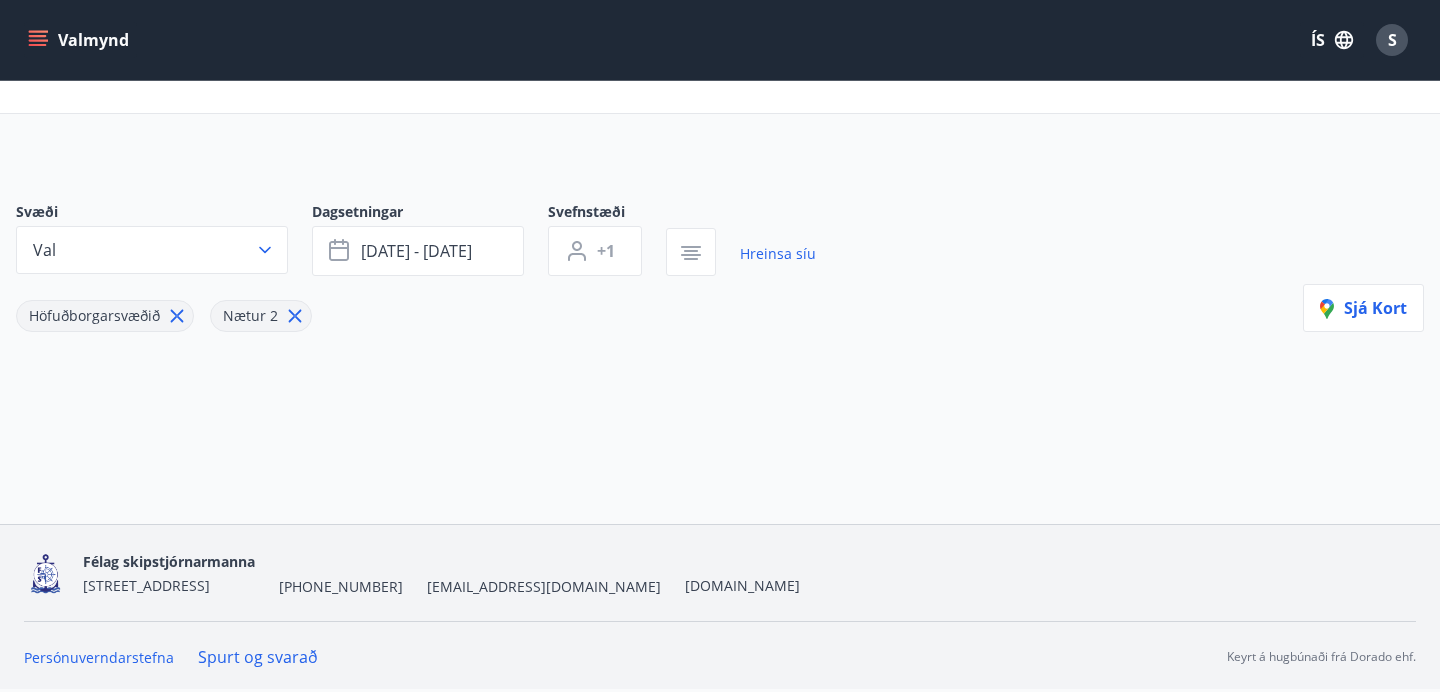 scroll, scrollTop: 0, scrollLeft: 0, axis: both 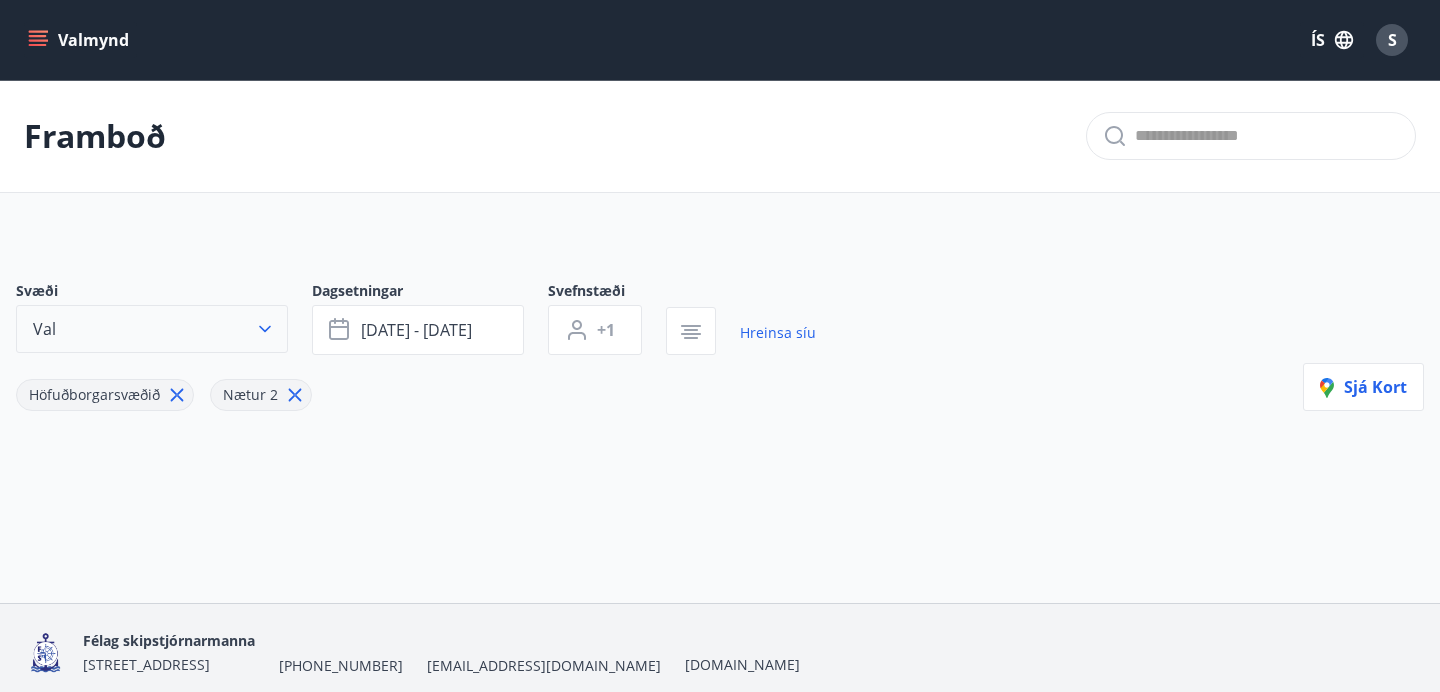 click 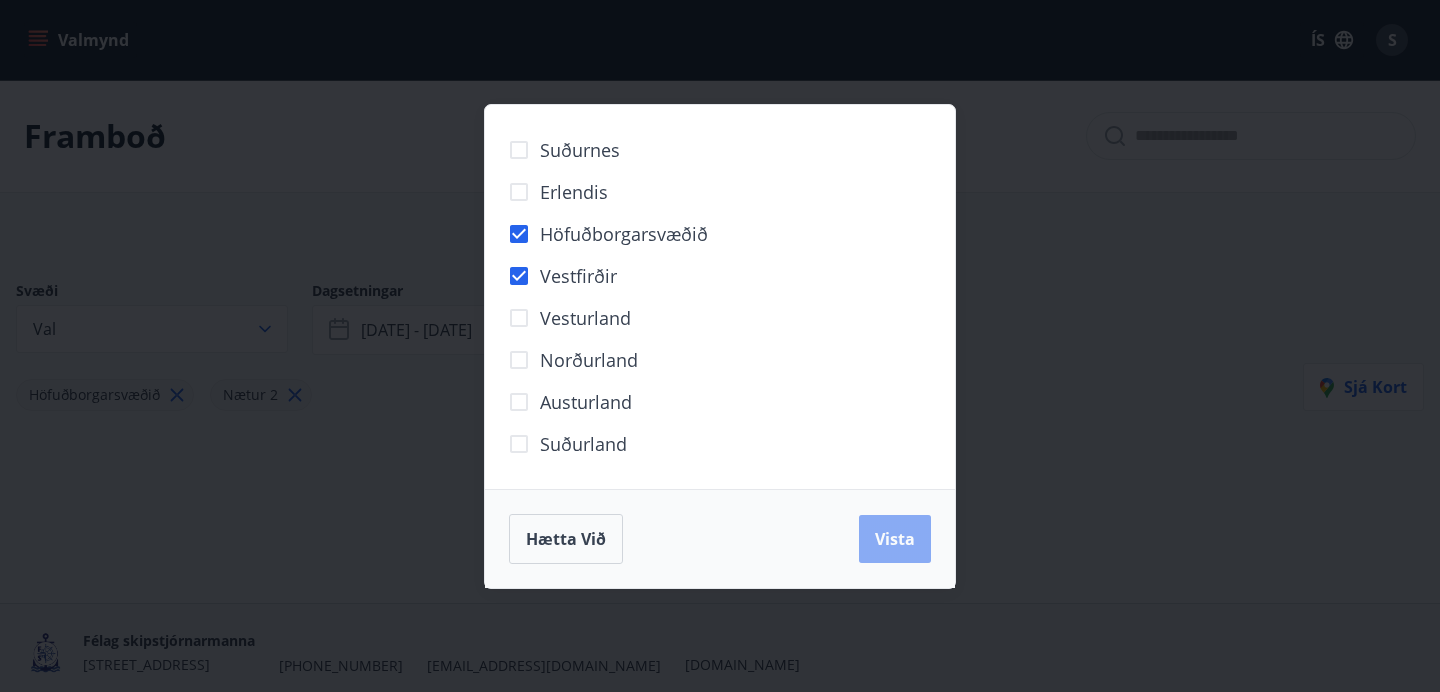 click on "Vista" at bounding box center (895, 539) 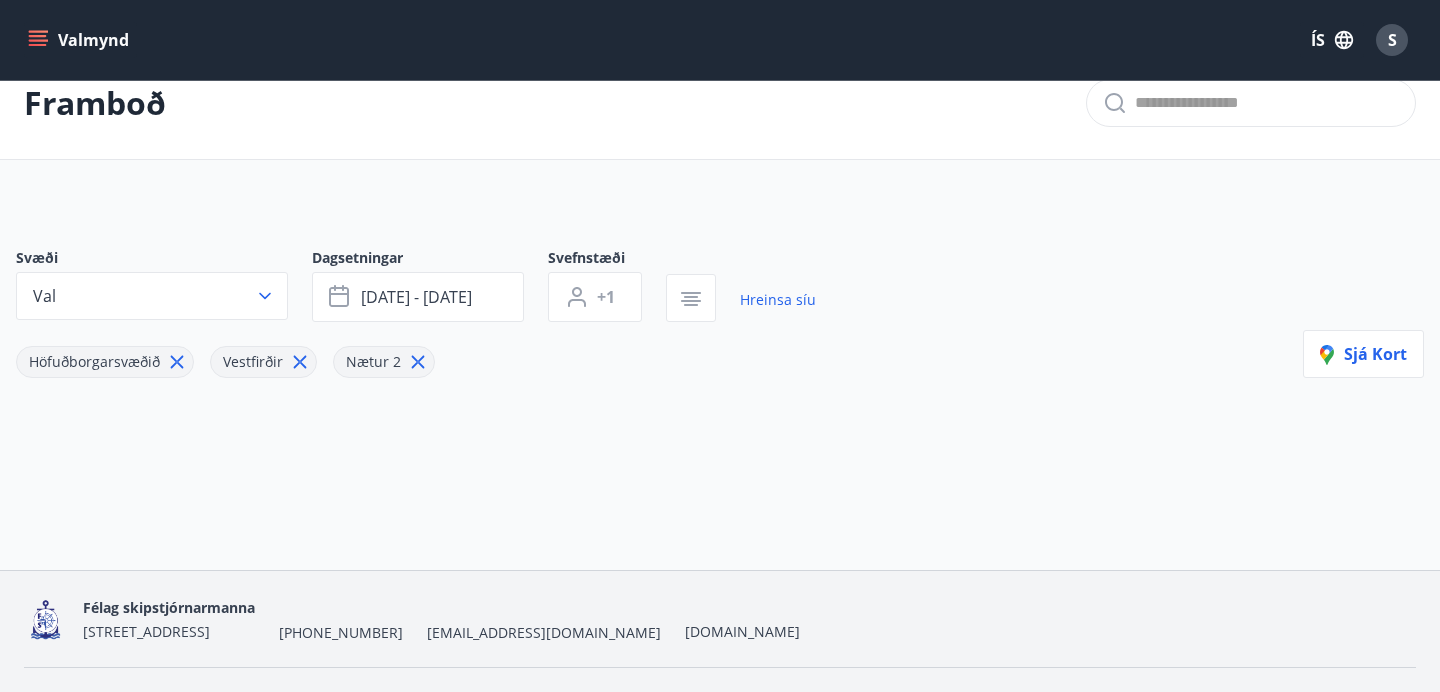 scroll, scrollTop: 22, scrollLeft: 0, axis: vertical 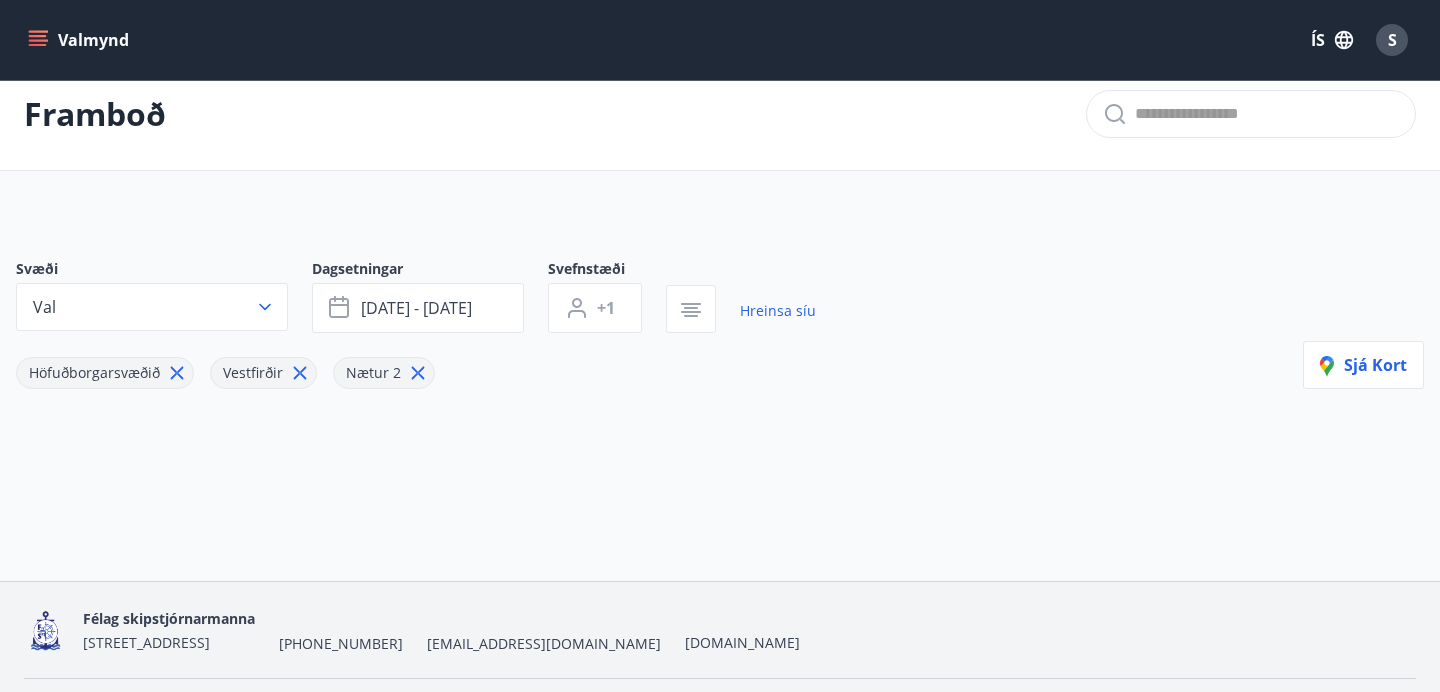 click 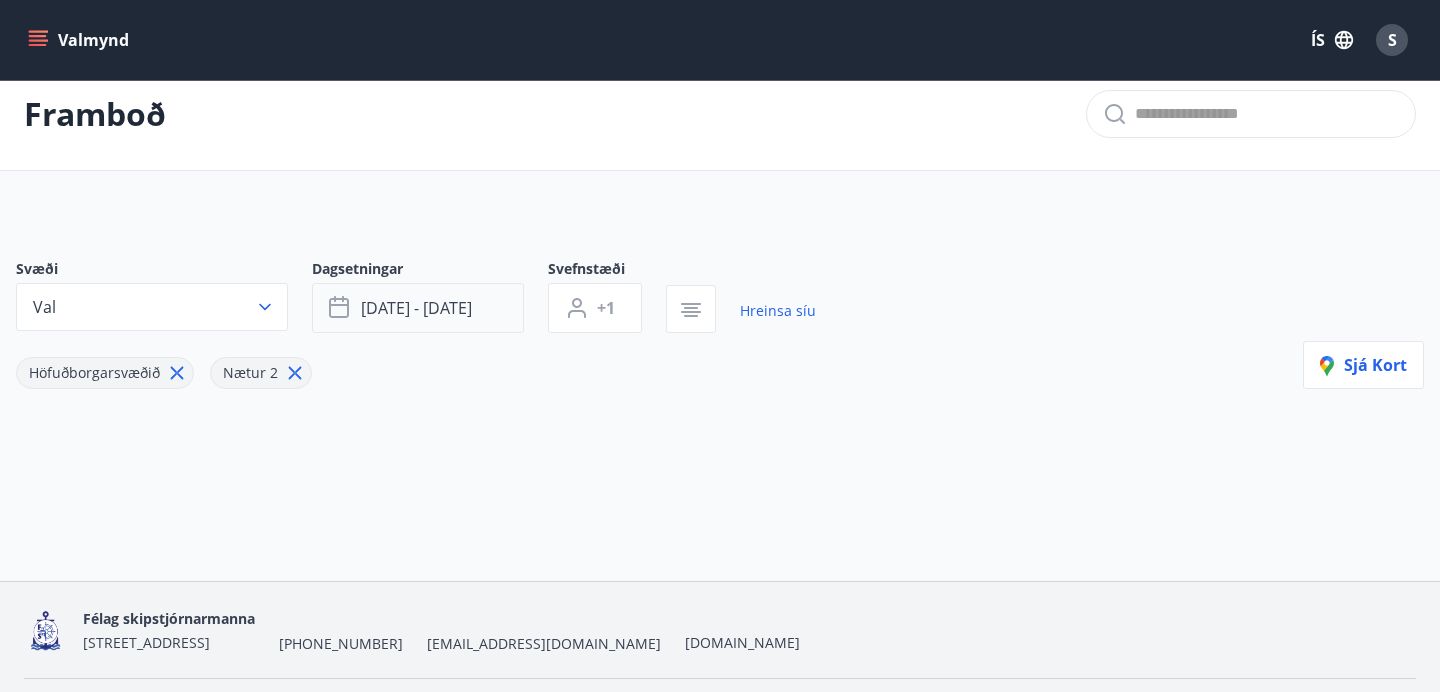 click on "[DATE] - [DATE]" at bounding box center (416, 308) 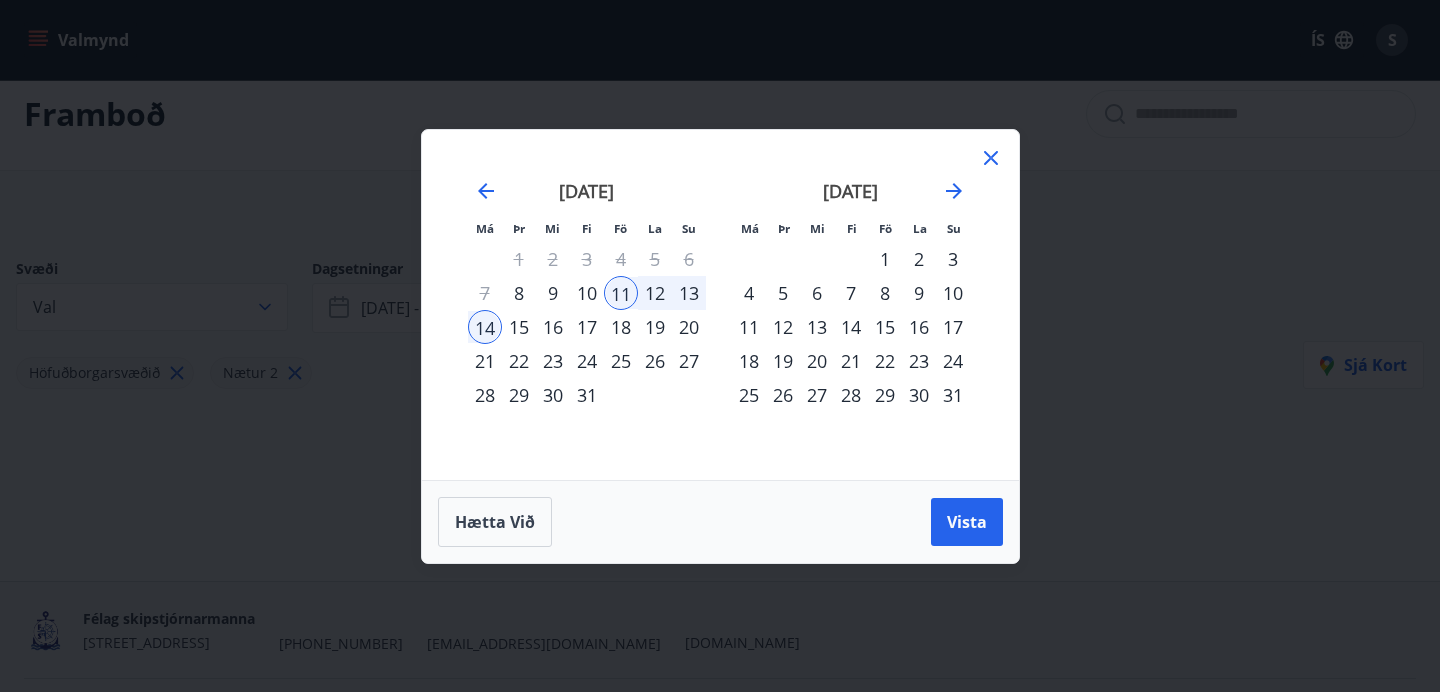 click on "13" at bounding box center [689, 293] 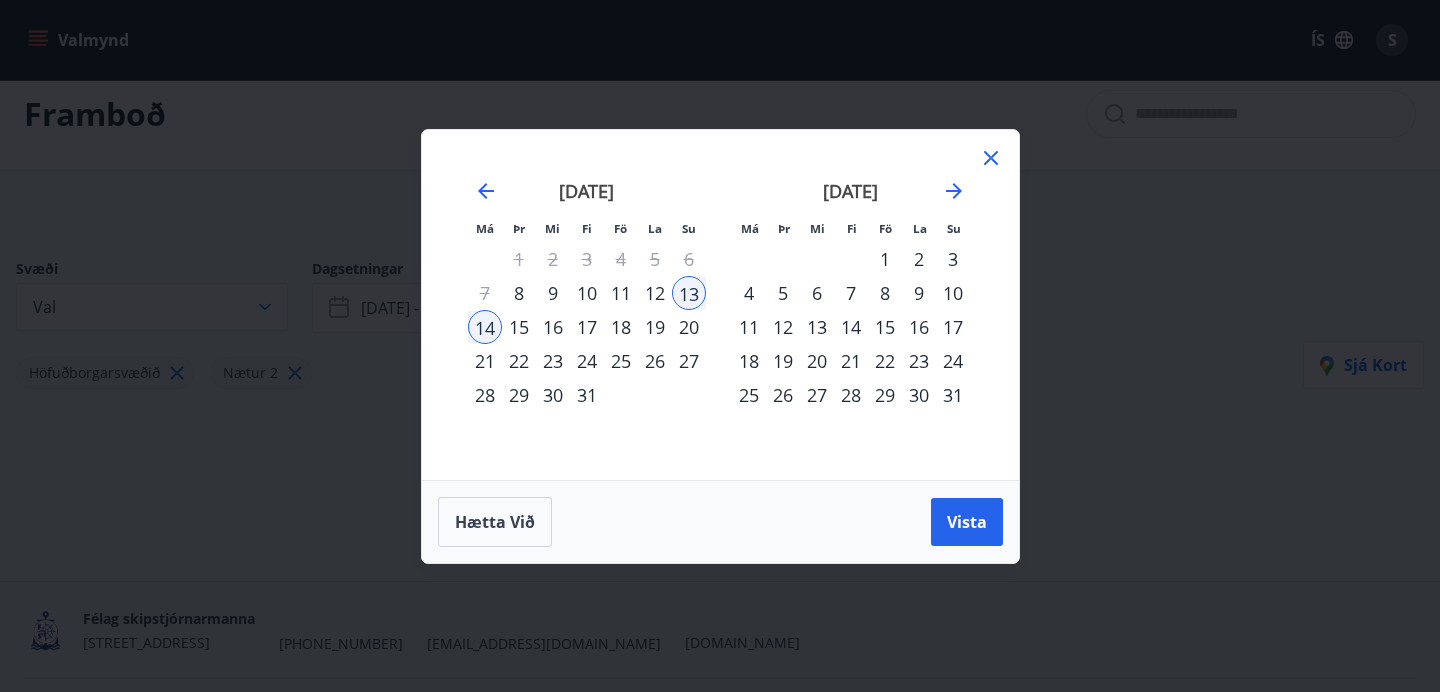 click on "15" at bounding box center (519, 327) 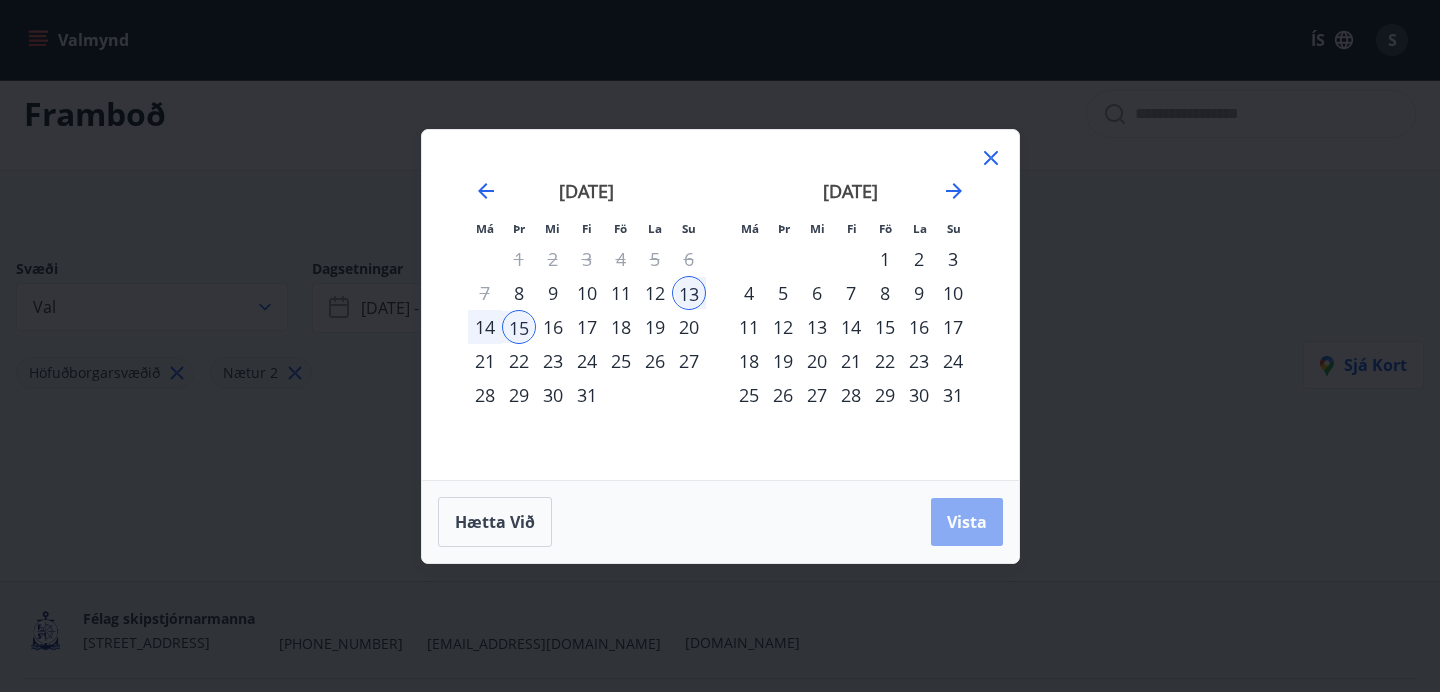 click on "Vista" at bounding box center (967, 522) 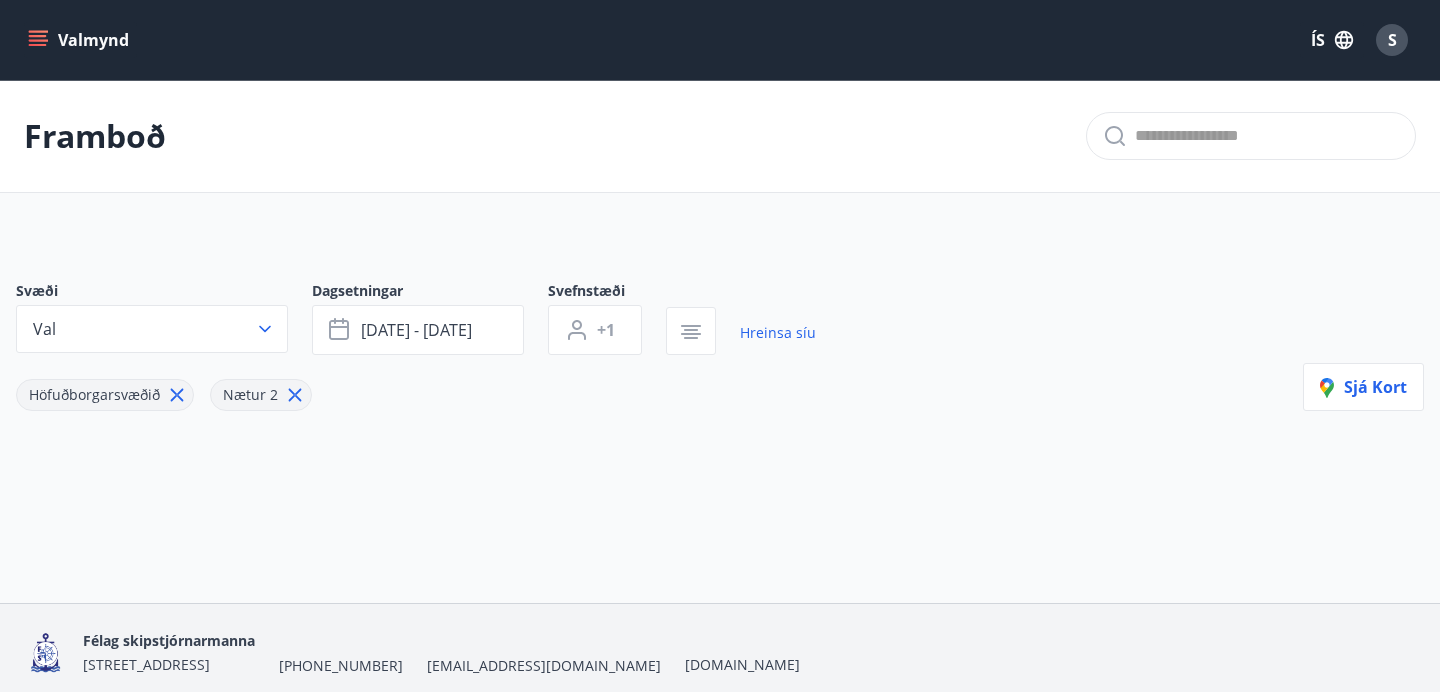 scroll, scrollTop: 79, scrollLeft: 0, axis: vertical 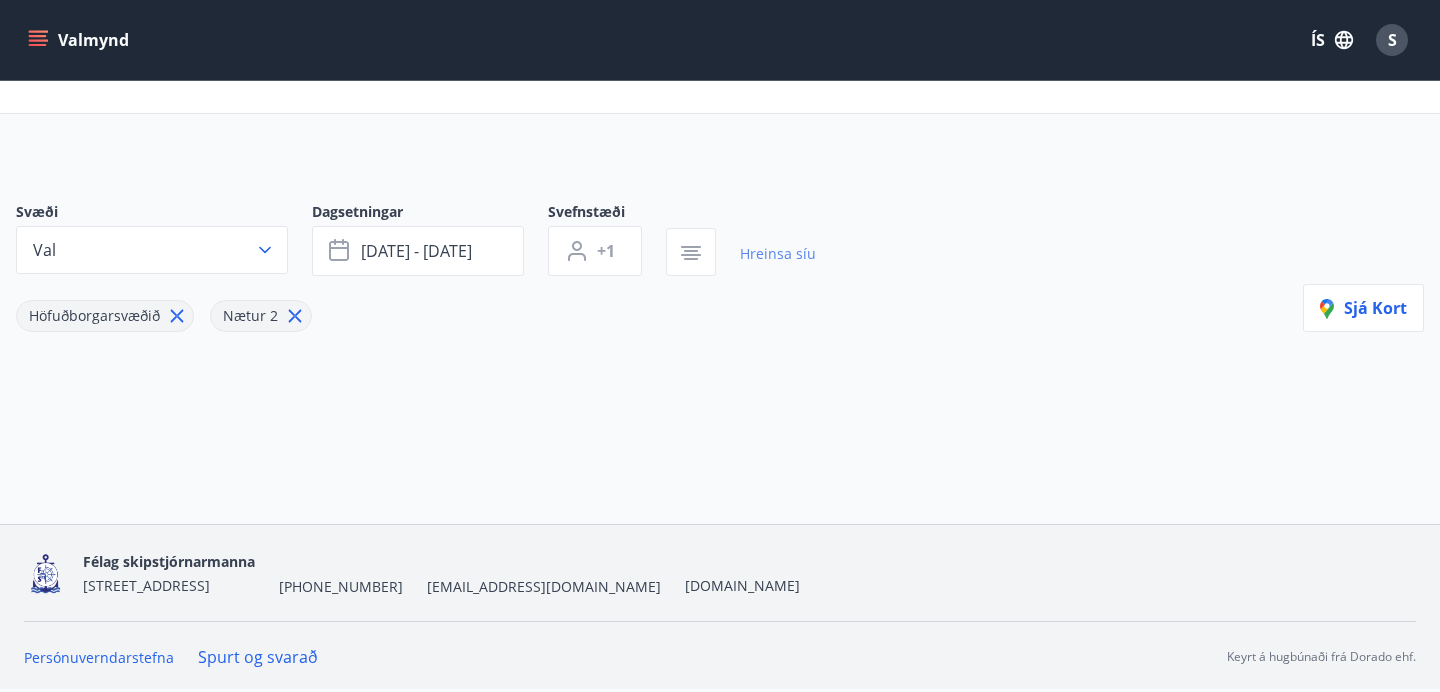 click on "Hreinsa síu" at bounding box center (778, 254) 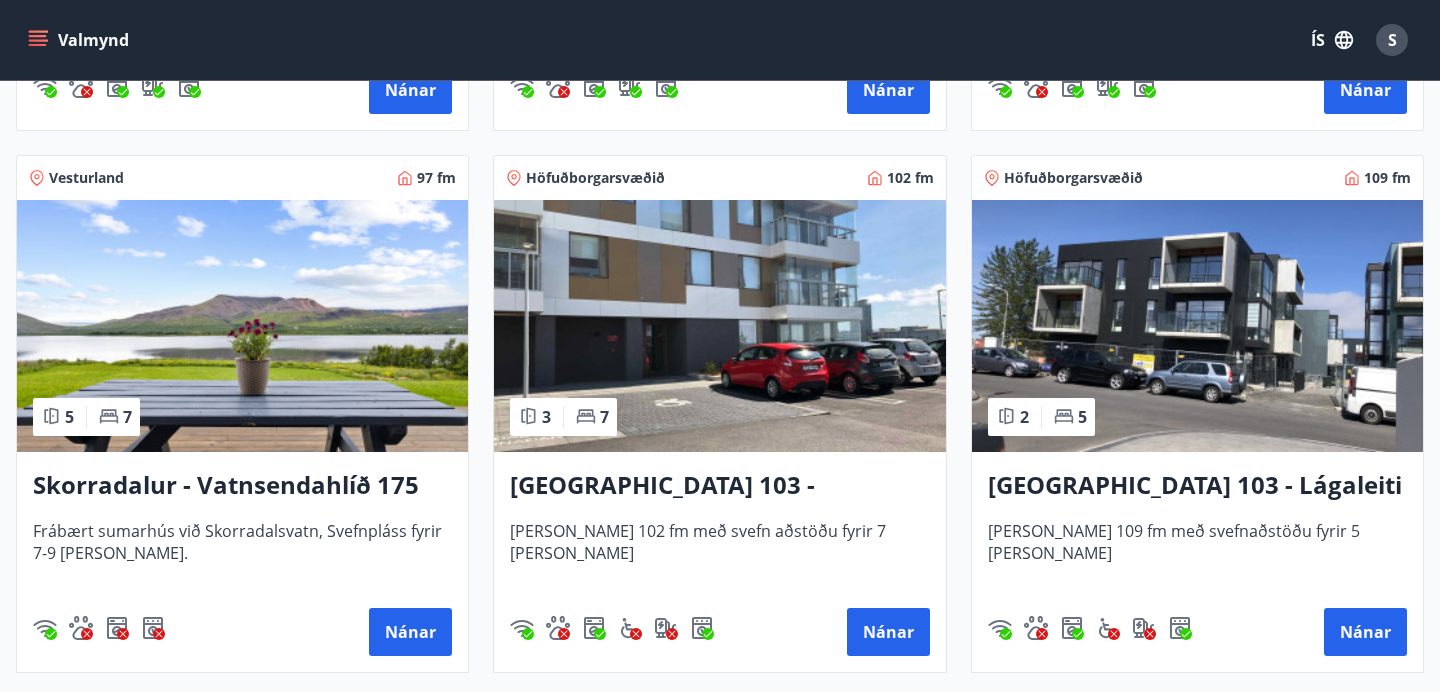 scroll, scrollTop: 1399, scrollLeft: 0, axis: vertical 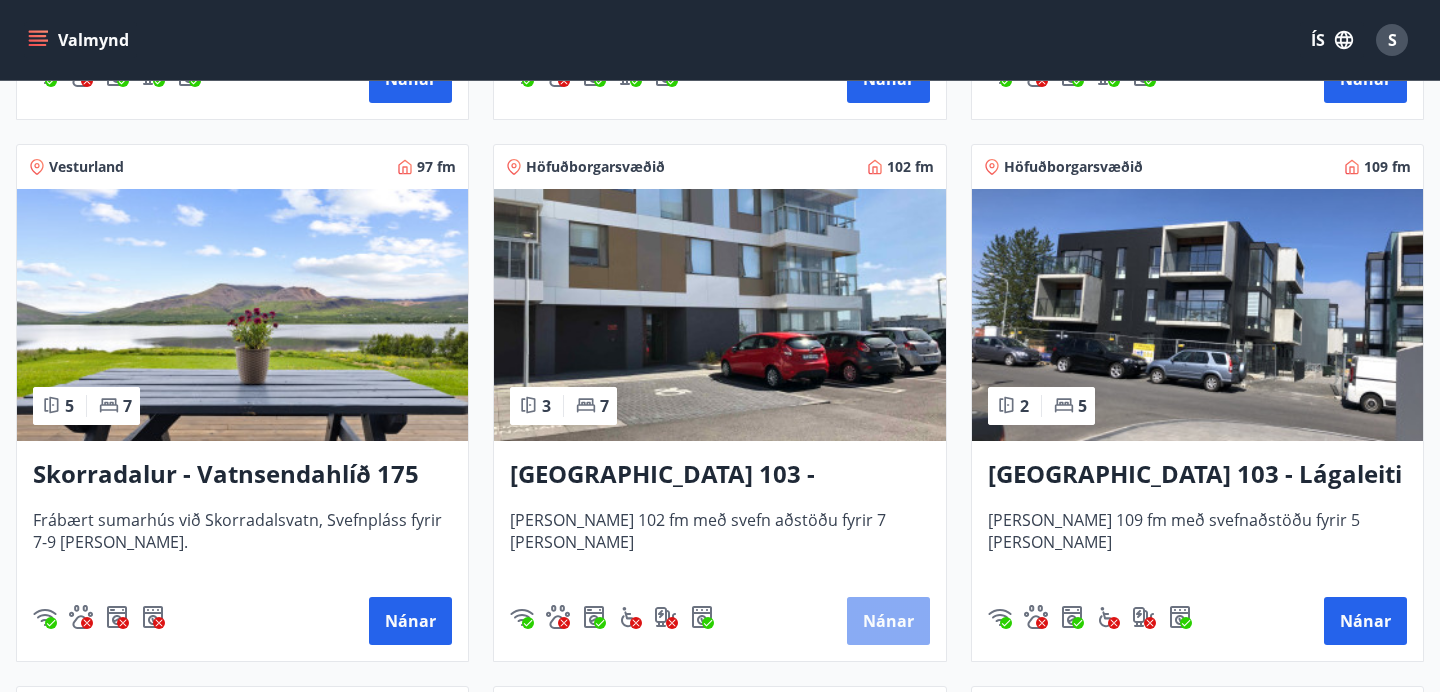 click on "Nánar" at bounding box center (888, 621) 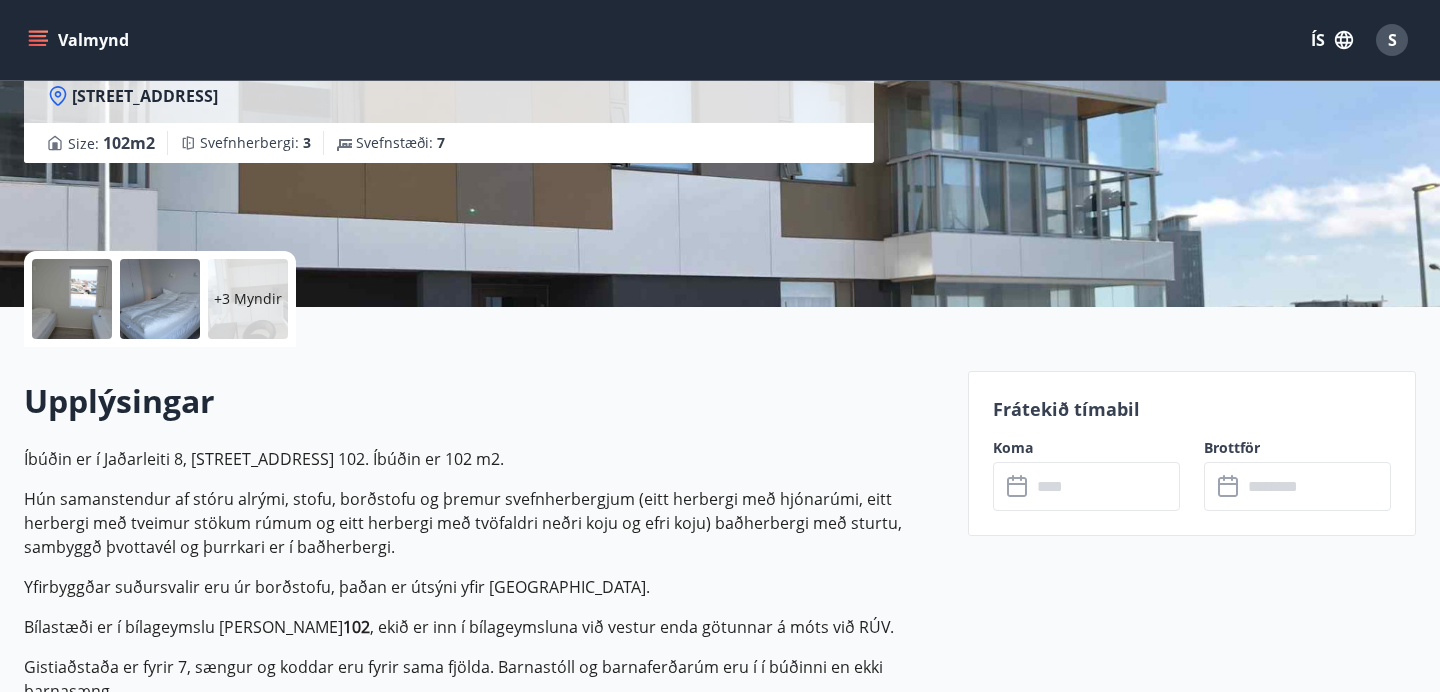scroll, scrollTop: 297, scrollLeft: 0, axis: vertical 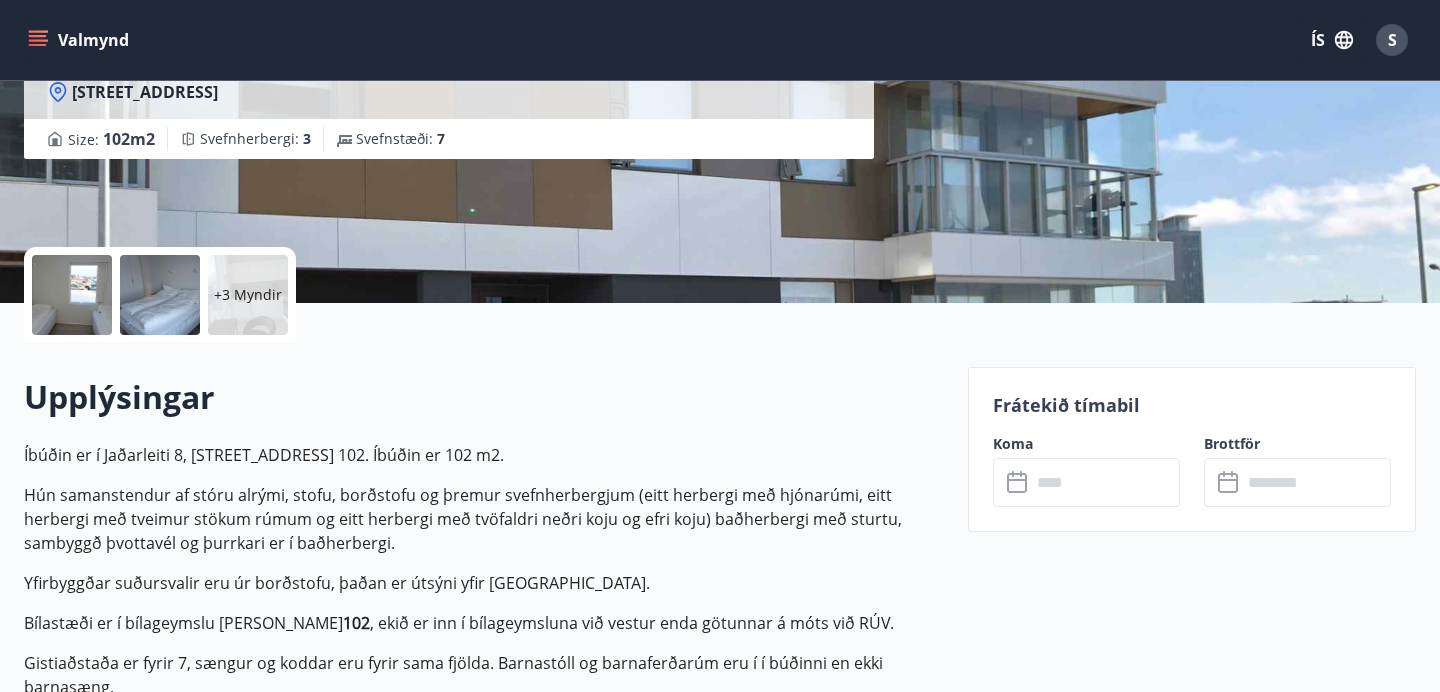 click 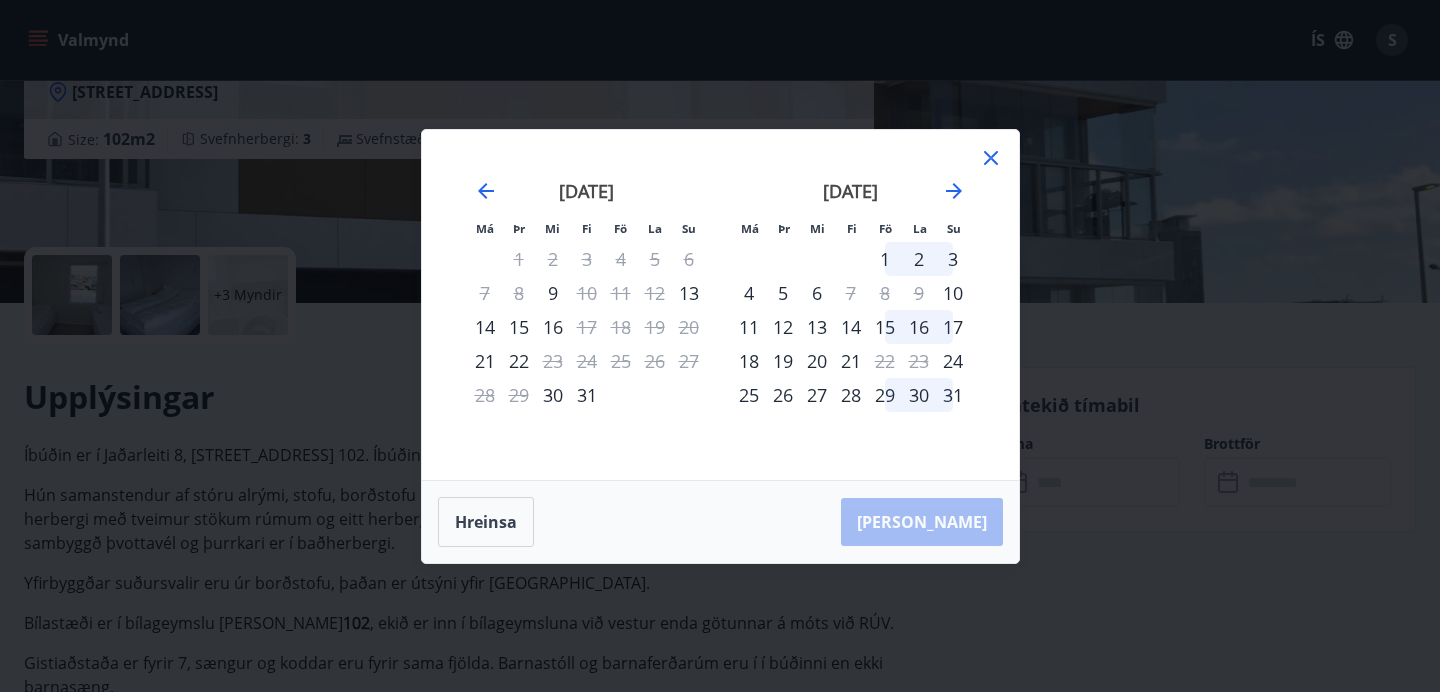 click 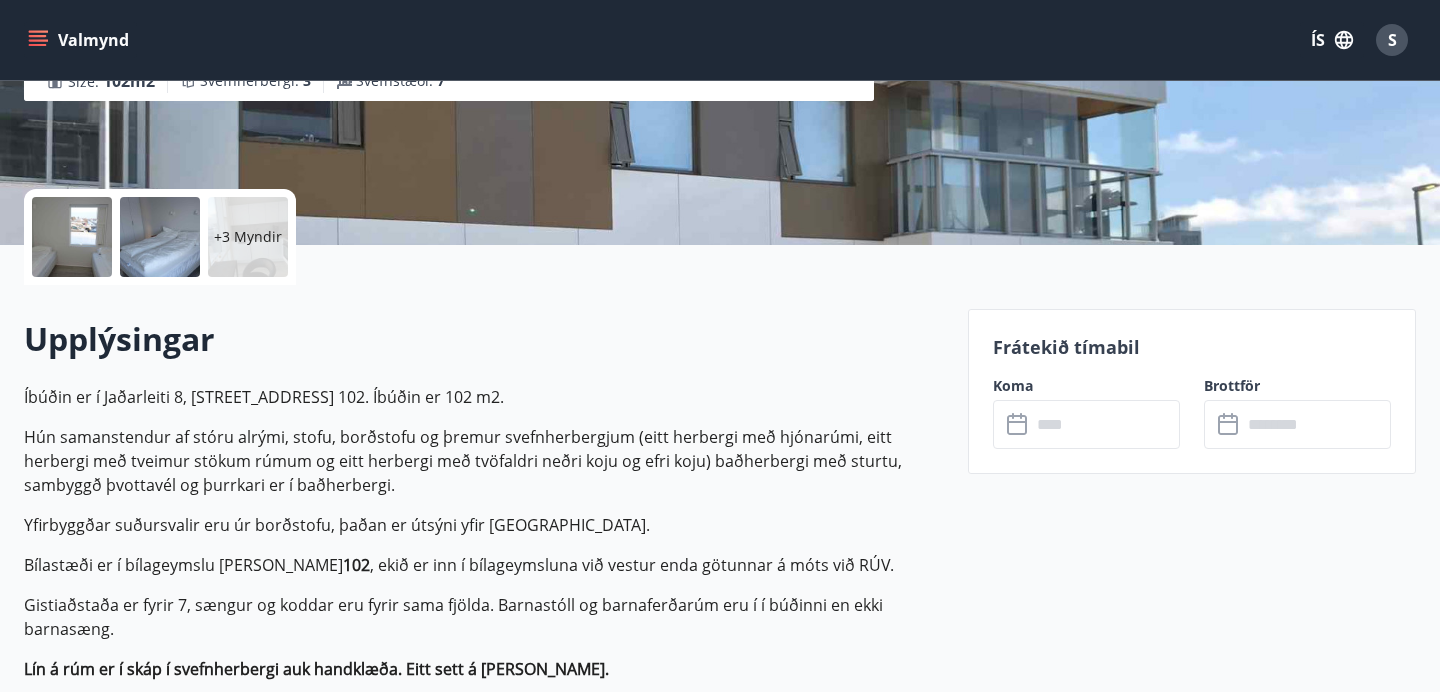 scroll, scrollTop: 352, scrollLeft: 0, axis: vertical 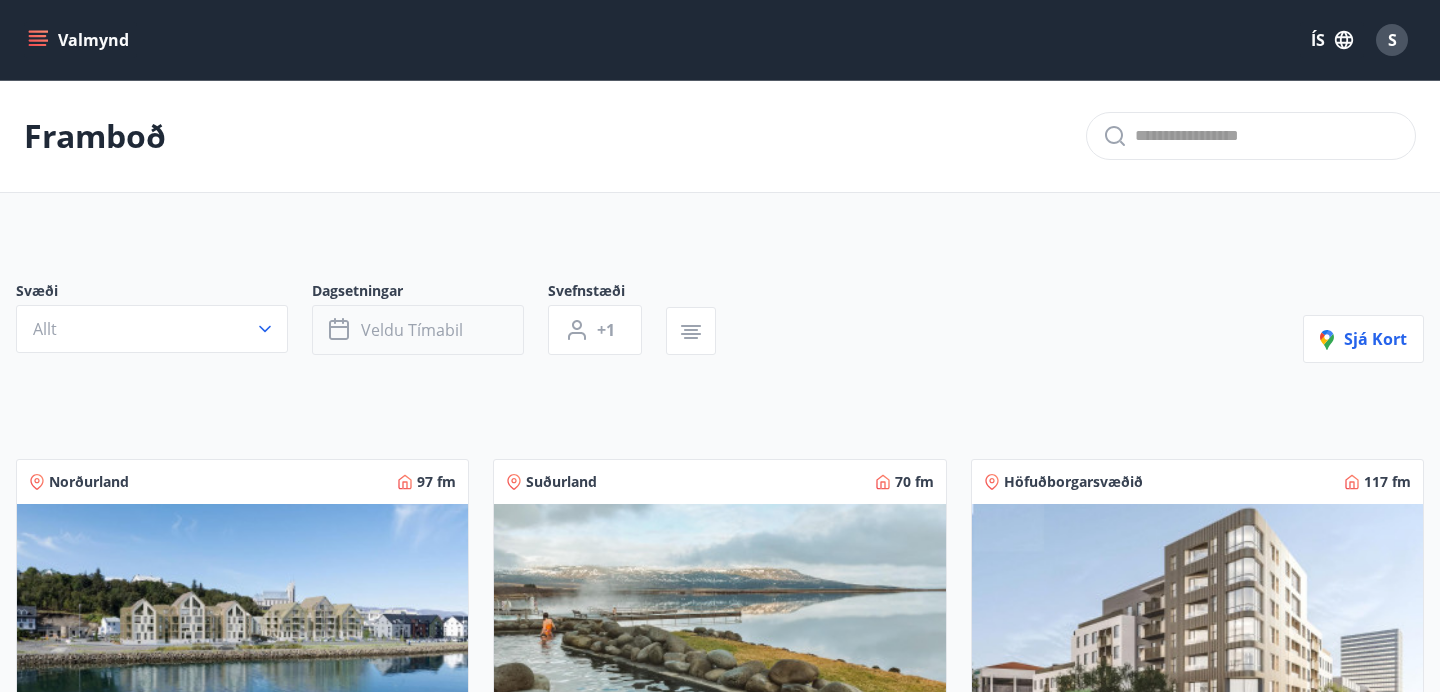 click 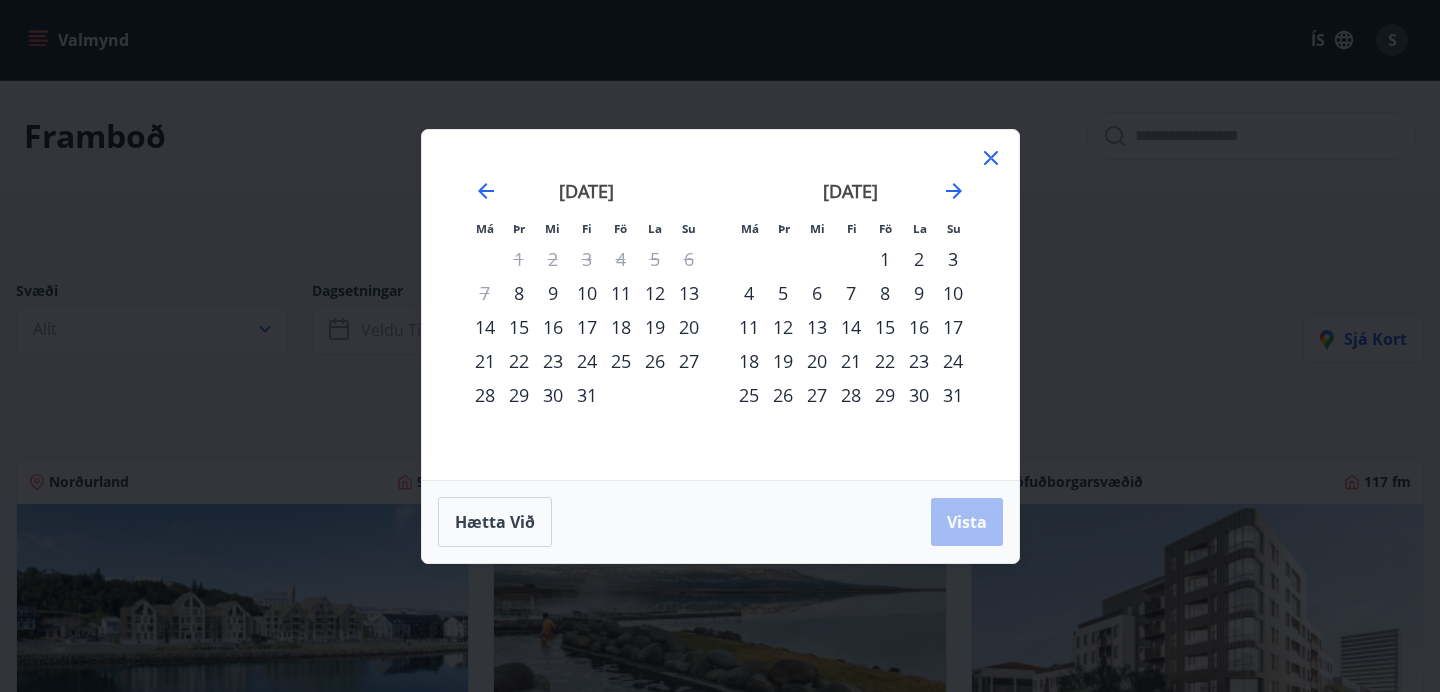 click on "Má Þr Mi Fi Fö La Su Má Þr Mi Fi Fö La Su [DATE] 1 2 3 4 5 6 7 8 9 10 11 12 13 14 15 16 17 18 19 20 21 22 23 24 25 26 27 28 29 [DATE] 1 2 3 4 5 6 7 8 9 10 11 12 13 14 15 16 17 18 19 20 21 22 23 24 25 26 27 28 29 30 [DATE] 1 2 3 4 5 6 7 8 9 10 11 12 13 14 15 16 17 18 19 20 21 22 23 24 25 26 27 28 29 30 31 [DATE] 1 2 3 4 5 6 7 8 9 10 11 12 13 14 15 16 17 18 19 20 21 22 23 24 25 26 27 28 29 30 [GEOGRAPHIC_DATA]" at bounding box center [720, 346] 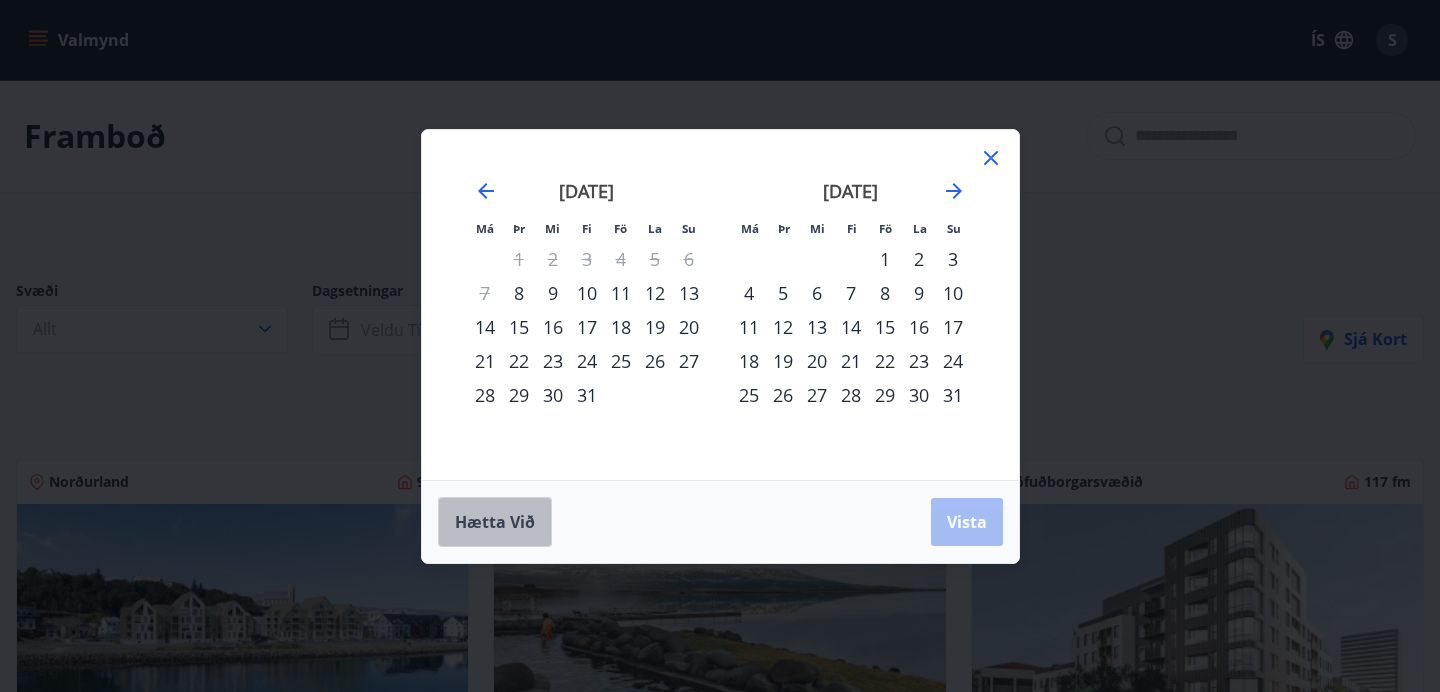 click on "Hætta við" at bounding box center [495, 522] 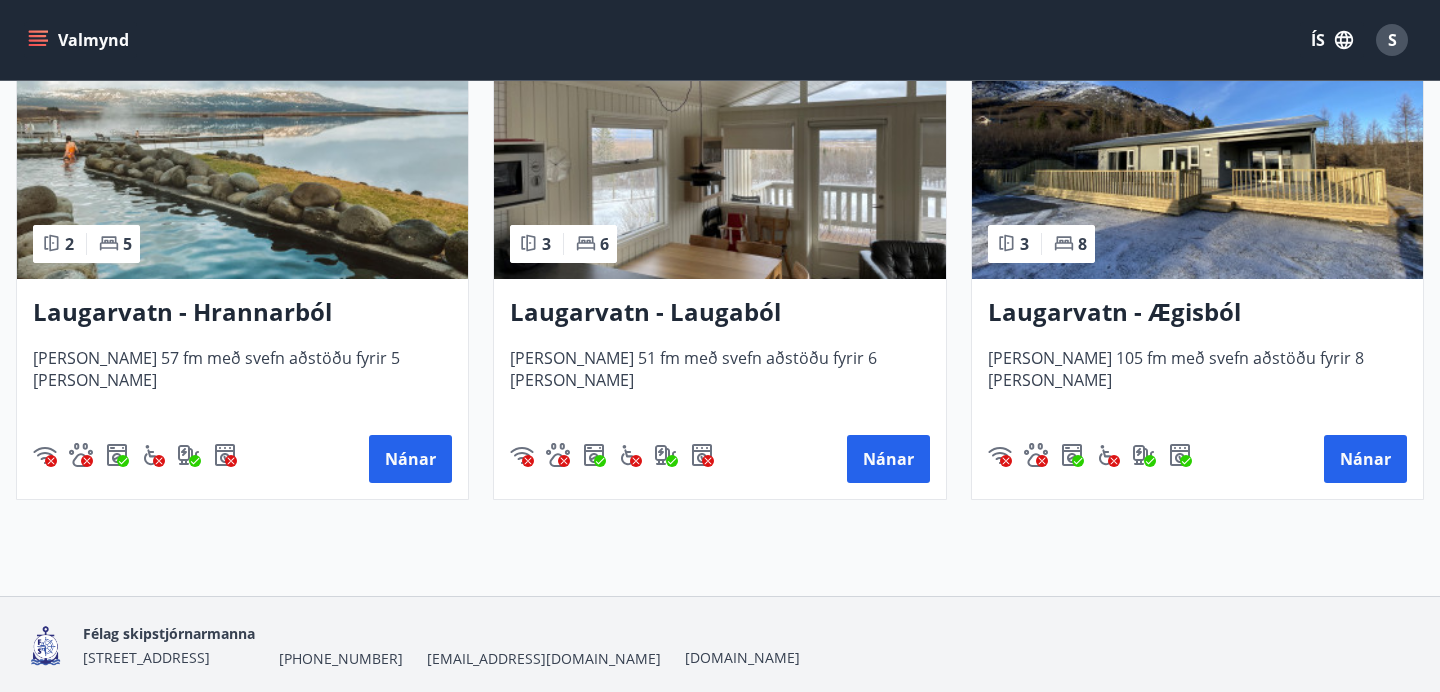 scroll, scrollTop: 3259, scrollLeft: 0, axis: vertical 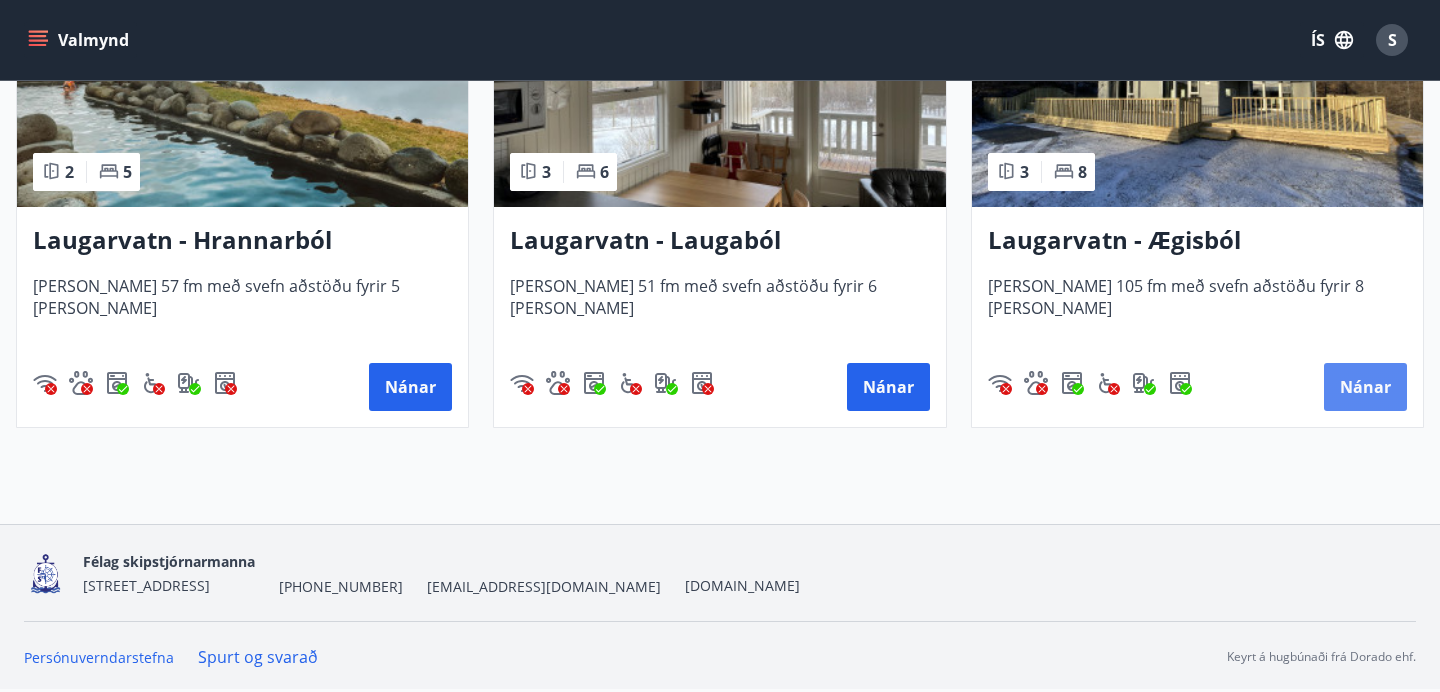 click on "Nánar" at bounding box center [1365, 387] 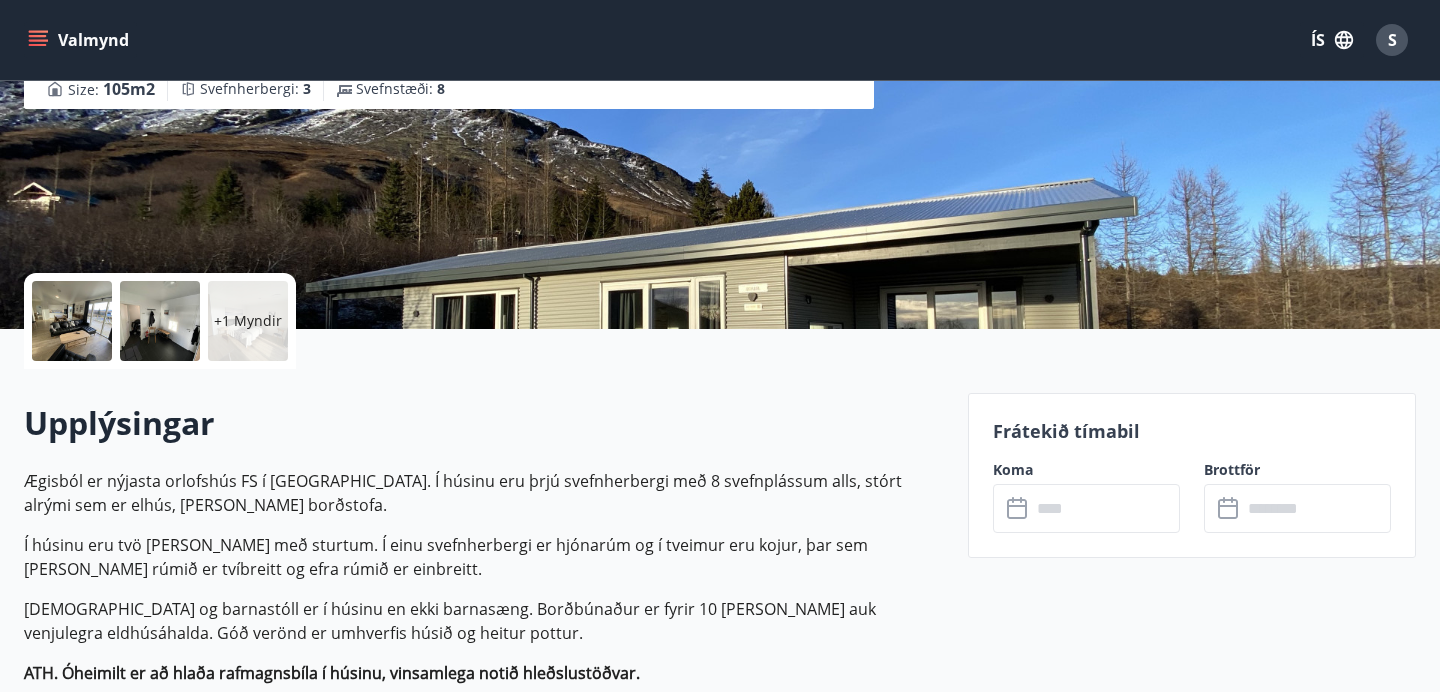 scroll, scrollTop: 278, scrollLeft: 0, axis: vertical 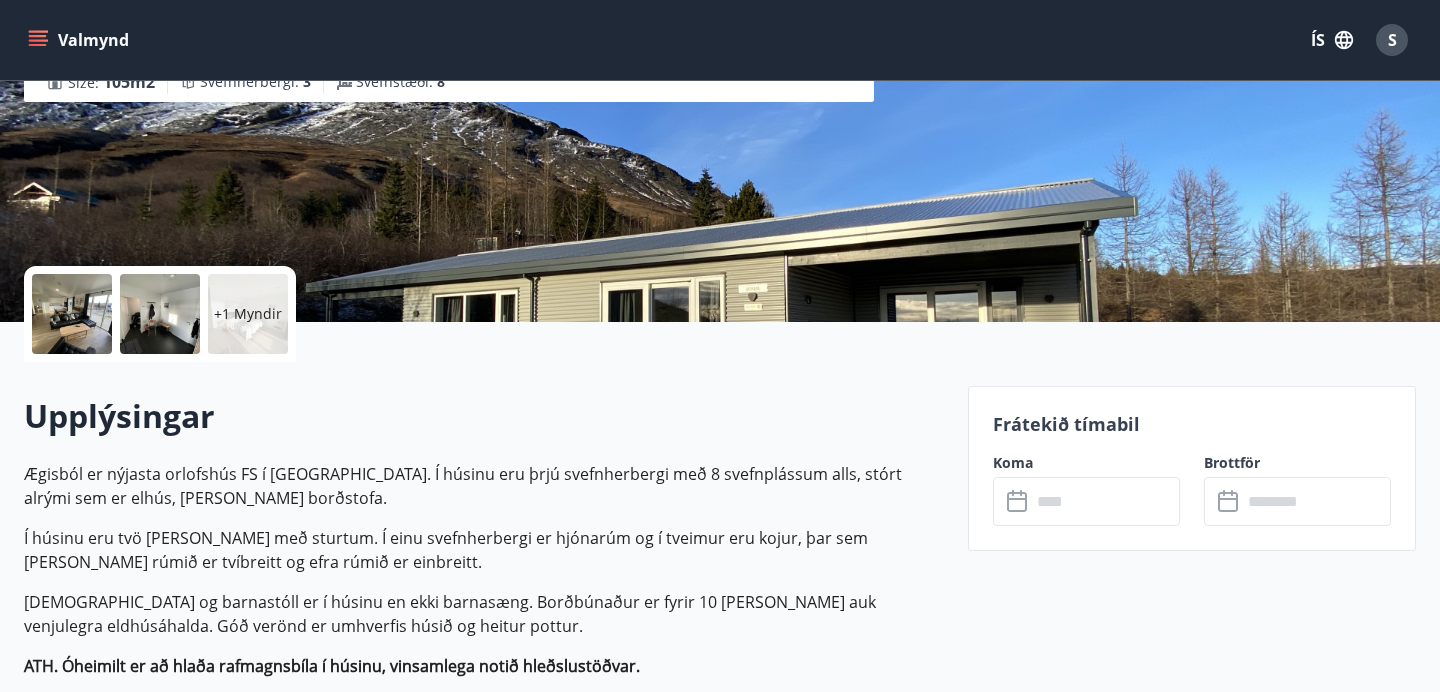 click 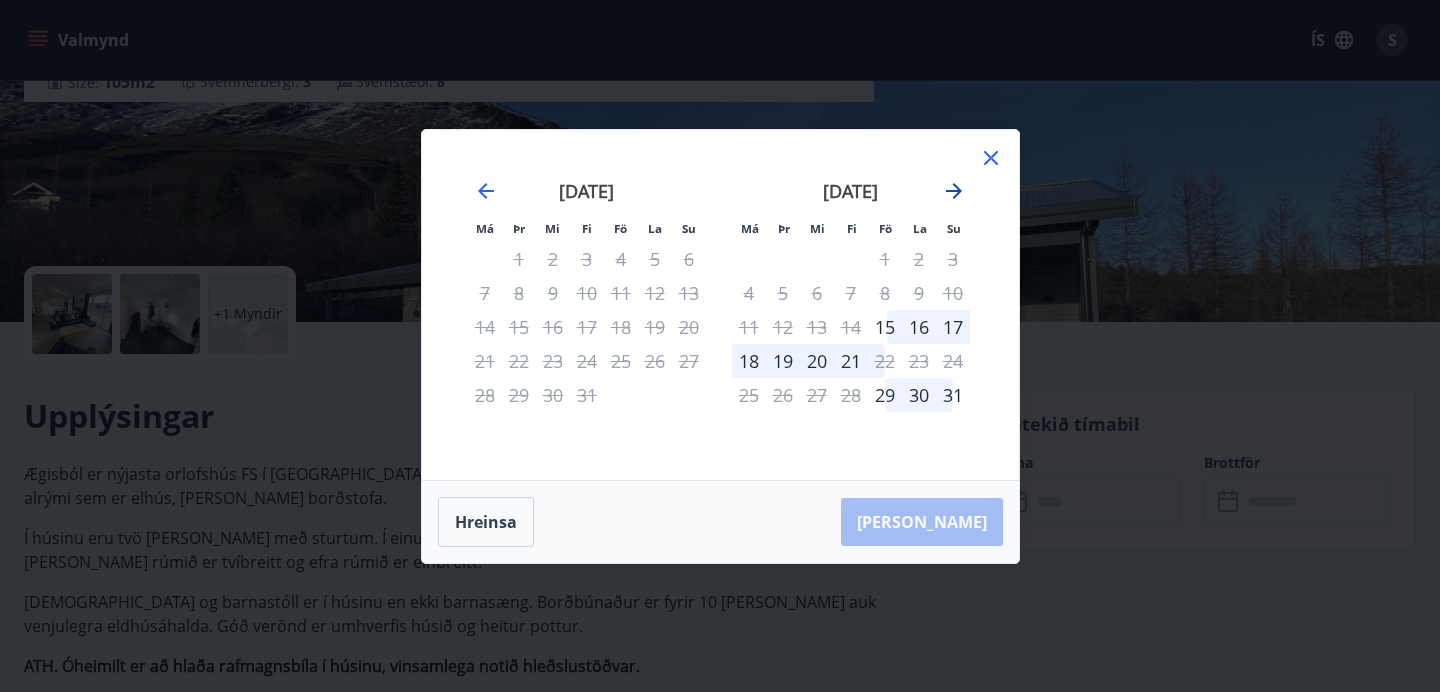 click 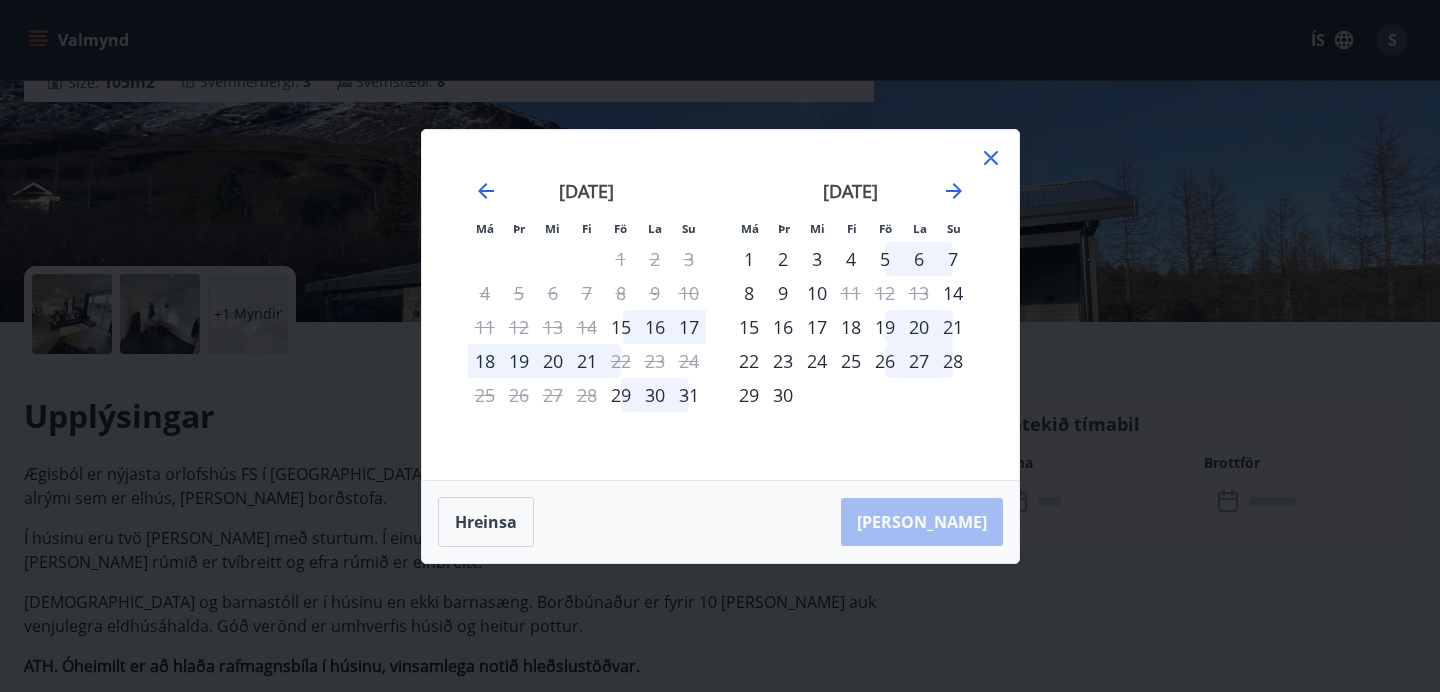 click 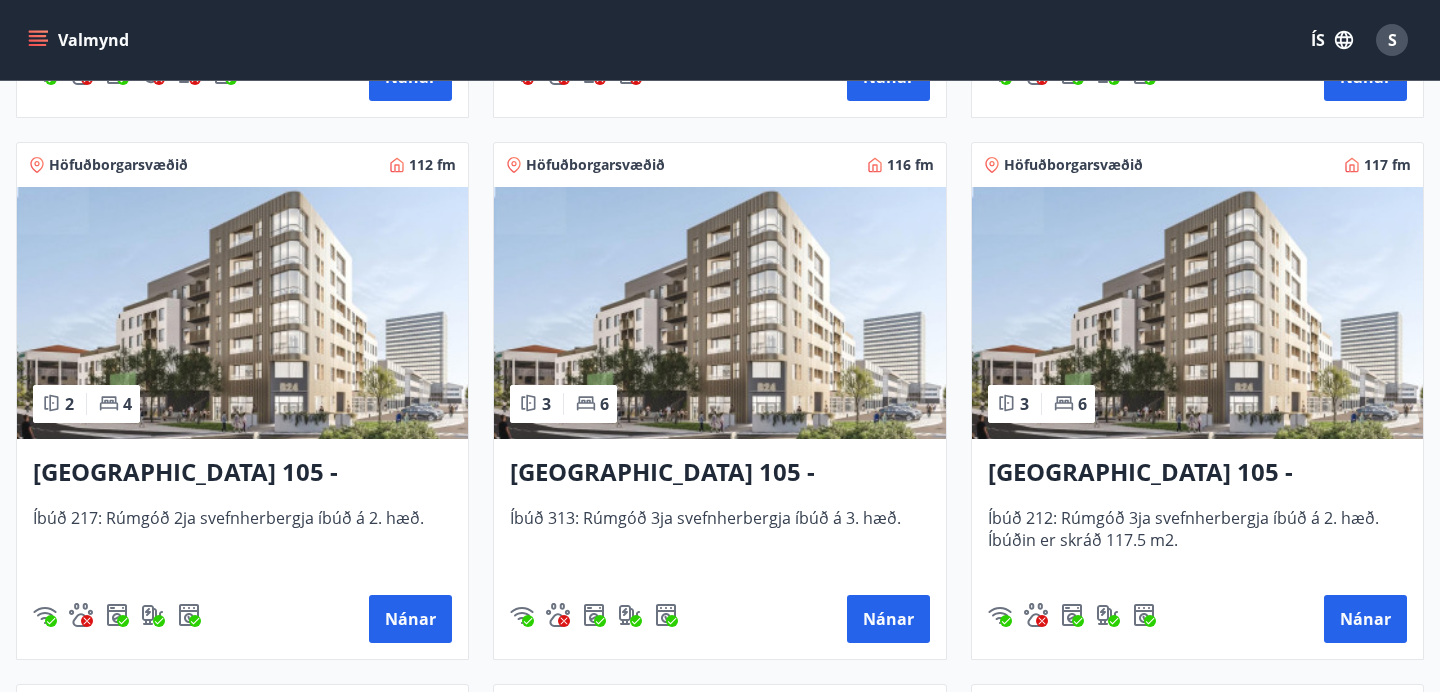 scroll, scrollTop: 862, scrollLeft: 0, axis: vertical 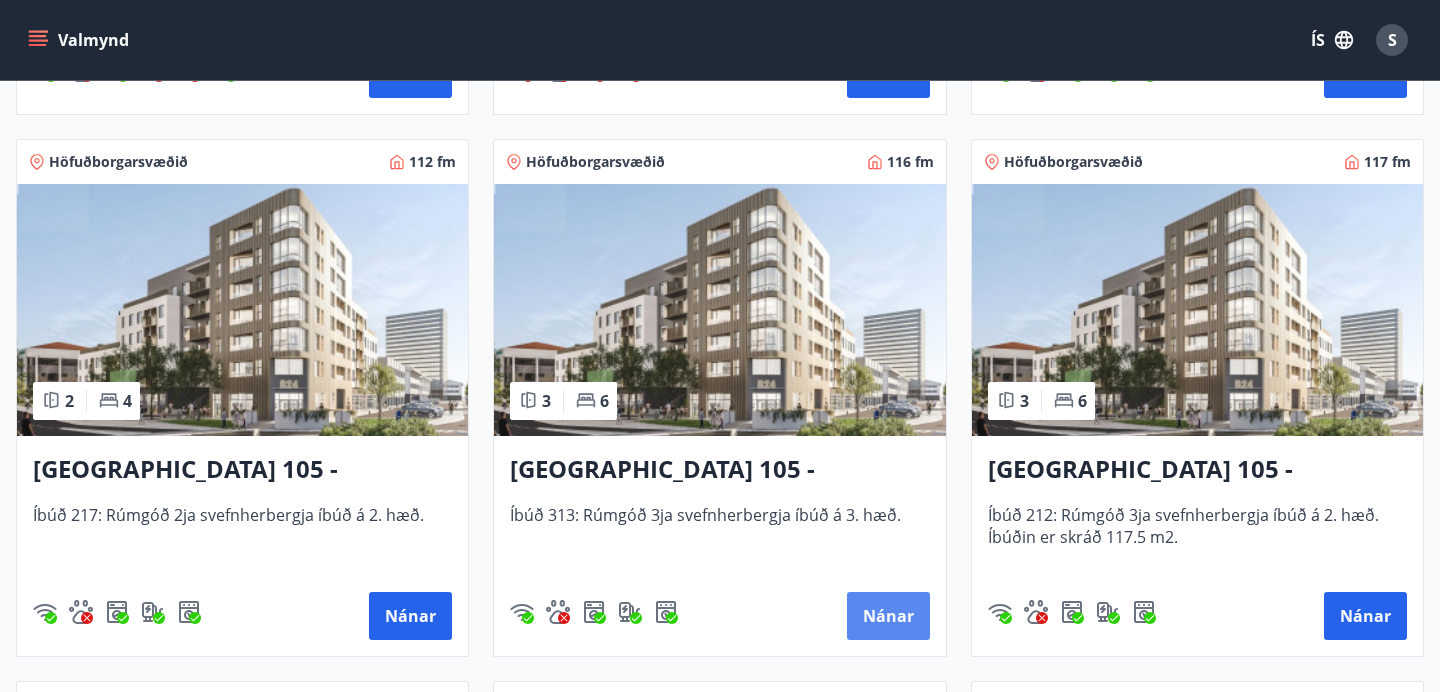 click on "Nánar" at bounding box center (888, 616) 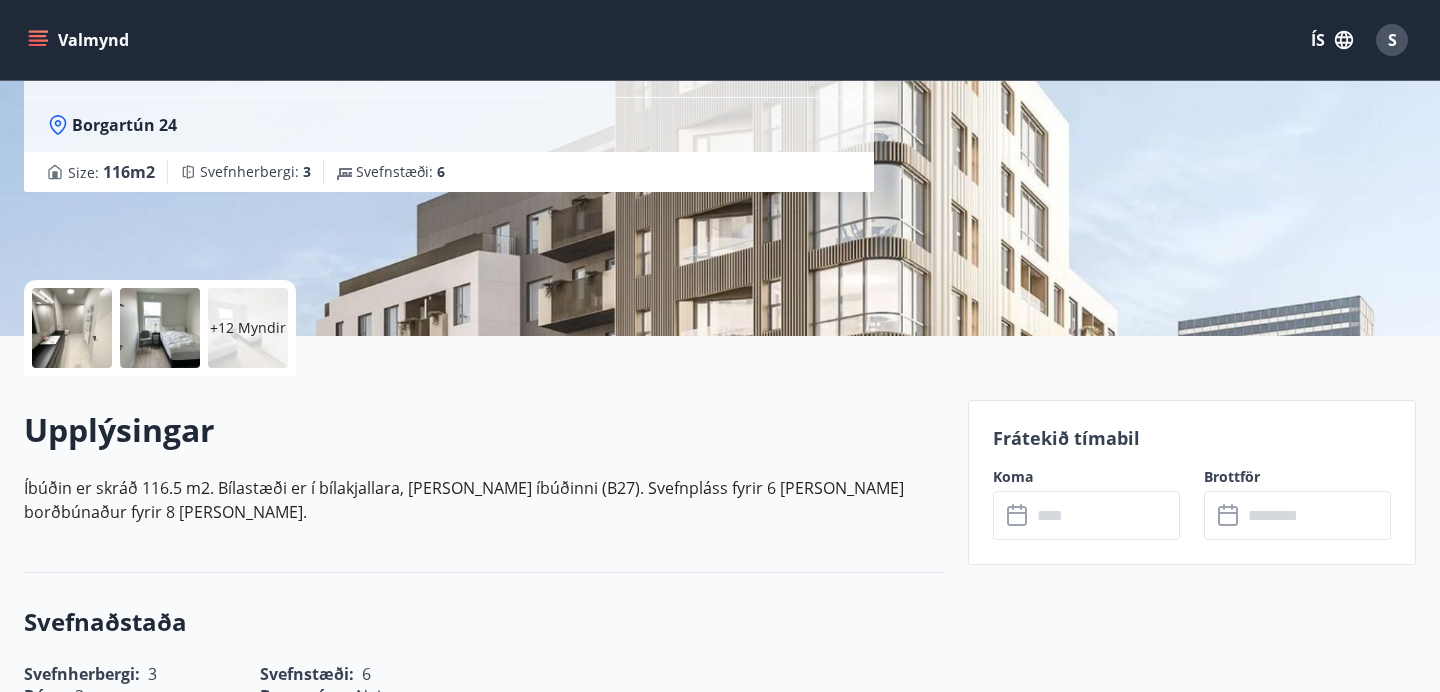 scroll, scrollTop: 280, scrollLeft: 0, axis: vertical 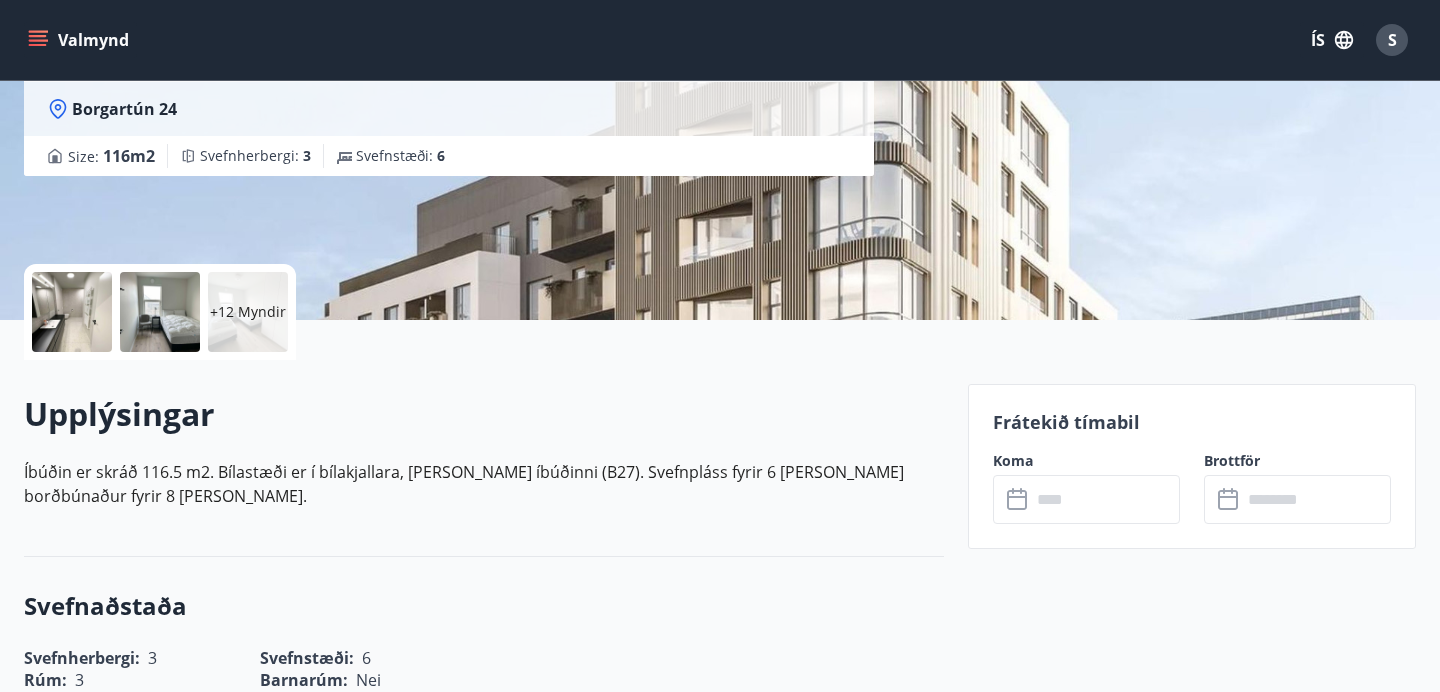 click at bounding box center [72, 312] 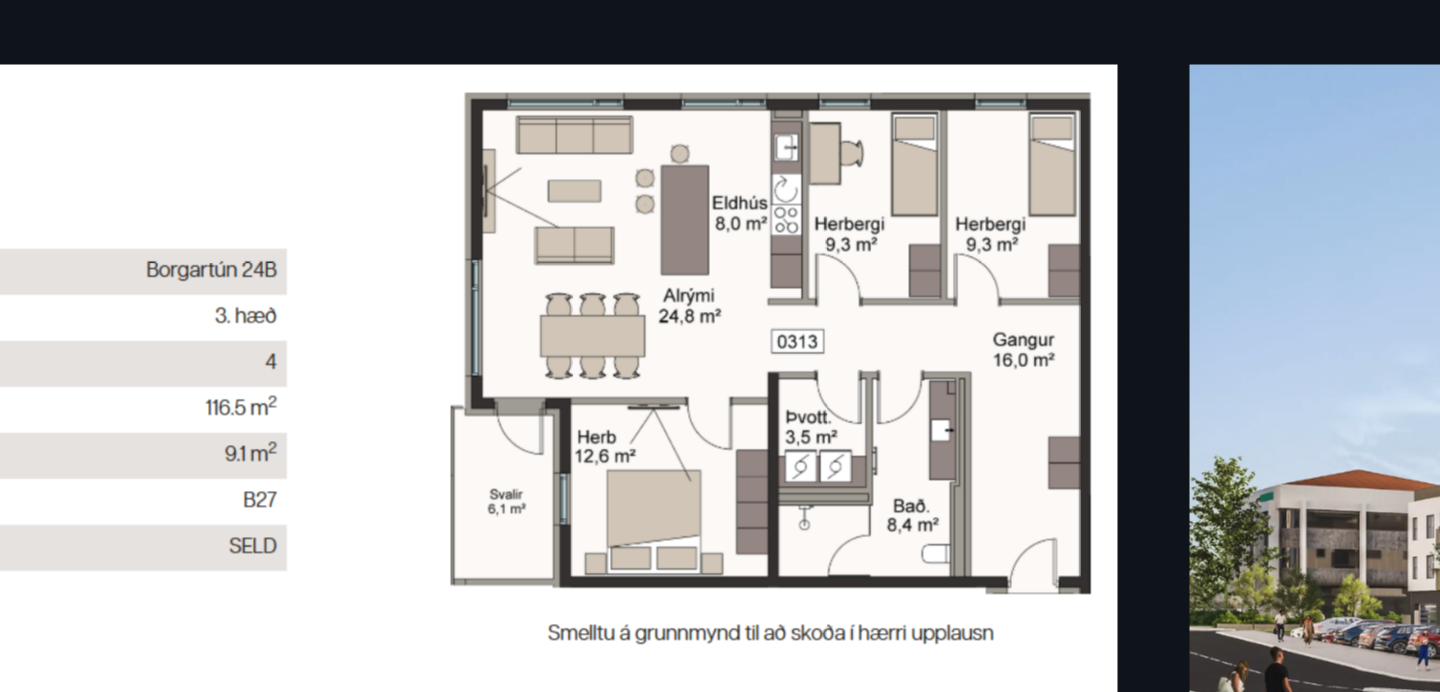 scroll, scrollTop: 2979, scrollLeft: 0, axis: vertical 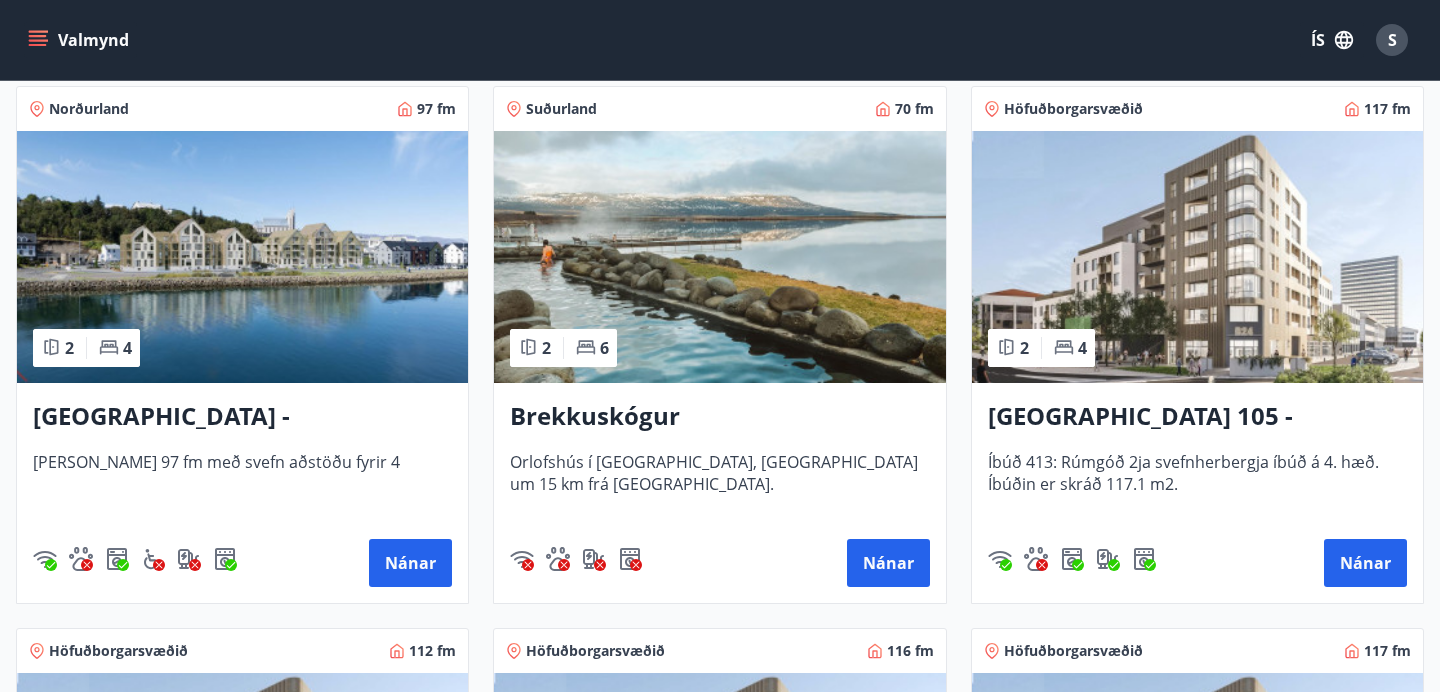 click at bounding box center (1197, 257) 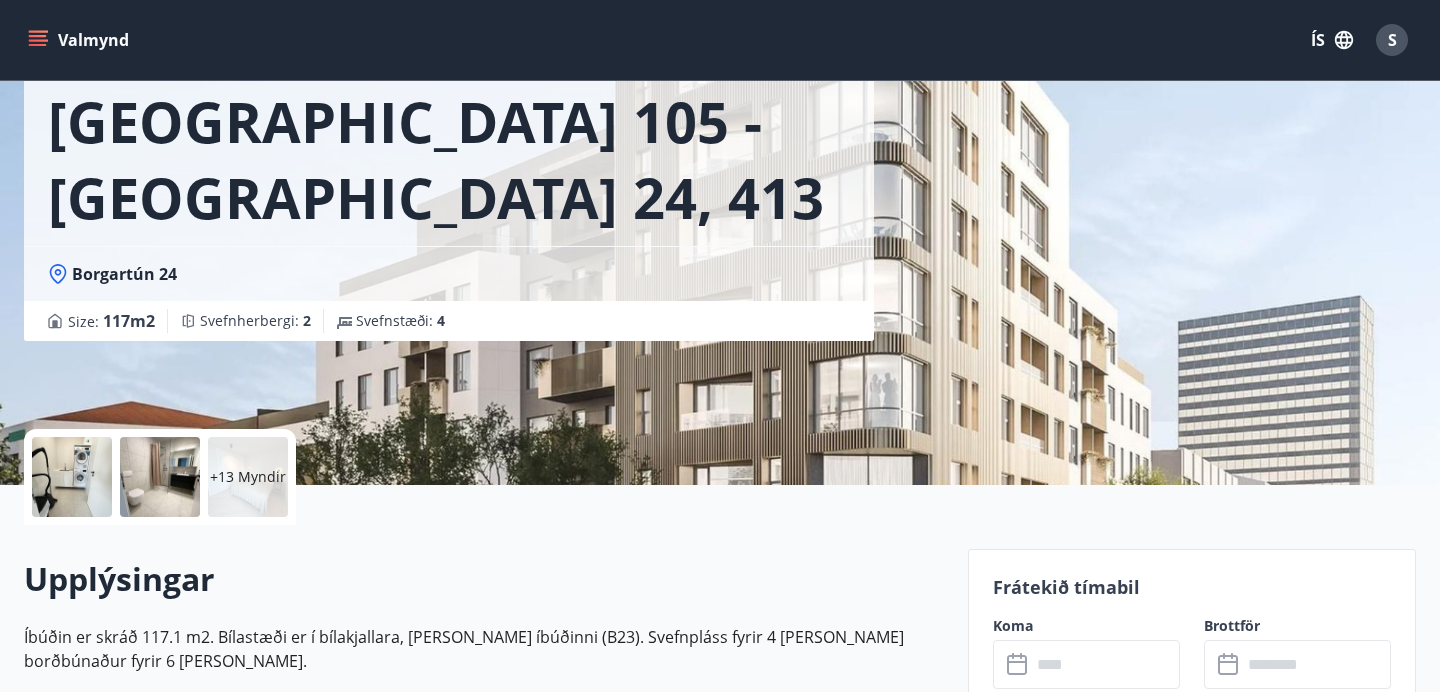 scroll, scrollTop: 113, scrollLeft: 0, axis: vertical 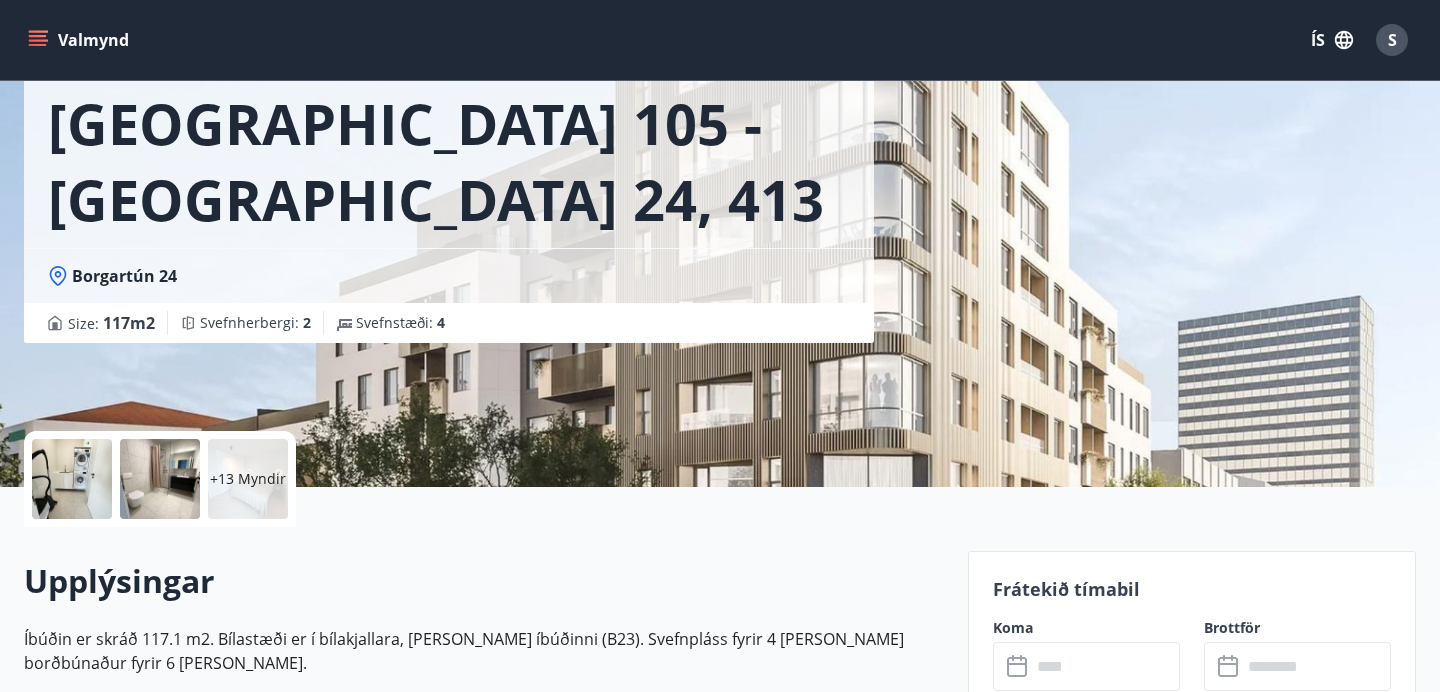 click at bounding box center (72, 479) 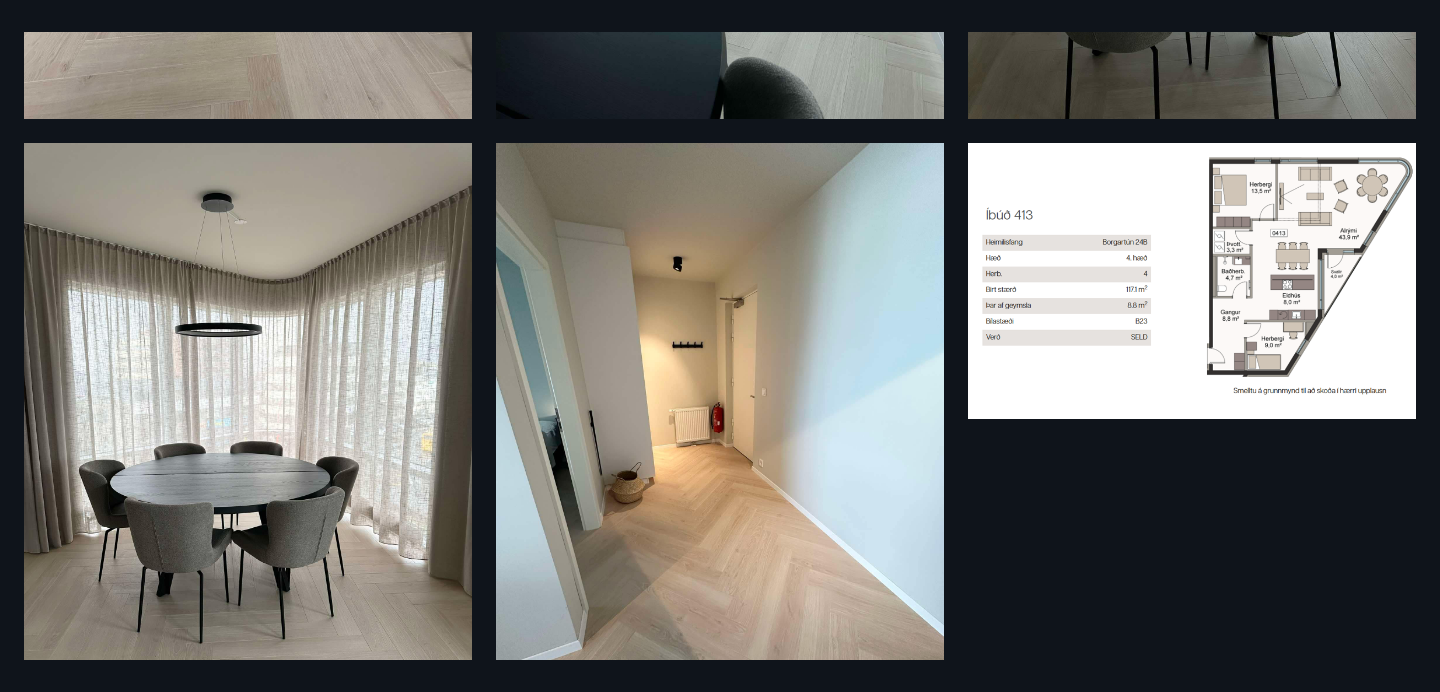 scroll, scrollTop: 3003, scrollLeft: 0, axis: vertical 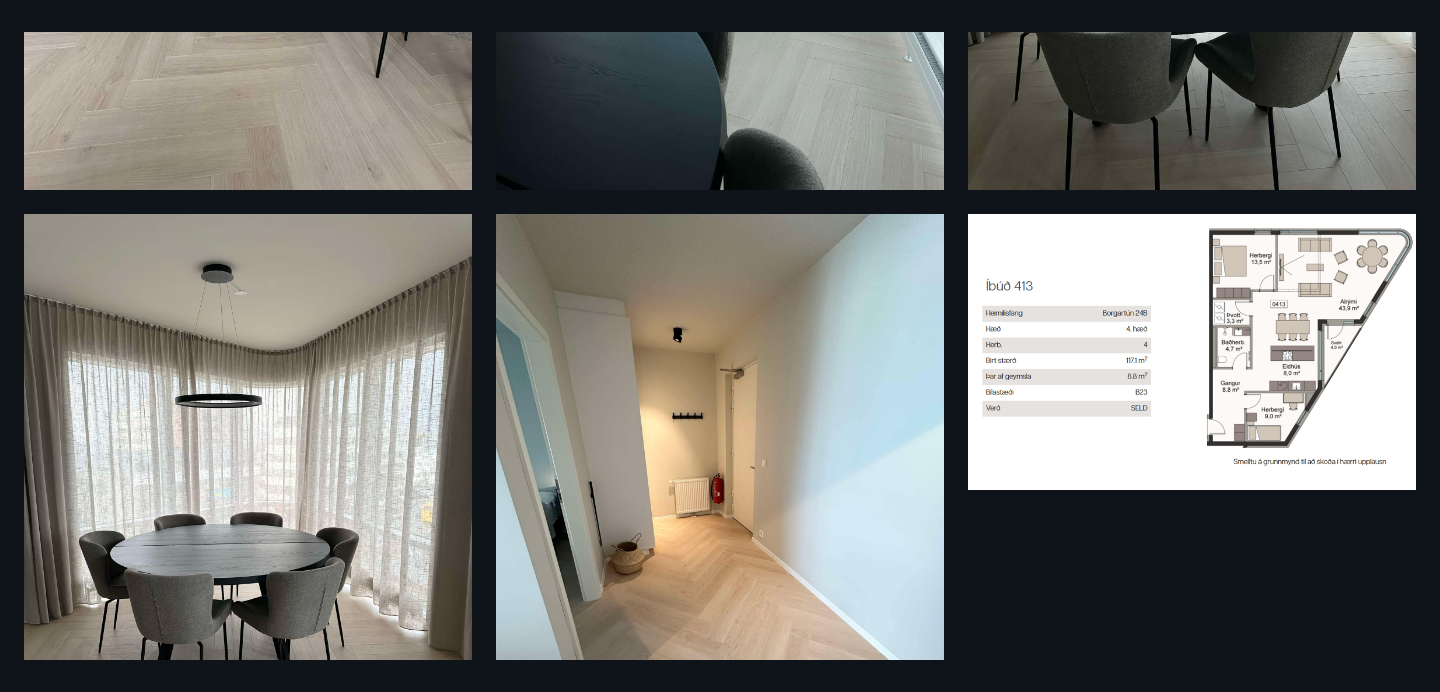 click at bounding box center [1192, 352] 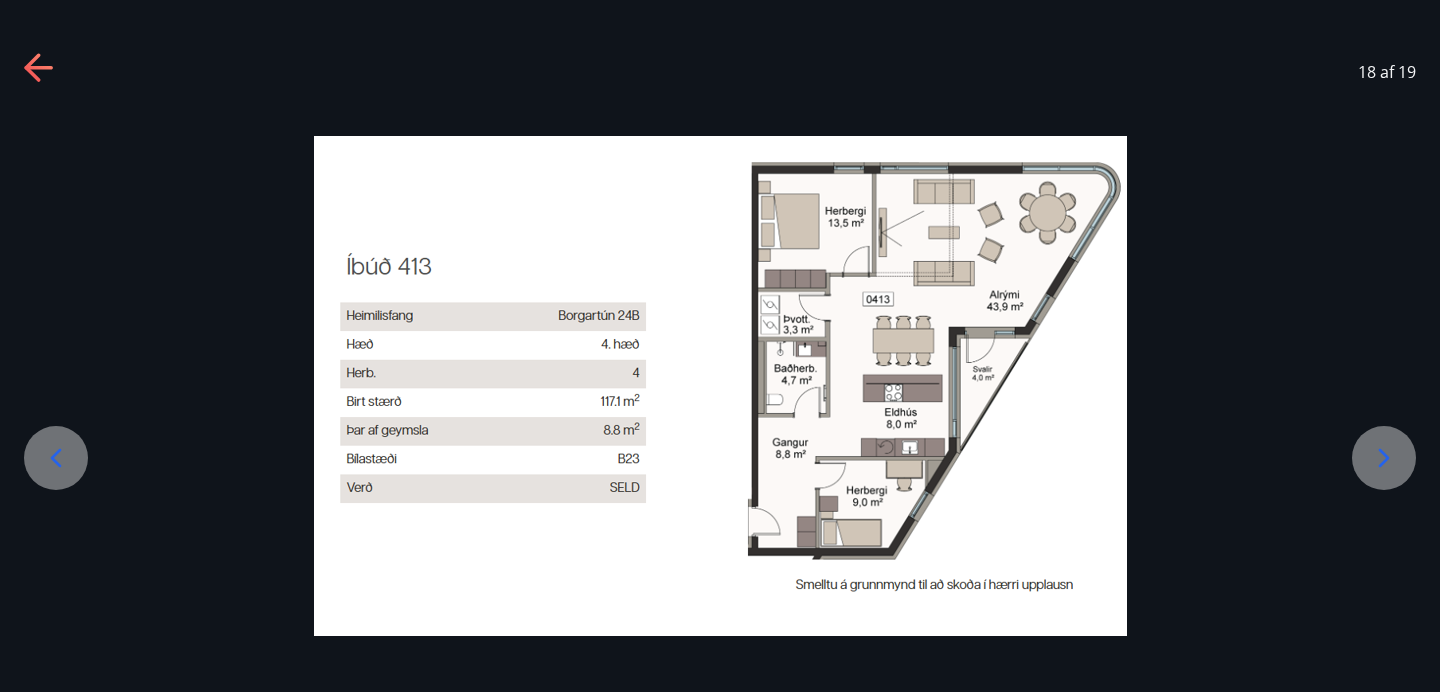 click 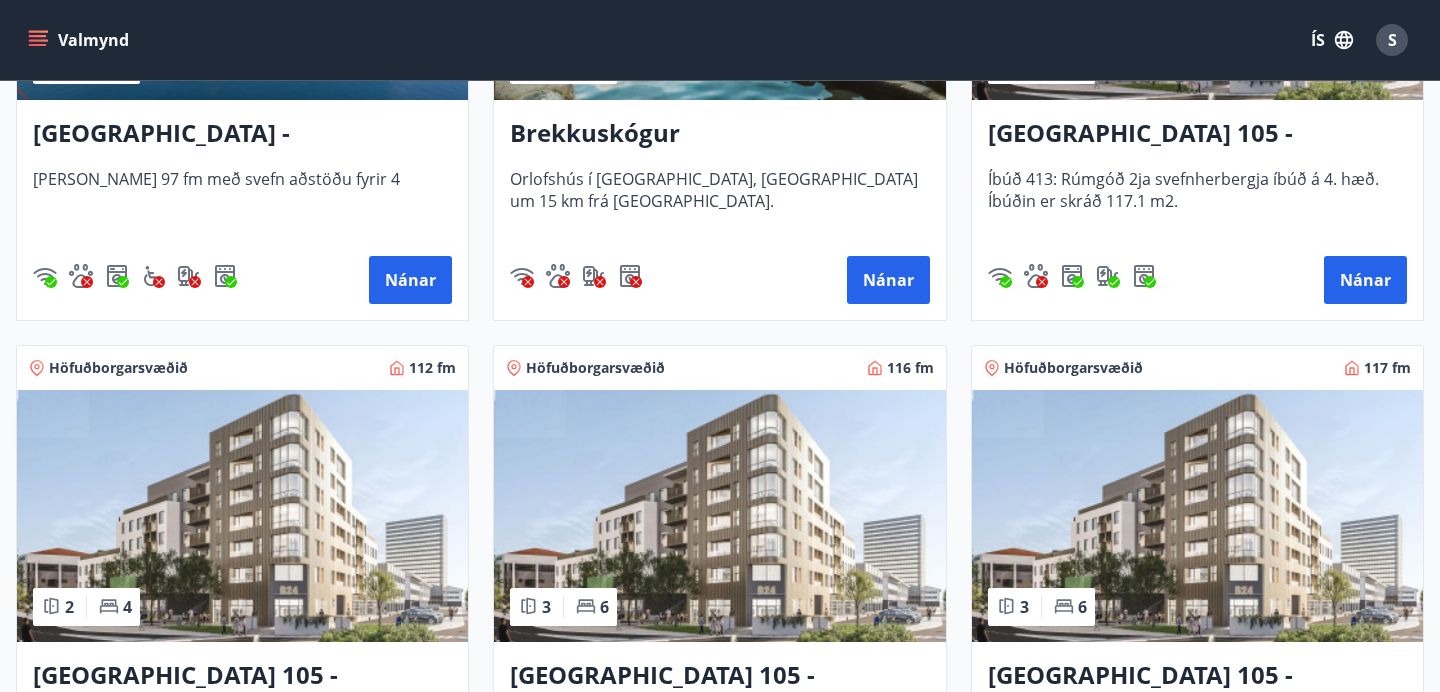 scroll, scrollTop: 660, scrollLeft: 0, axis: vertical 